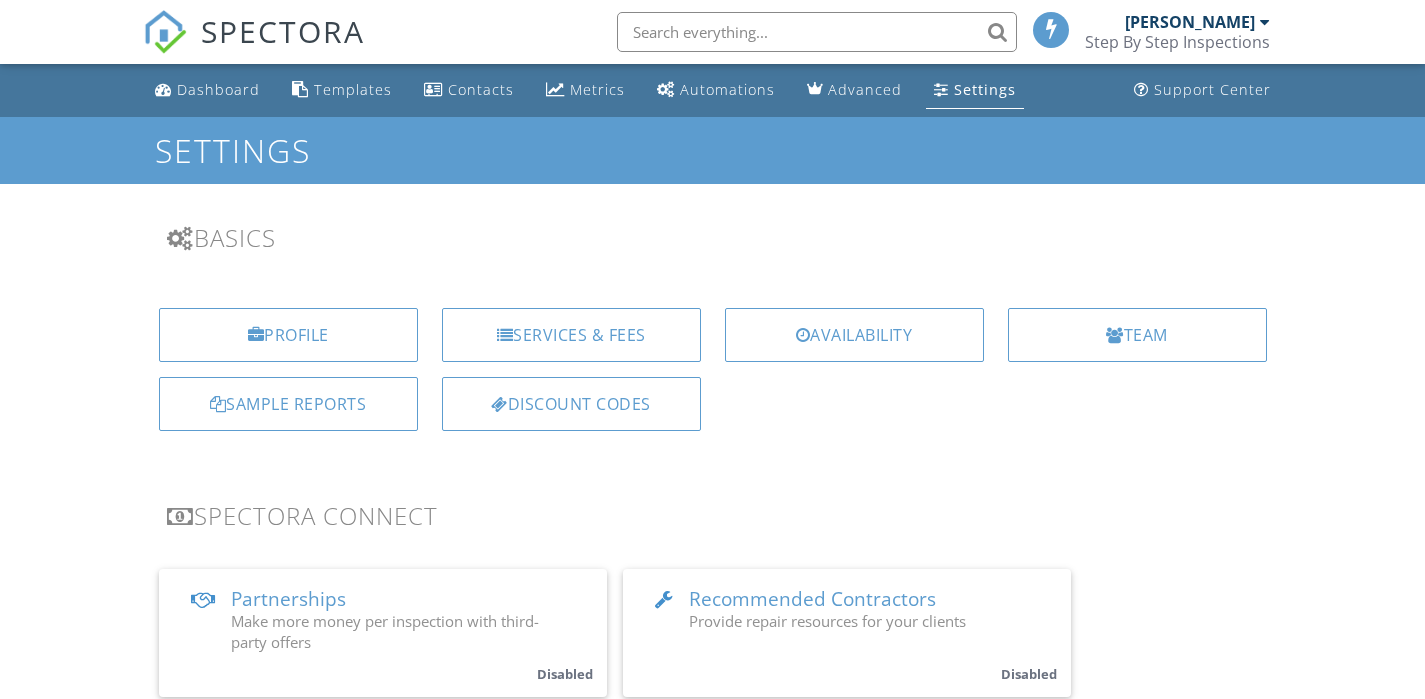 scroll, scrollTop: 0, scrollLeft: 0, axis: both 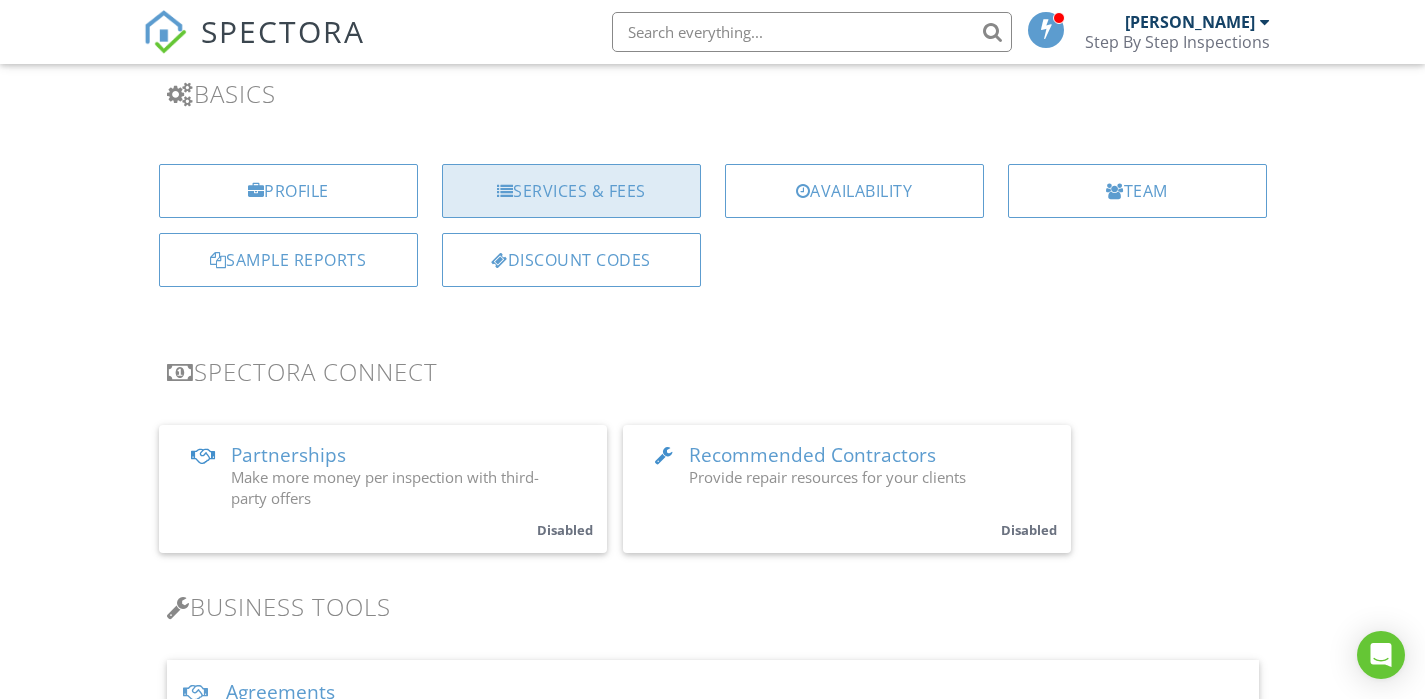 click on "Services & Fees" at bounding box center [571, 191] 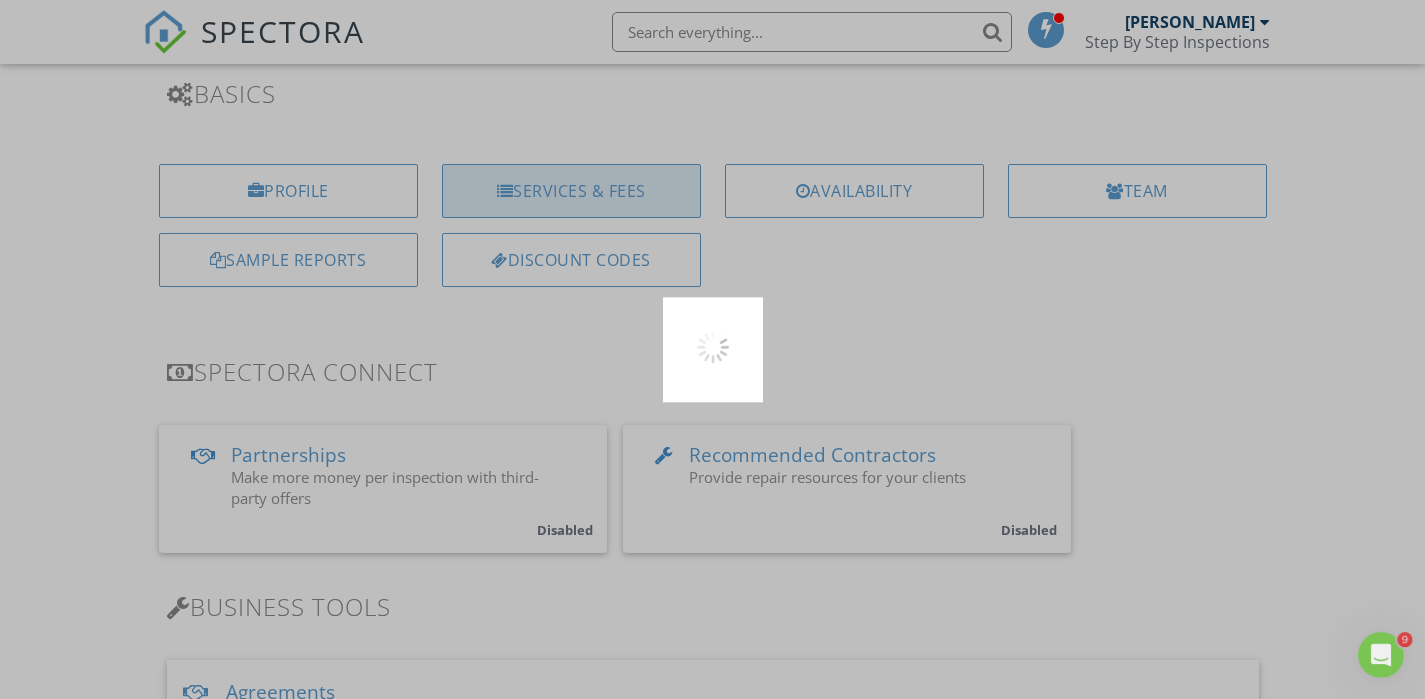 scroll, scrollTop: 0, scrollLeft: 0, axis: both 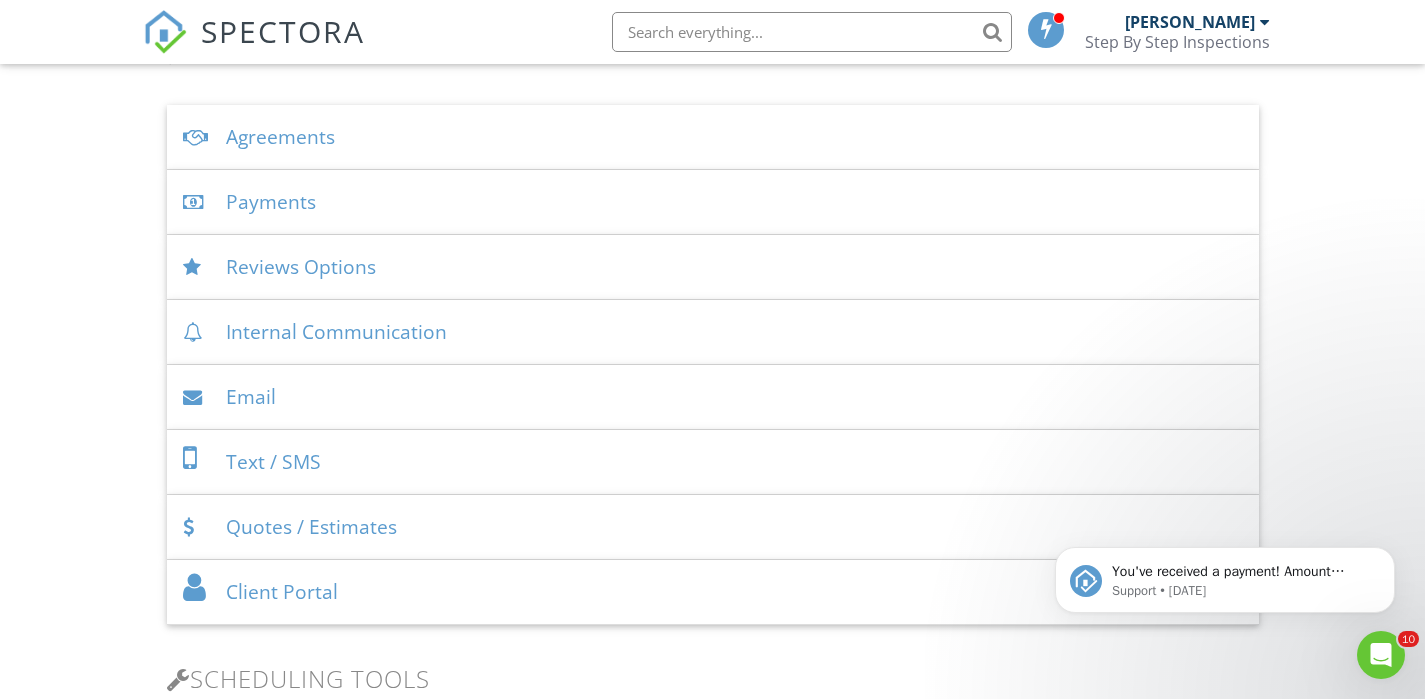 click on "Agreements" at bounding box center (713, 137) 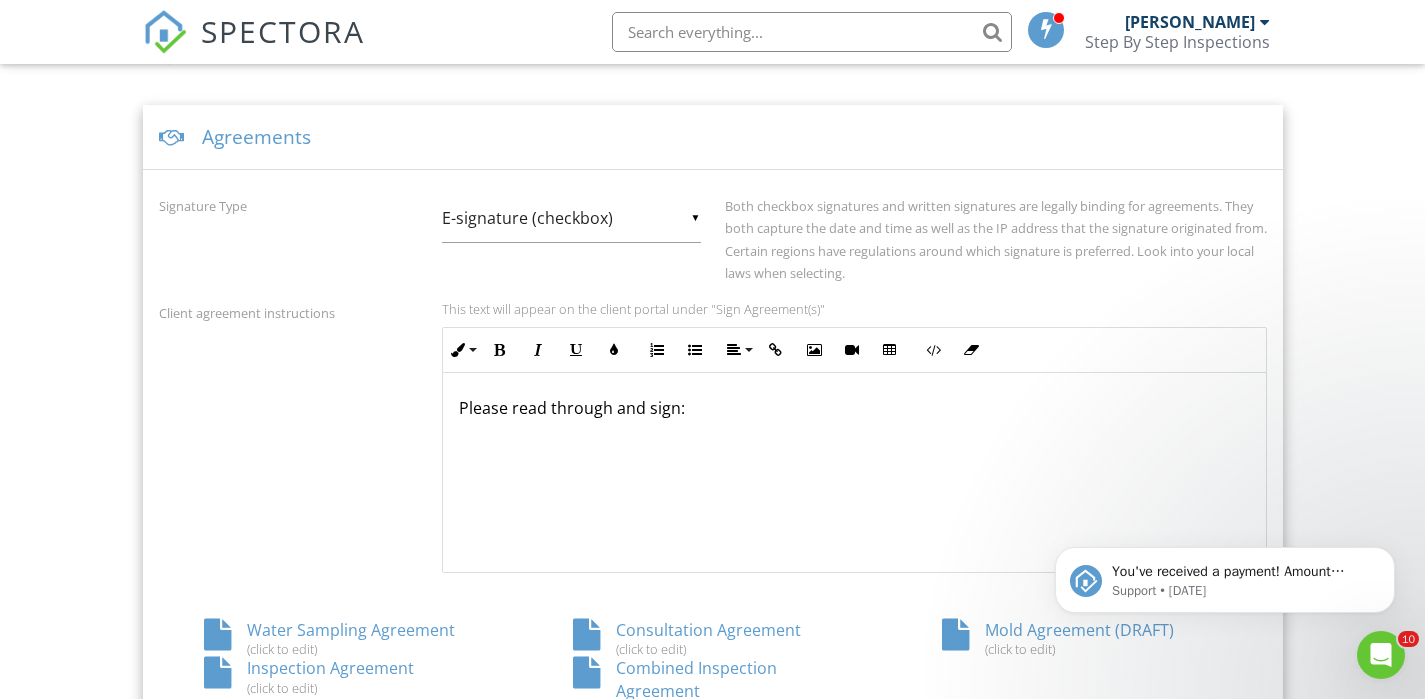 click on "Client agreement instructions
This text will appear on the client portal under "Sign Agreement(s)"
Inline Style XLarge Large Normal Small Light Small/Light Bold Italic Underline Colors Ordered List Unordered List Align Align Left Align Center Align Right Align Justify Insert Link Insert Image Insert Video Insert Table Code View Clear Formatting Please read through and sign: <p>Please read through and sign:</p>" at bounding box center [713, 437] 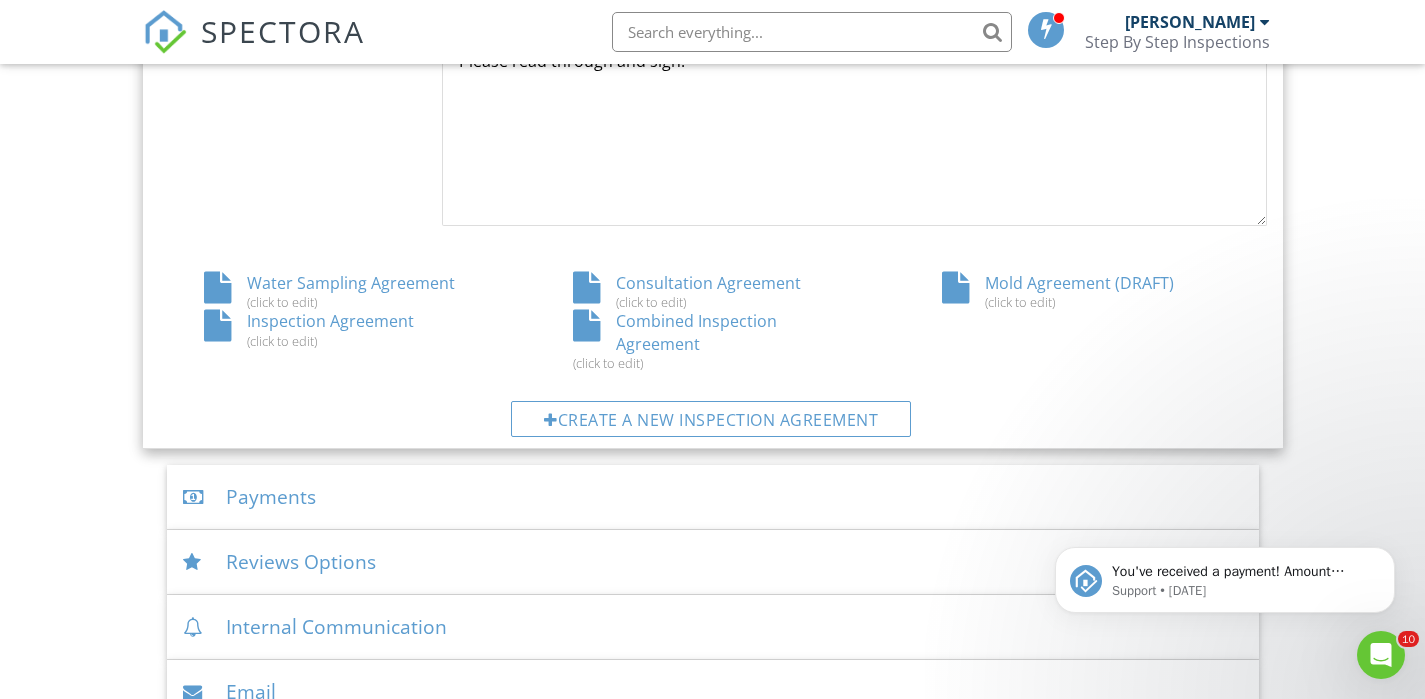 scroll, scrollTop: 1050, scrollLeft: 0, axis: vertical 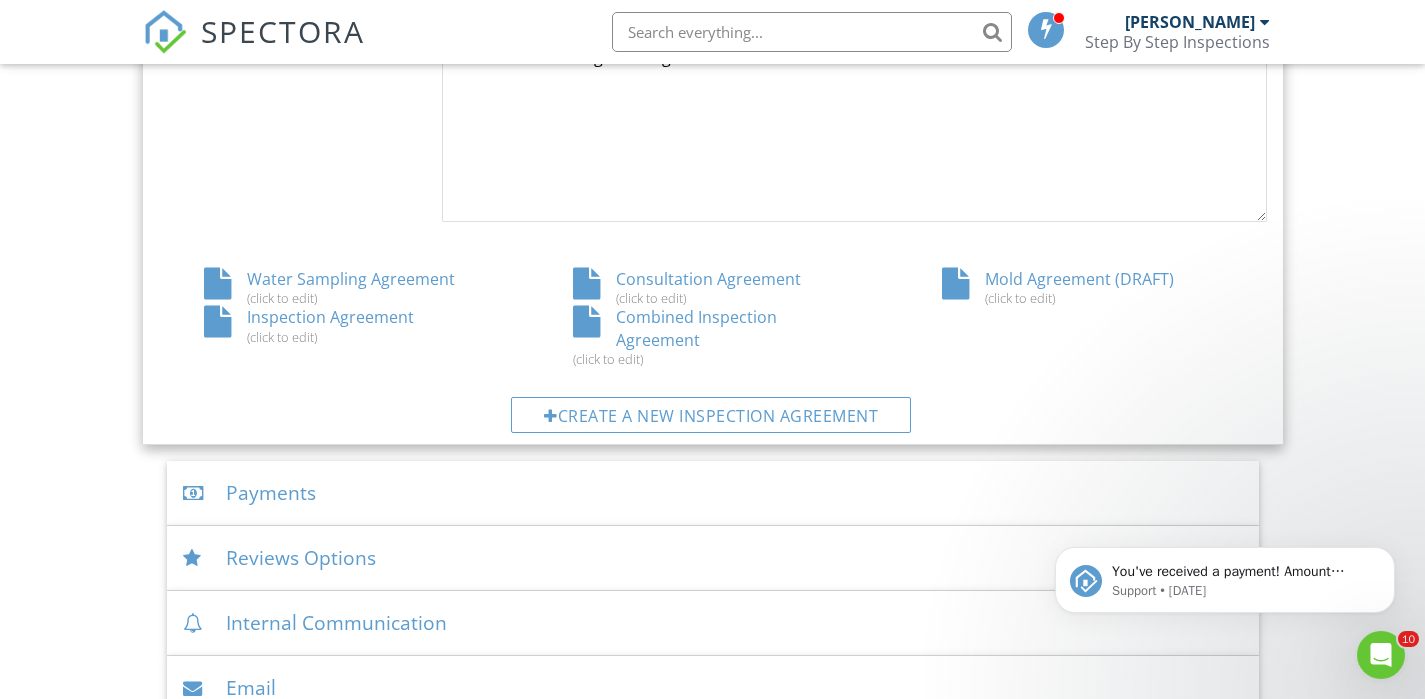 click on "Combined Inspection Agreement
(click to edit)" at bounding box center [712, 336] 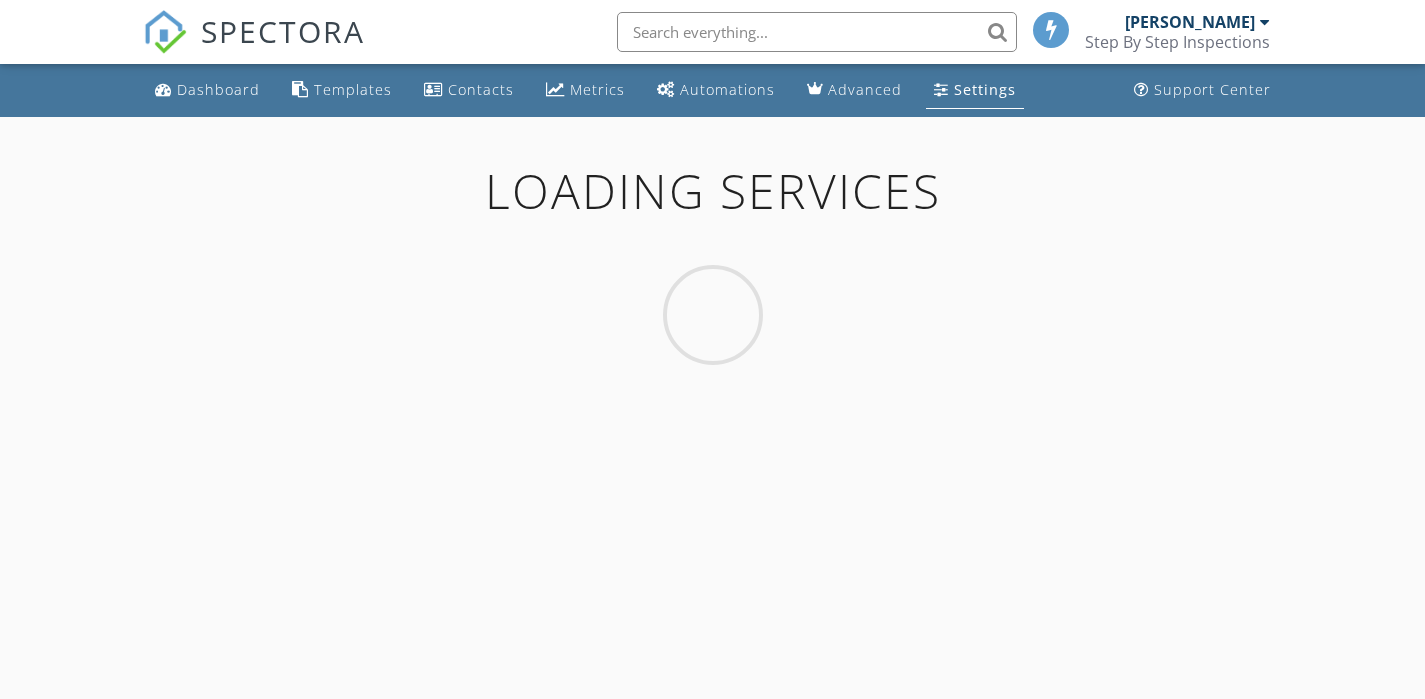 scroll, scrollTop: 0, scrollLeft: 0, axis: both 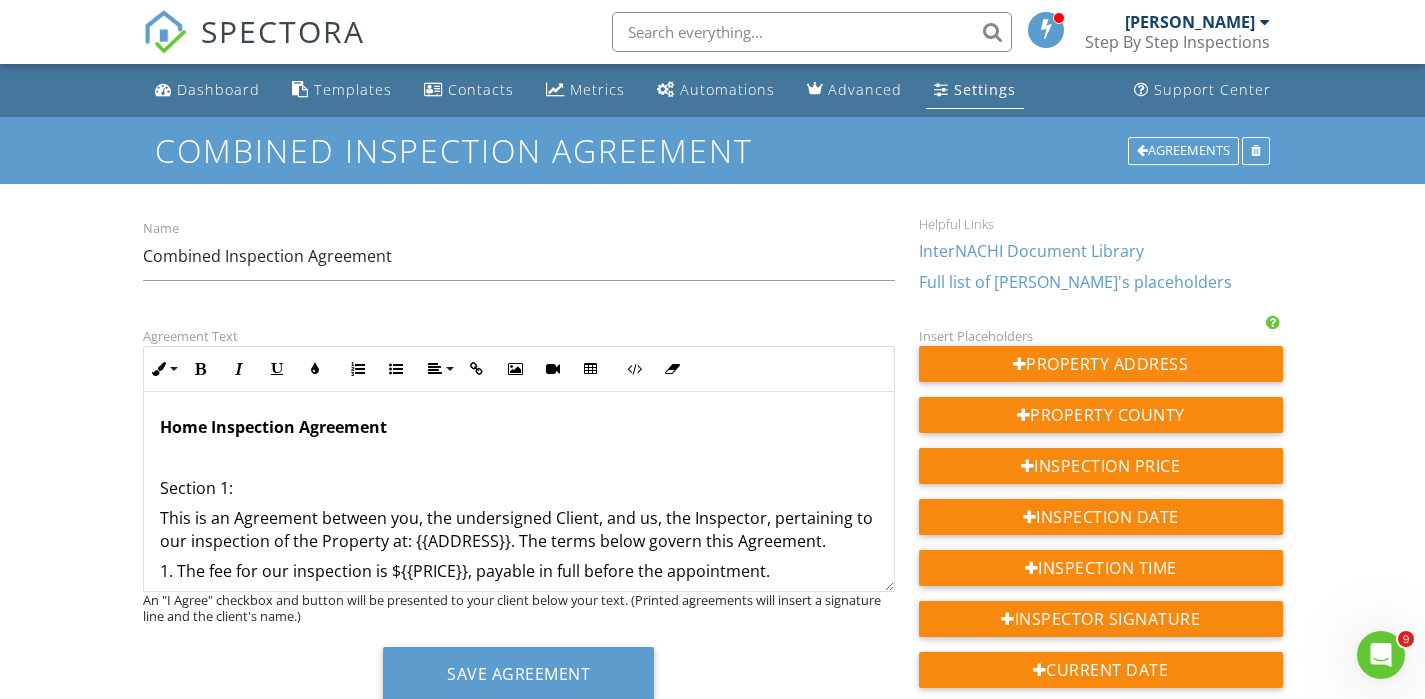 click on "Section 1:" at bounding box center (519, 488) 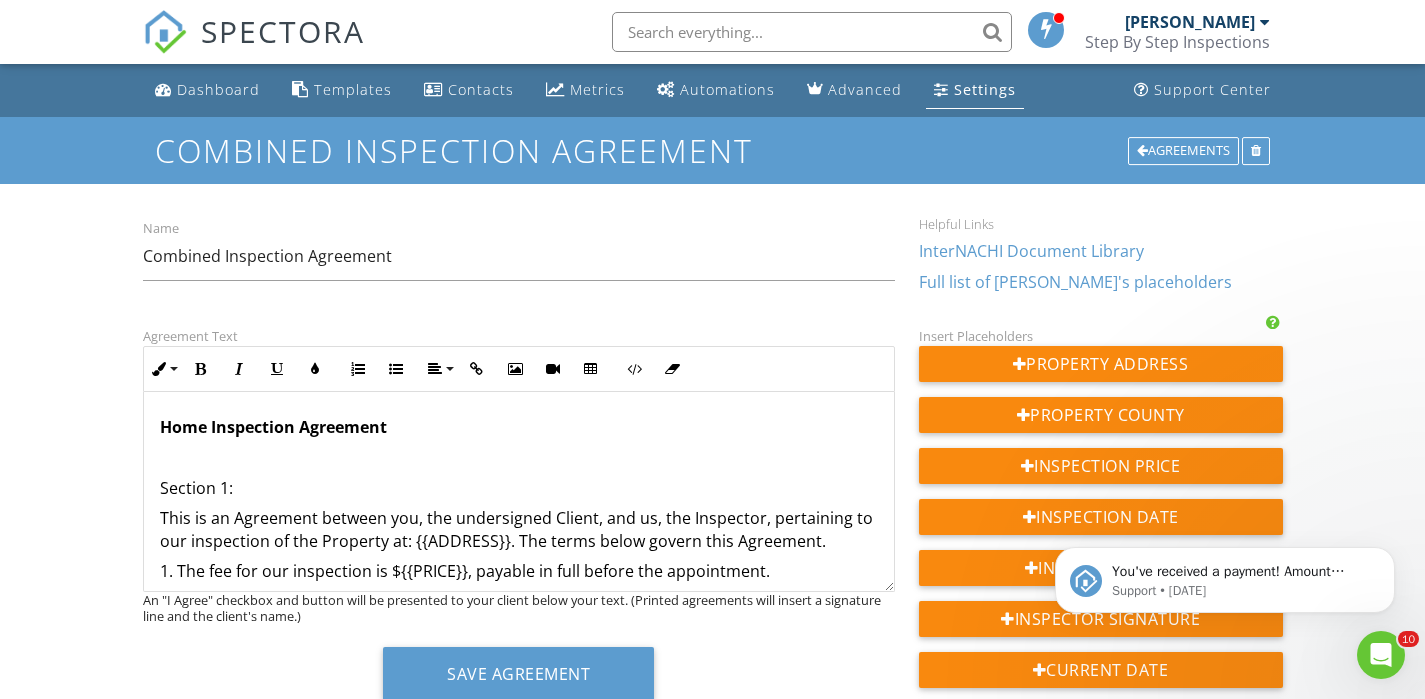 scroll, scrollTop: 0, scrollLeft: 0, axis: both 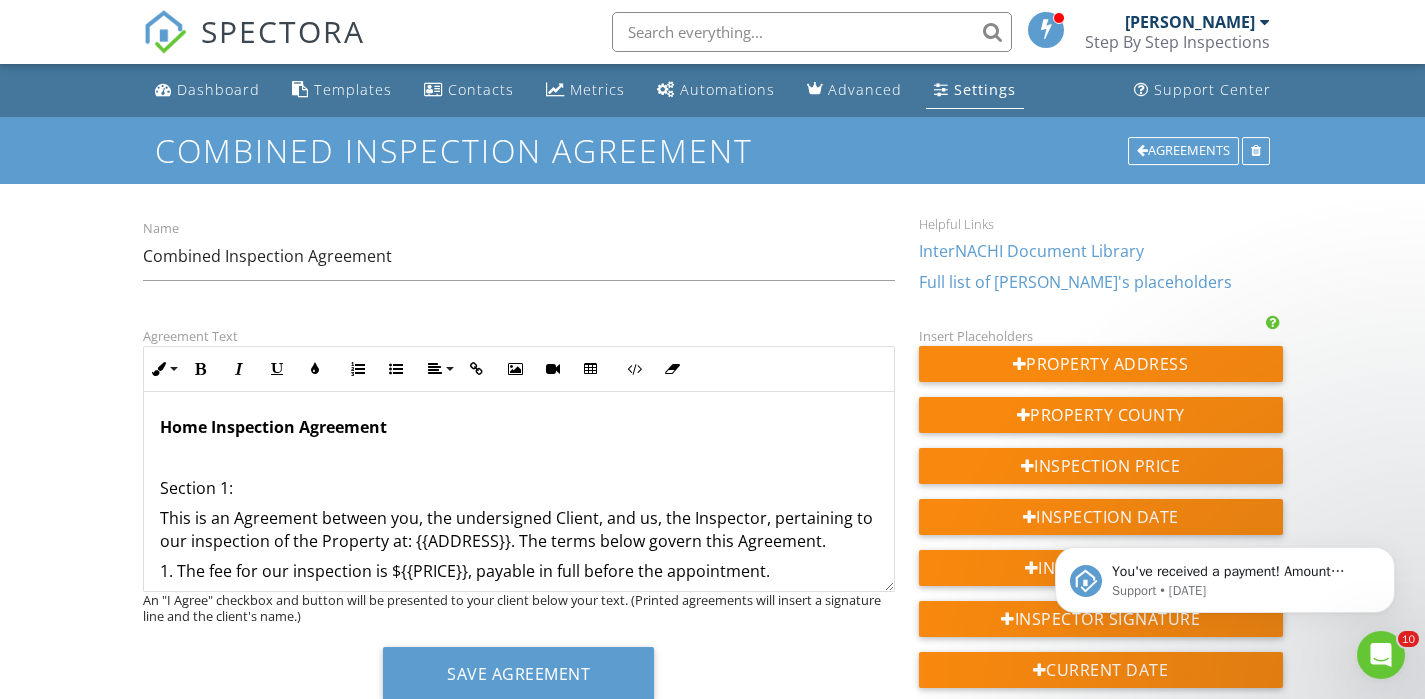 click on "Home Inspection Agreement Section 1: This is an Agreement between you, the undersigned Client, and us, the Inspector, pertaining to our inspection of the Property at: {{ADDRESS}}. The terms below govern this Agreement. 1. The fee for our inspection is ${{PRICE}}, payable in full before the appointment. 2. We will perform a visual inspection of the home/building and provide you with a written report identifying the defects that we (1) observed and (2) deemed material. 3. Unless otherwise noted in this Agreement or not possible, we will perform the inspection in accordance with the current New York State Department of State Standards of Practice (SOP). 4. You may not assign this Agreement. 9. You agree that the exclusive venue for any litigation arising out of this Agreement shall be in the county where we have our principal place of business. If you fail to prove any claim against us, you agree to pay all our legal costs, expenses and attorney’s fees incurred in defending that claim. Section 2: Section 3:" at bounding box center (519, 4743) 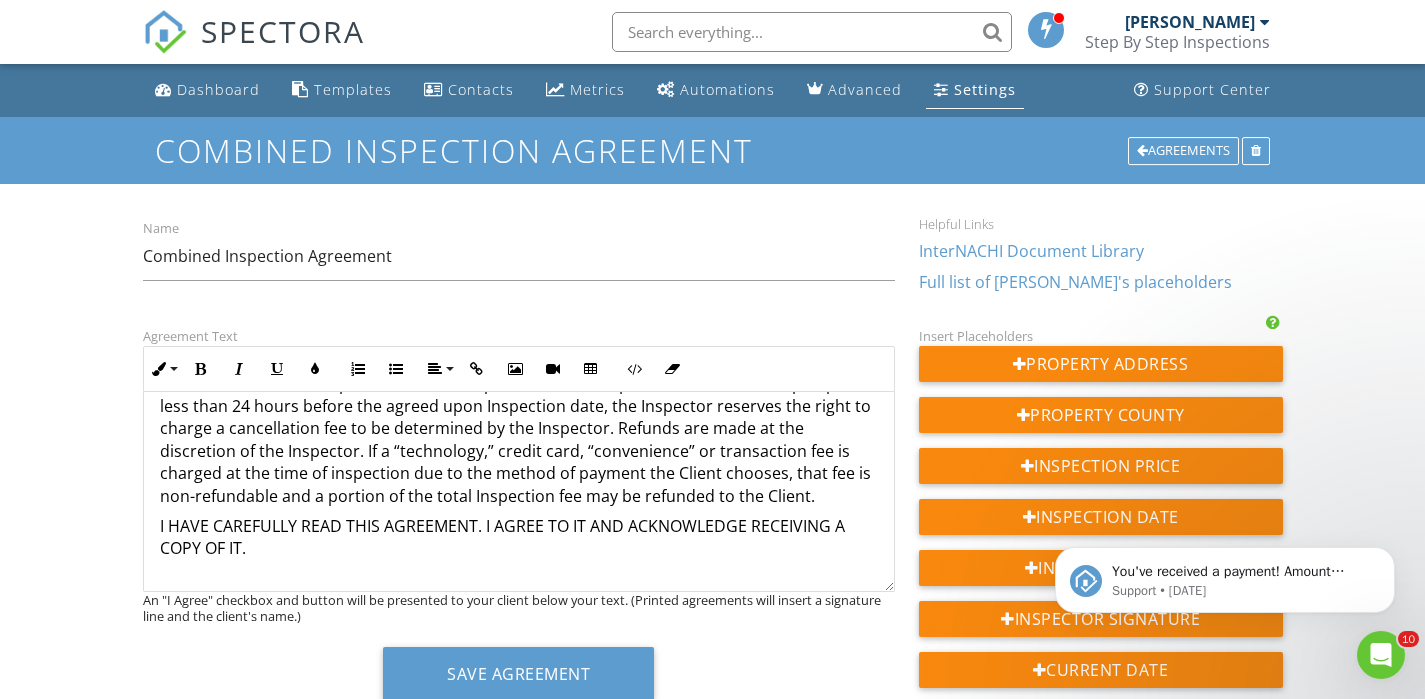 scroll, scrollTop: 1542, scrollLeft: 0, axis: vertical 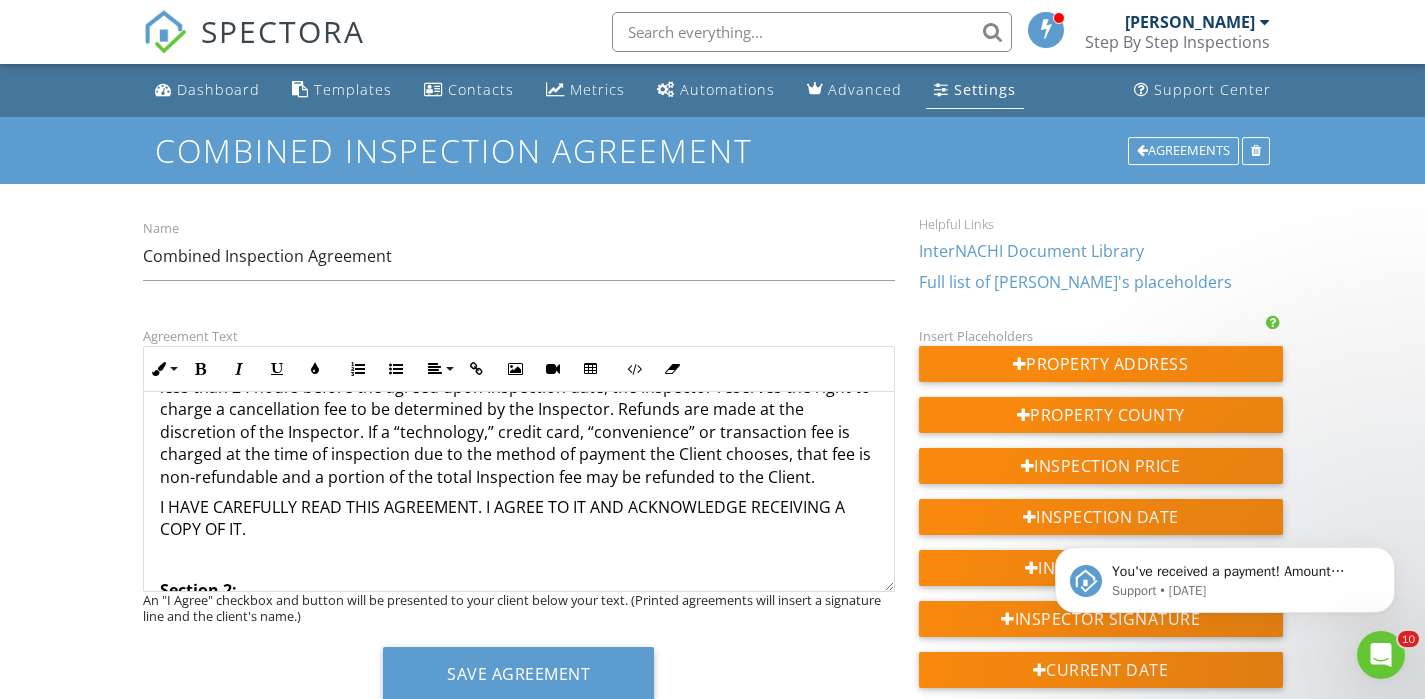 click on "14.  Refund/Cancellation Policy: The Client should notify the Inspector of any changes to the date and time of the Inspection as soon as possible. If the Inspection is cancelled or postponed less than 24 hours before the agreed upon Inspection date, the Inspector reserves the right to charge a cancellation fee to be determined by the Inspector. Refunds are made at the discretion of the Inspector. If a “technology,” credit card, “convenience” or transaction fee is charged at the time of inspection due to the method of payment the Client chooses, that fee is non-refundable and a portion of the total Inspection fee may be refunded to the Client." at bounding box center [519, 409] 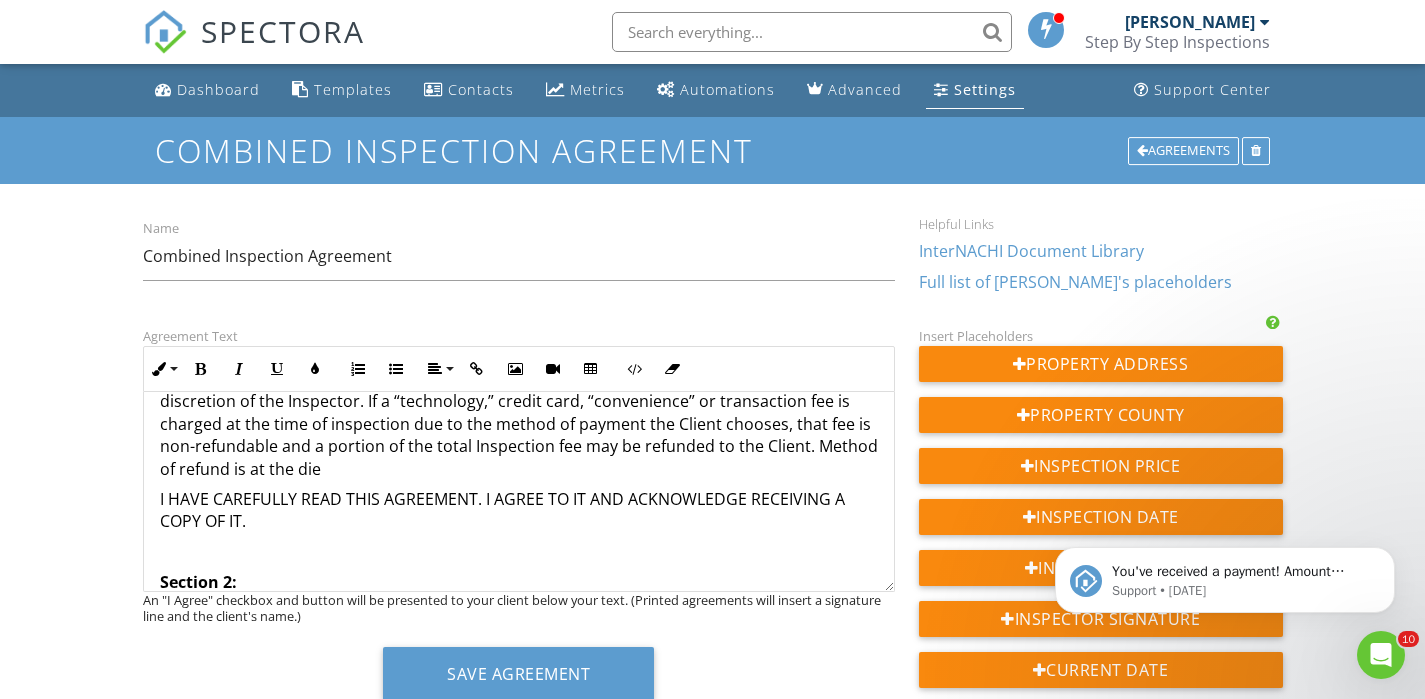 click on "14.  Refund/Cancellation Policy: The Client should notify the Inspector of any changes to the date and time of the Inspection as soon as possible. If the Inspection is cancelled or postponed less than 24 hours before the agreed upon Inspection date, the Inspector reserves the right to charge a cancellation fee to be determined by the Inspector. Refunds are made at the discretion of the Inspector. If a “technology,” credit card, “convenience” or transaction fee is charged at the time of inspection due to the method of payment the Client chooses, that fee is non-refundable and a portion of the total Inspection fee may be refunded to the Client. Method of refund is at the die" at bounding box center (519, 390) 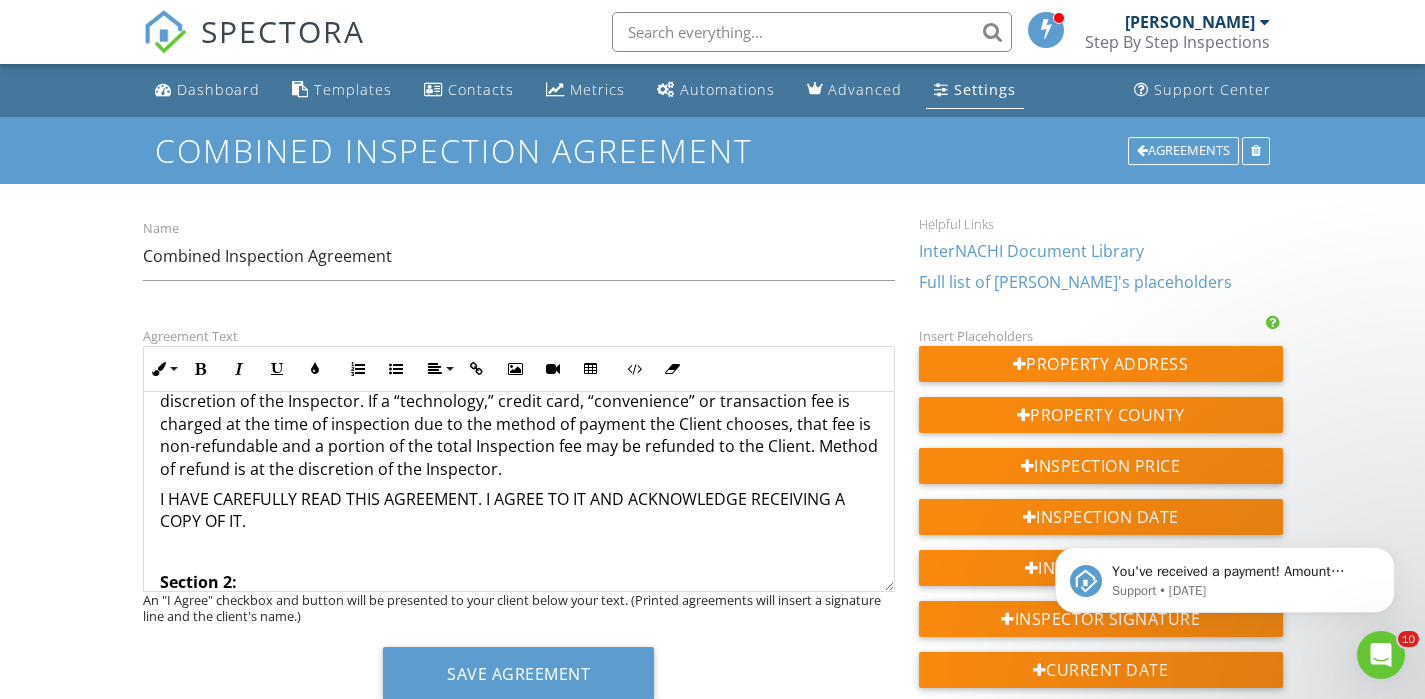 click on "14.  Refund/Cancellation Policy: The Client should notify the Inspector of any changes to the date and time of the Inspection as soon as possible. If the Inspection is cancelled or postponed less than 24 hours before the agreed upon Inspection date, the Inspector reserves the right to charge a cancellation fee to be determined by the Inspector. Refunds are made at the discretion of the Inspector. If a “technology,” credit card, “convenience” or transaction fee is charged at the time of inspection due to the method of payment the Client chooses, that fee is non-refundable and a portion of the total Inspection fee may be refunded to the Client. Method of refund is at the discretion of the Inspector." at bounding box center [519, 390] 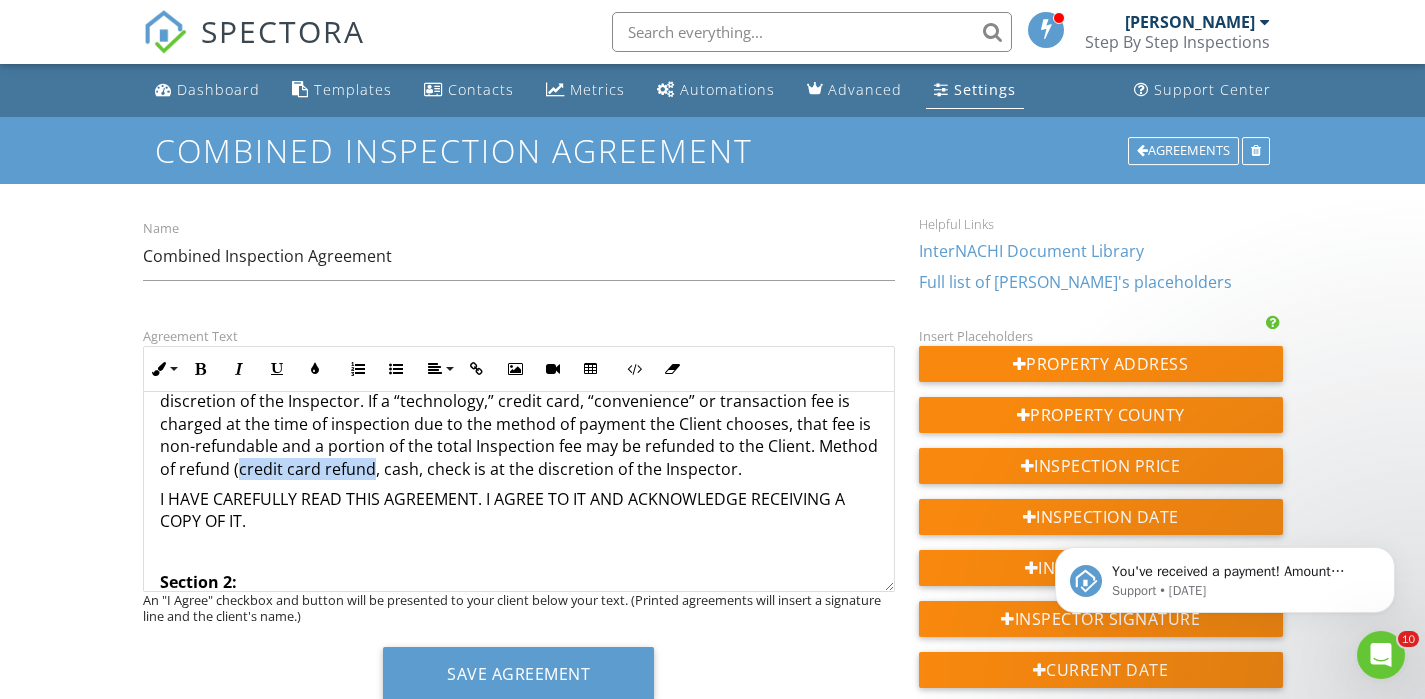 drag, startPoint x: 435, startPoint y: 468, endPoint x: 300, endPoint y: 467, distance: 135.00371 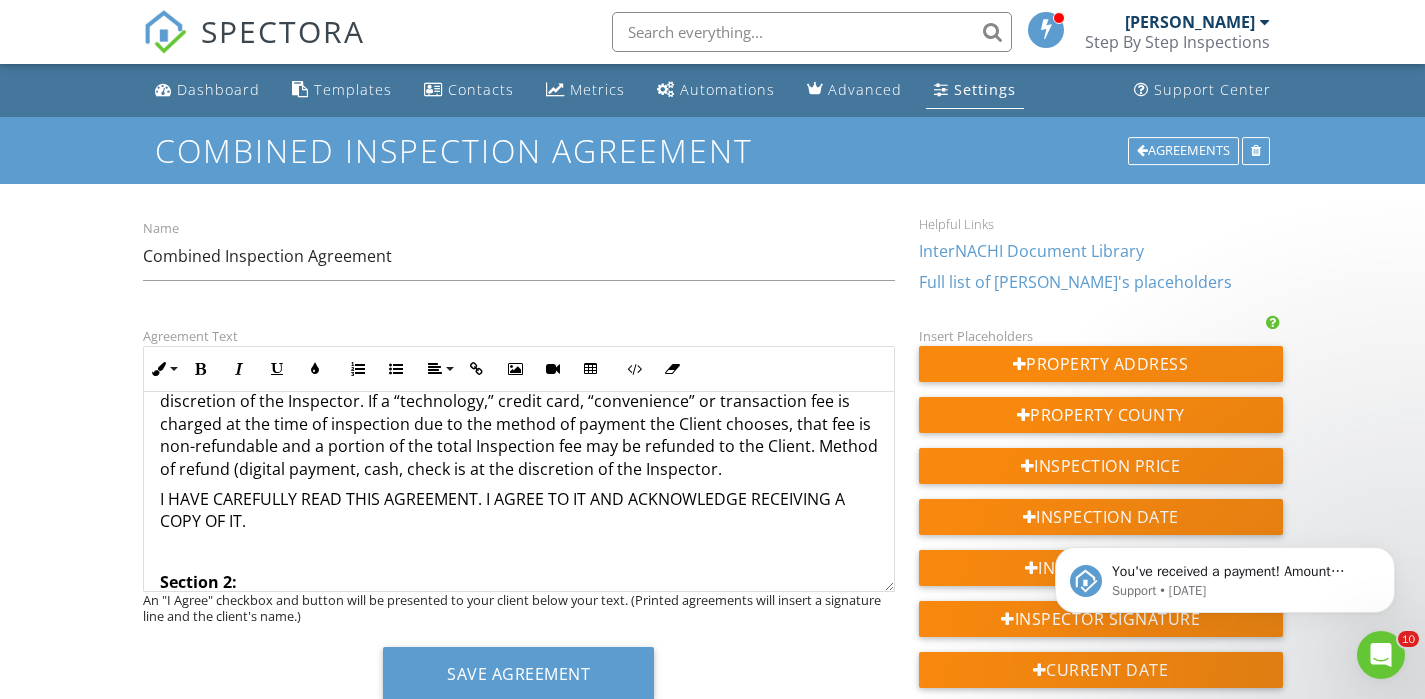 click on "14.  Refund/Cancellation Policy: The Client should notify the Inspector of any changes to the date and time of the Inspection as soon as possible. If the Inspection is cancelled or postponed less than 24 hours before the agreed upon Inspection date, the Inspector reserves the right to charge a cancellation fee to be determined by the Inspector. Refunds are made at the discretion of the Inspector. If a “technology,” credit card, “convenience” or transaction fee is charged at the time of inspection due to the method of payment the Client chooses, that fee is non-refundable and a portion of the total Inspection fee may be refunded to the Client. Method of refund (digital payment, cash, check is at the discretion of the Inspector." at bounding box center [519, 390] 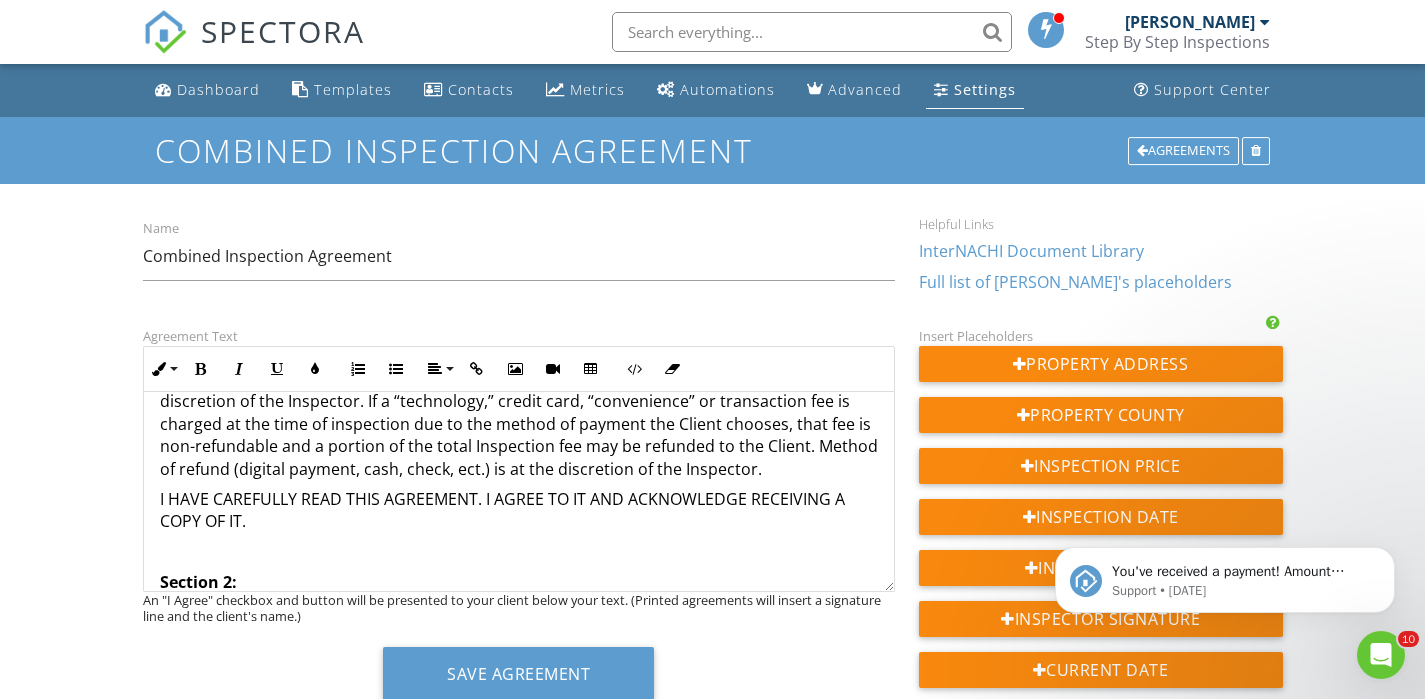 click on "14.  Refund/Cancellation Policy: The Client should notify the Inspector of any changes to the date and time of the Inspection as soon as possible. If the Inspection is cancelled or postponed less than 24 hours before the agreed upon Inspection date, the Inspector reserves the right to charge a cancellation fee to be determined by the Inspector. Refunds are made at the discretion of the Inspector. If a “technology,” credit card, “convenience” or transaction fee is charged at the time of inspection due to the method of payment the Client chooses, that fee is non-refundable and a portion of the total Inspection fee may be refunded to the Client. Method of refund (digital payment, cash, check, ect.) is at the discretion of the Inspector." at bounding box center (519, 390) 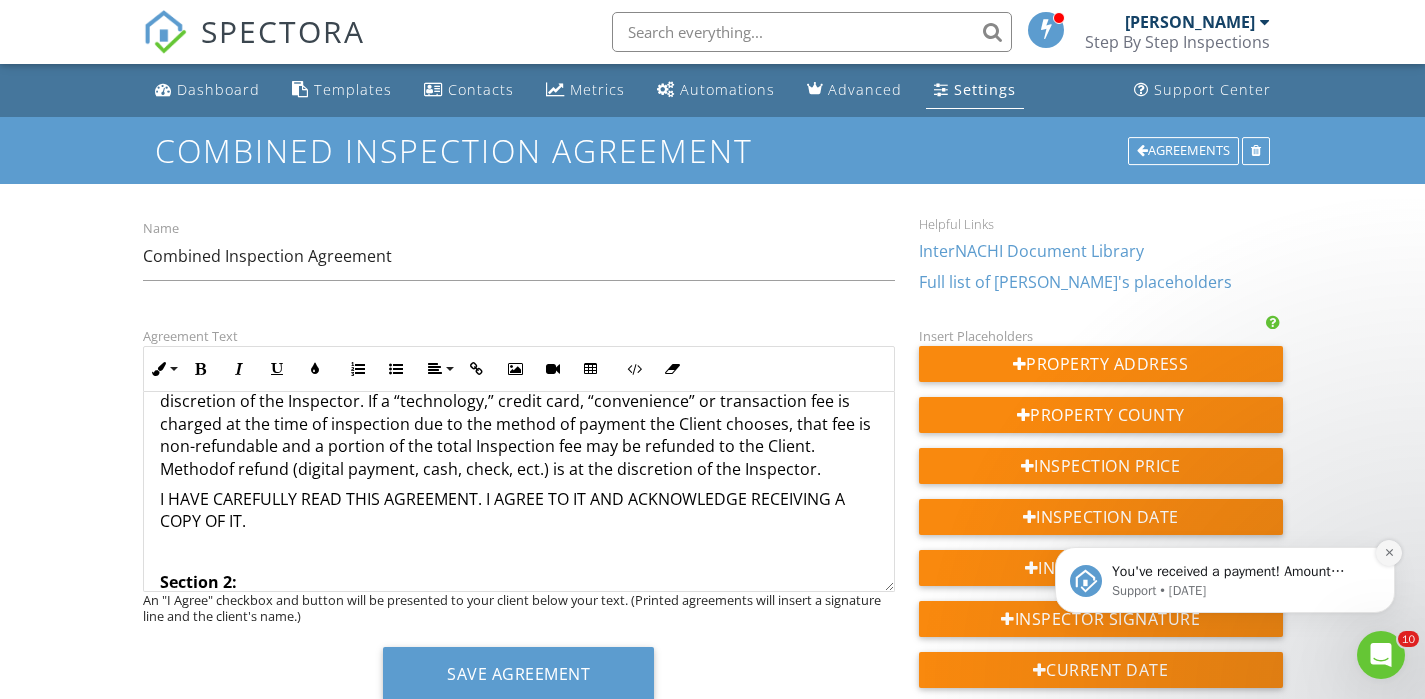 click 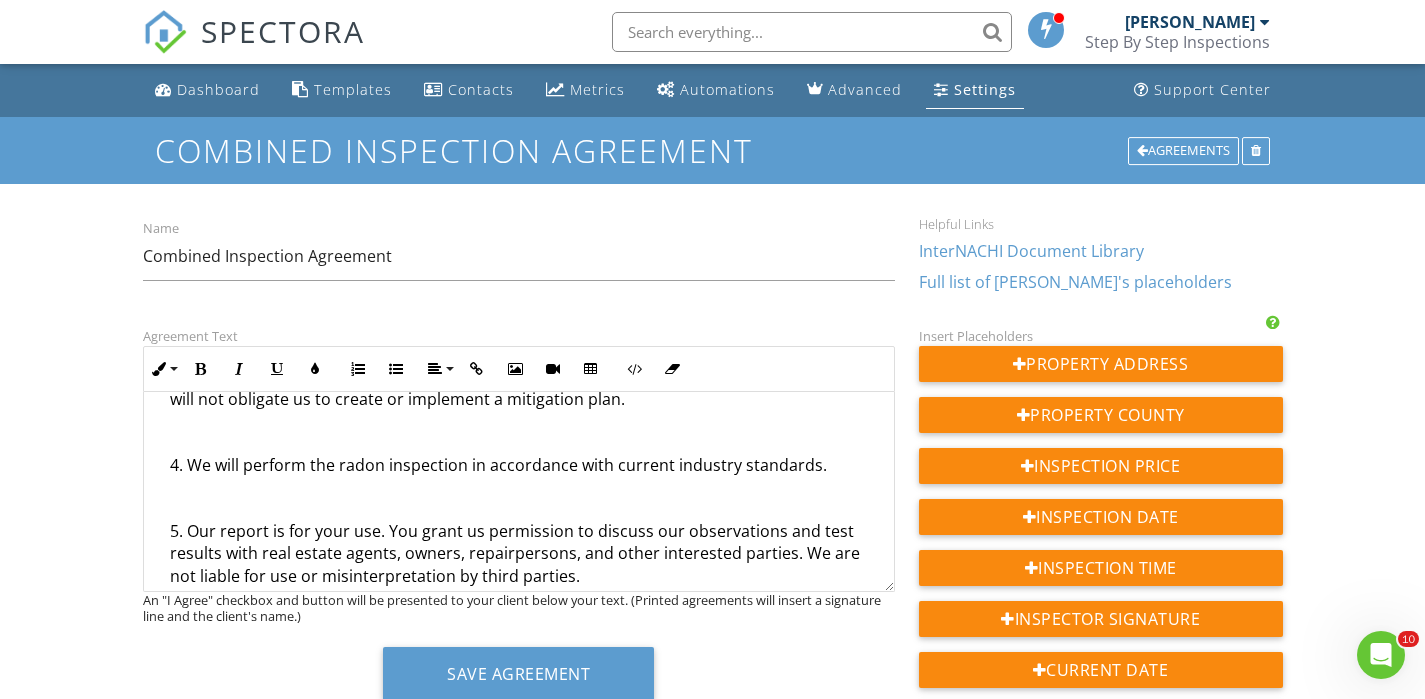 scroll, scrollTop: 2844, scrollLeft: 0, axis: vertical 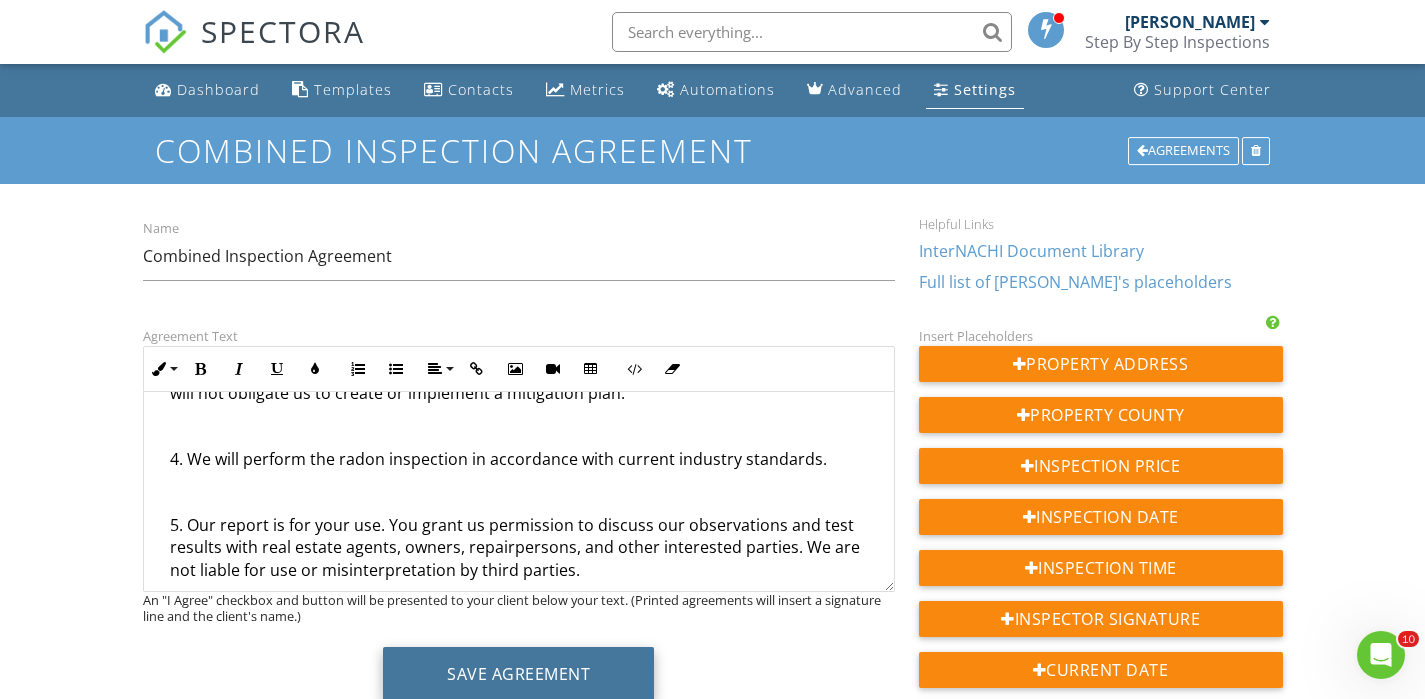 click on "Save Agreement" at bounding box center [518, 674] 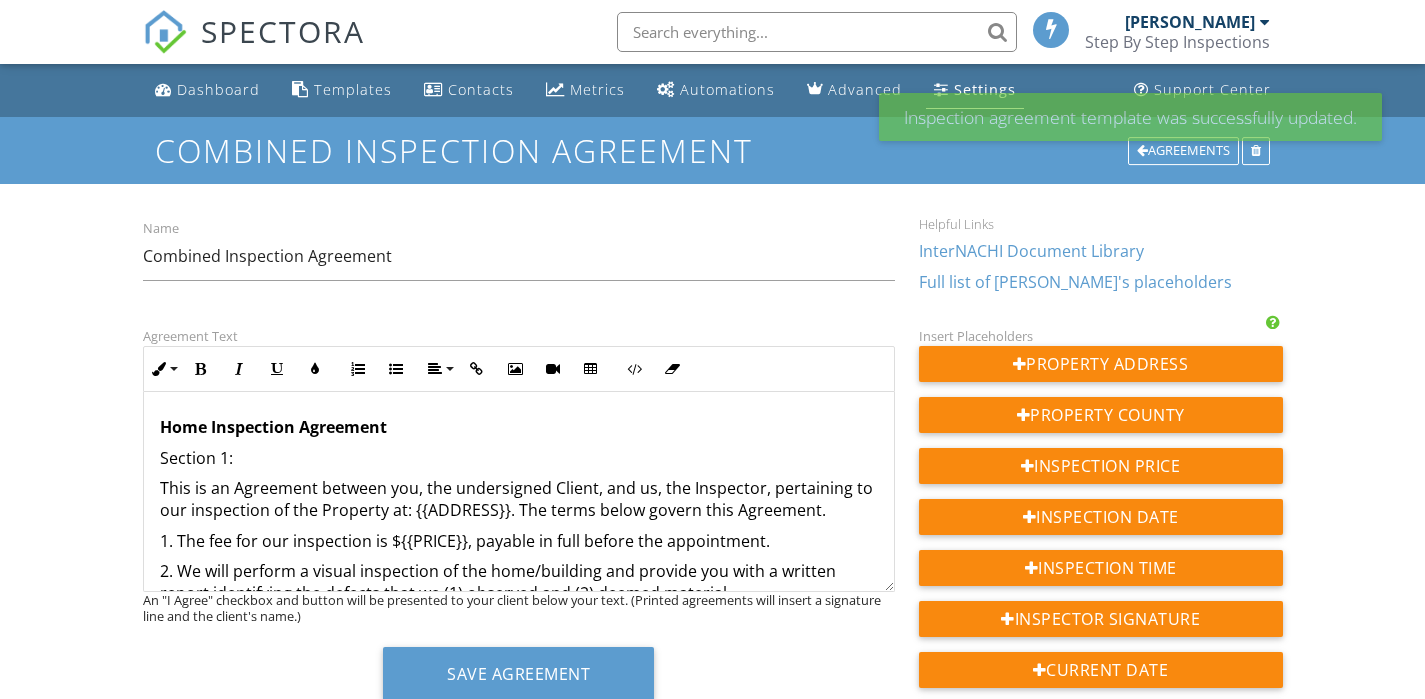 scroll, scrollTop: 0, scrollLeft: 0, axis: both 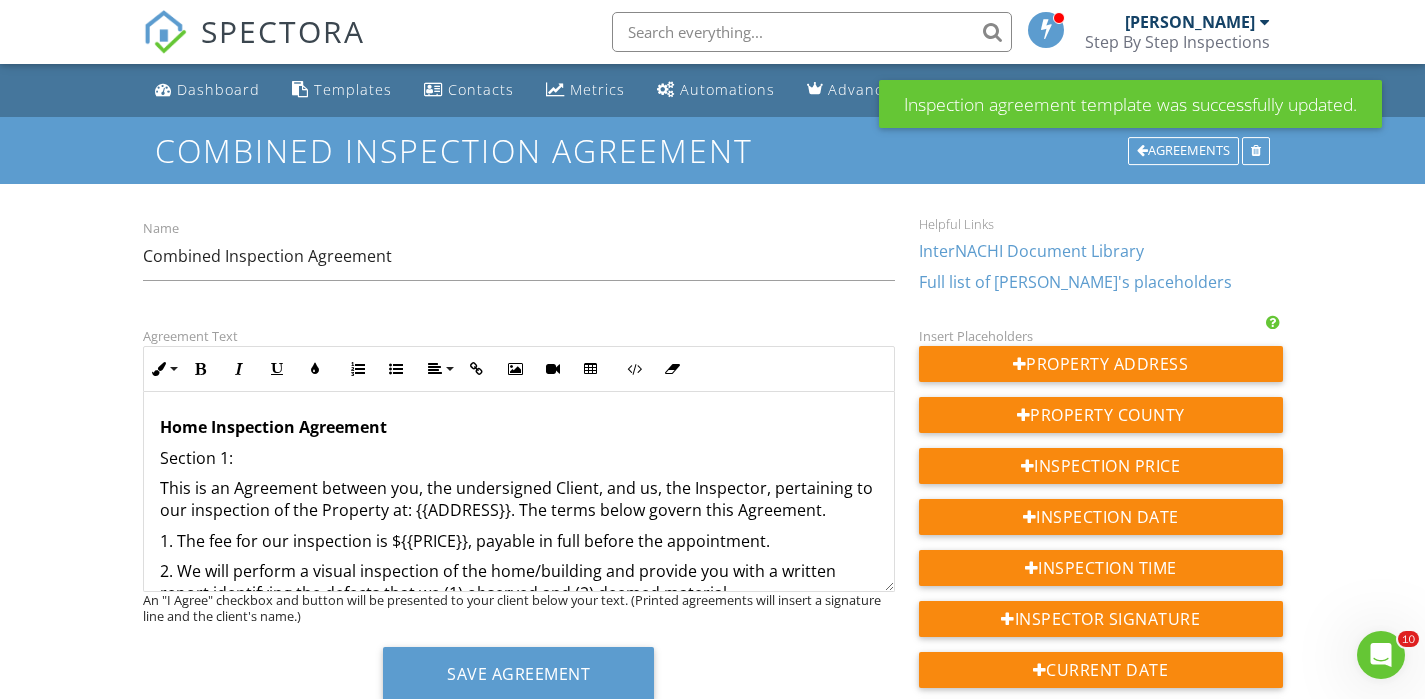 click on "[PERSON_NAME]" at bounding box center [1190, 22] 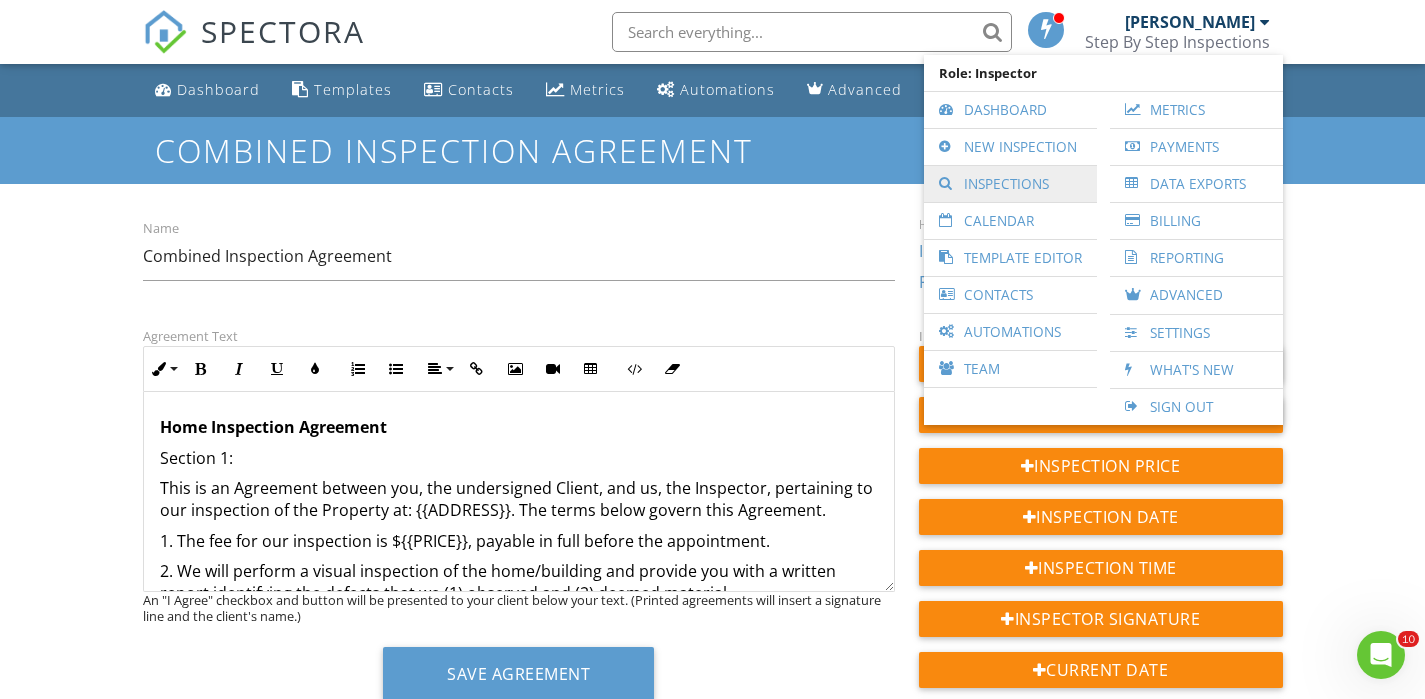 click on "Inspections" at bounding box center (1010, 184) 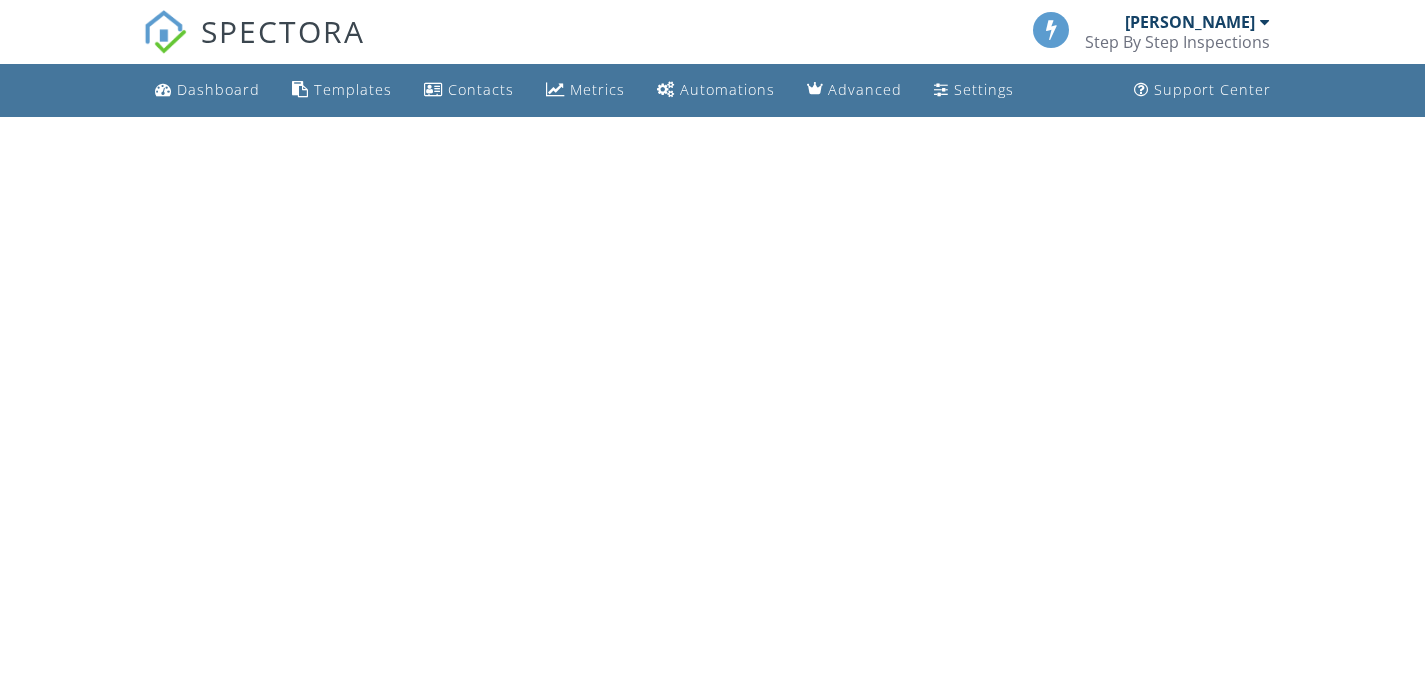 scroll, scrollTop: 0, scrollLeft: 0, axis: both 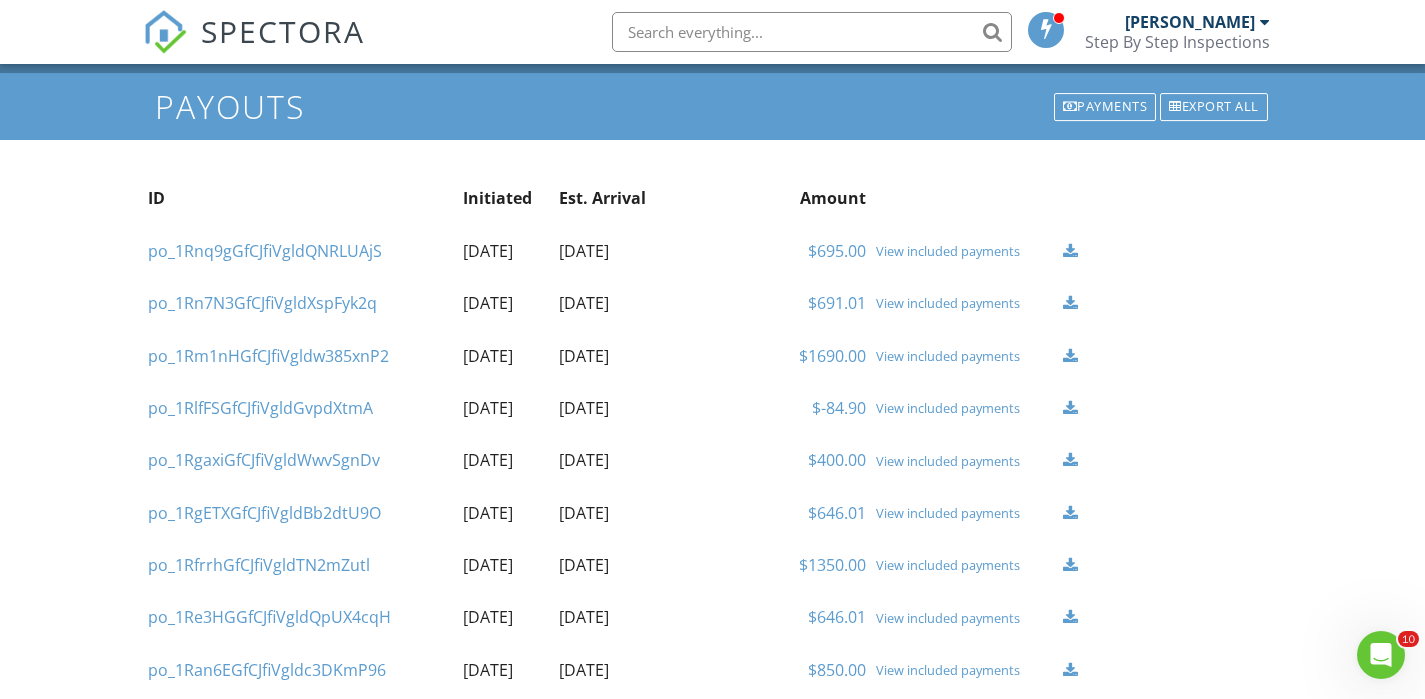 click on "Step By Step Inspections" at bounding box center [1177, 42] 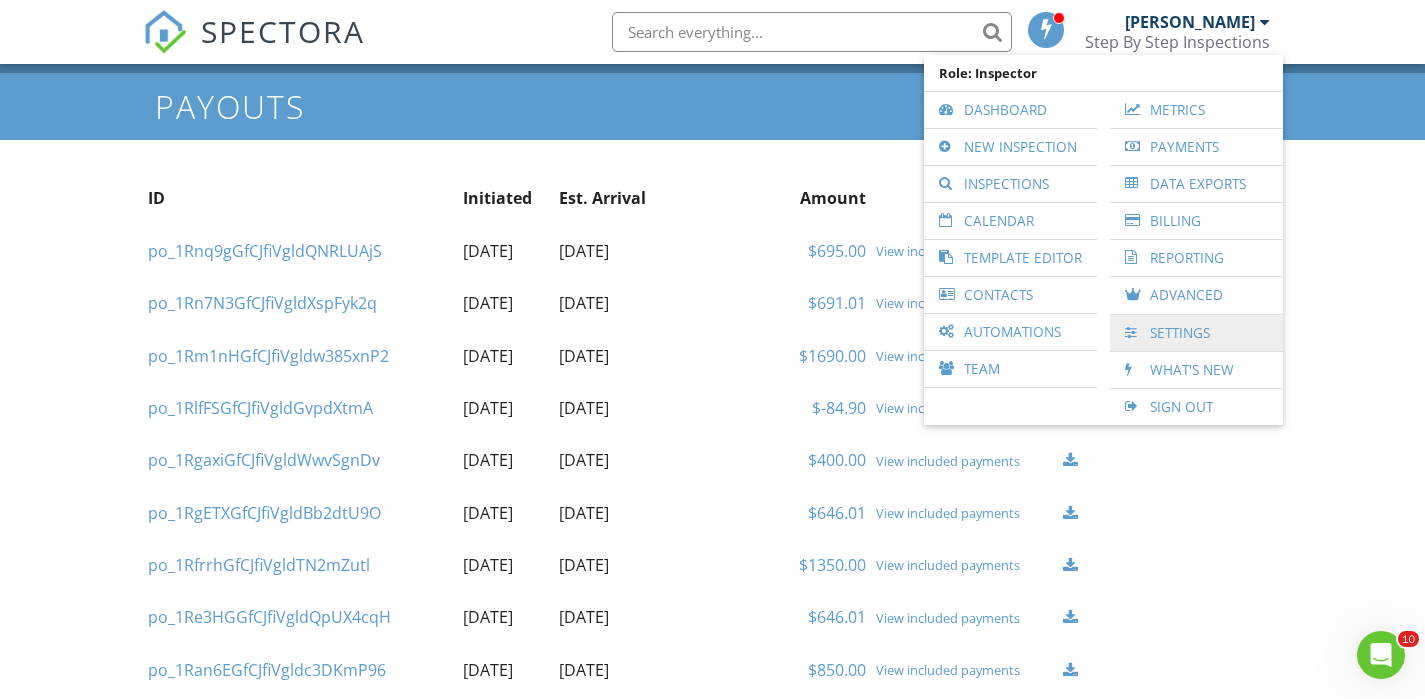 click on "Settings" at bounding box center (1196, 333) 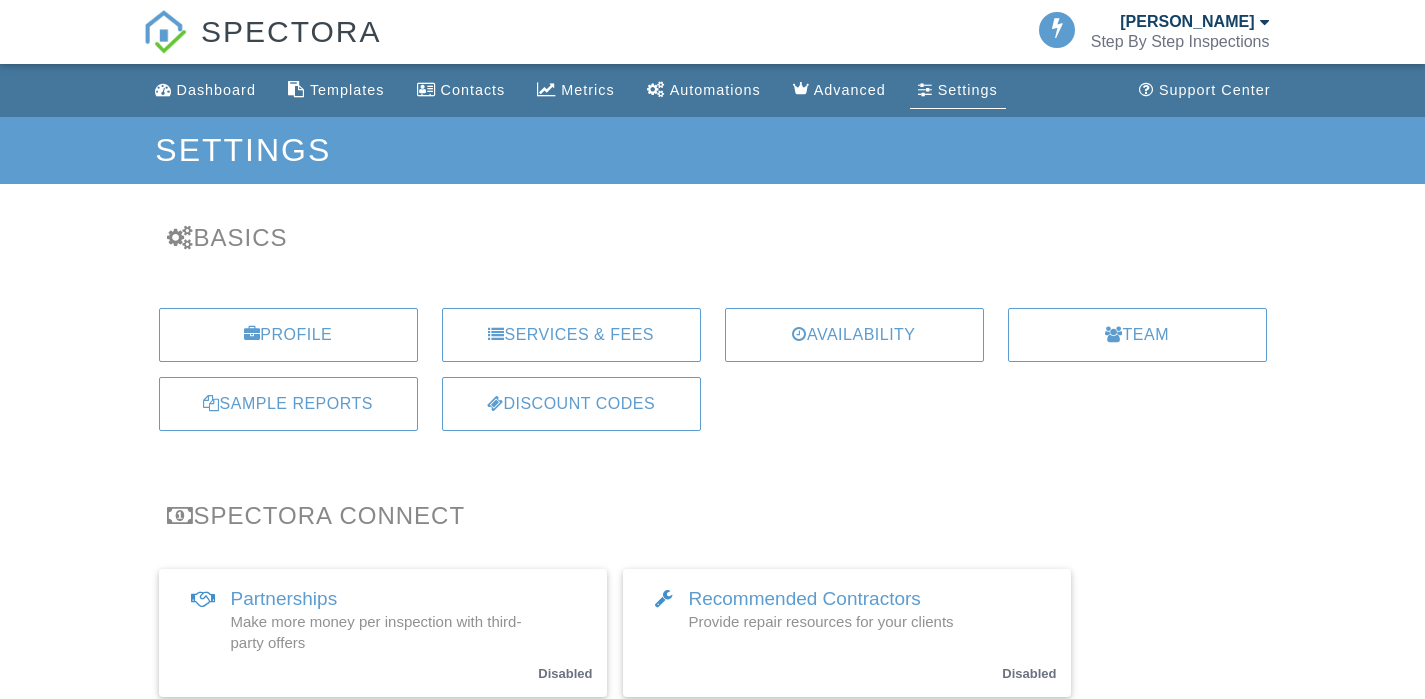 scroll, scrollTop: 0, scrollLeft: 0, axis: both 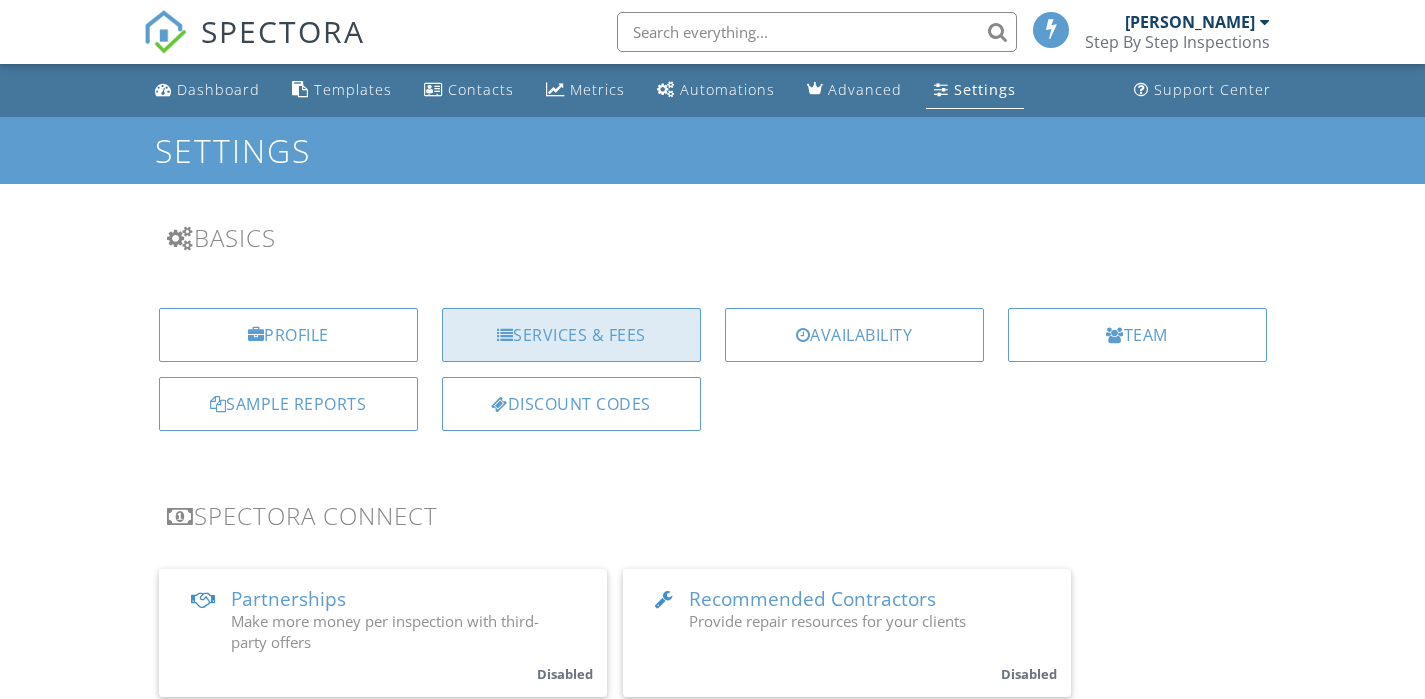 click on "Services & Fees" at bounding box center (571, 335) 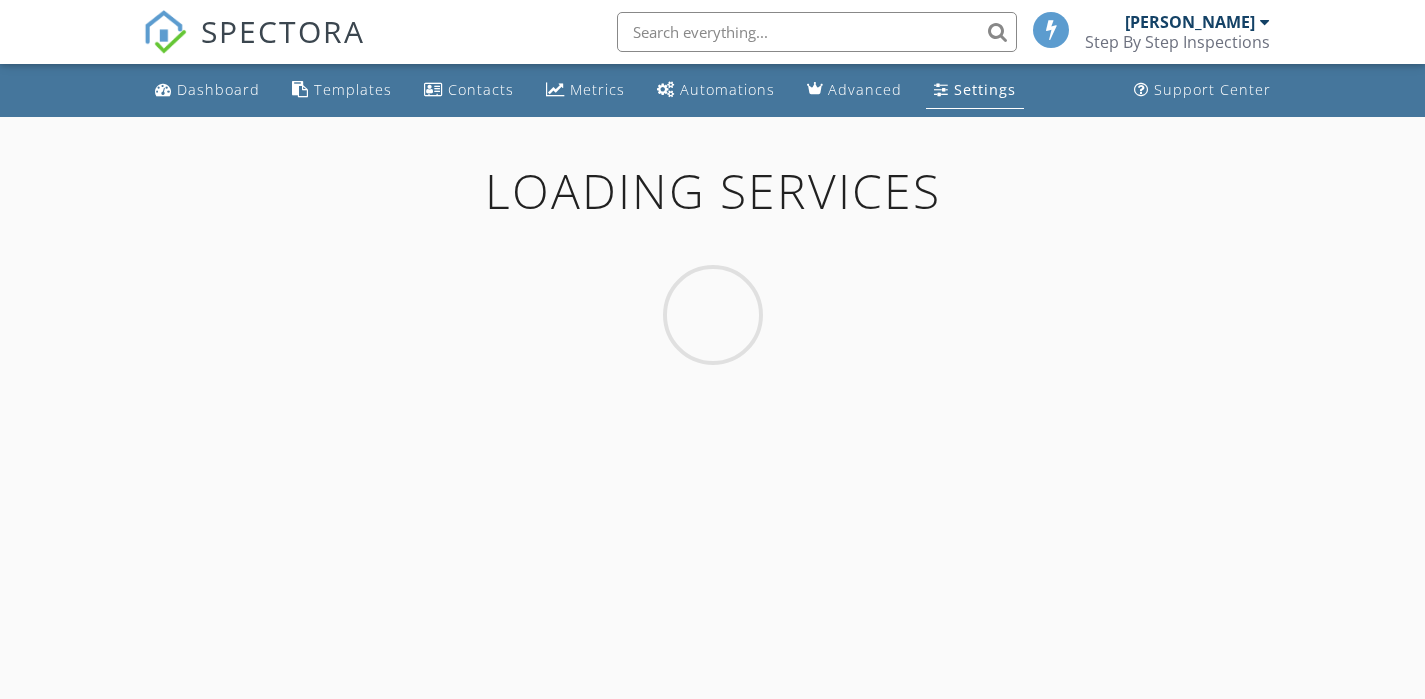 scroll, scrollTop: 0, scrollLeft: 0, axis: both 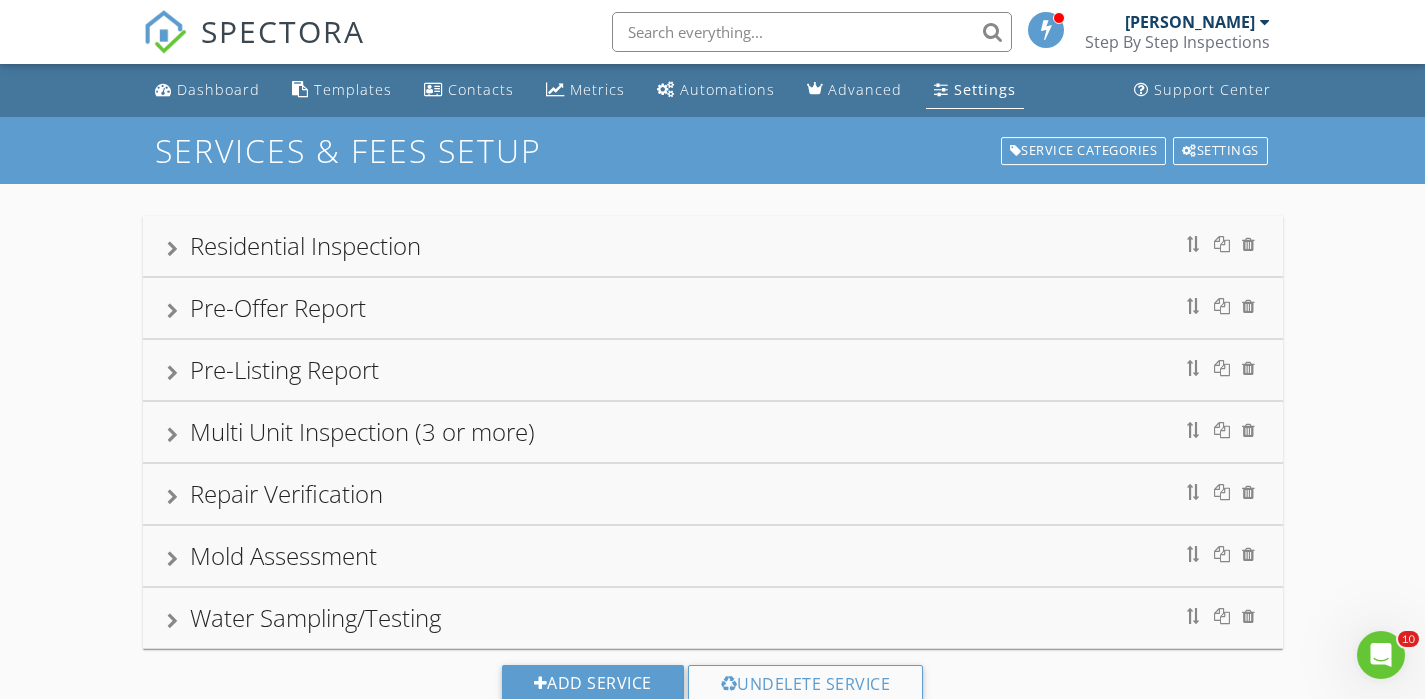 click on "[PERSON_NAME]" at bounding box center [1190, 22] 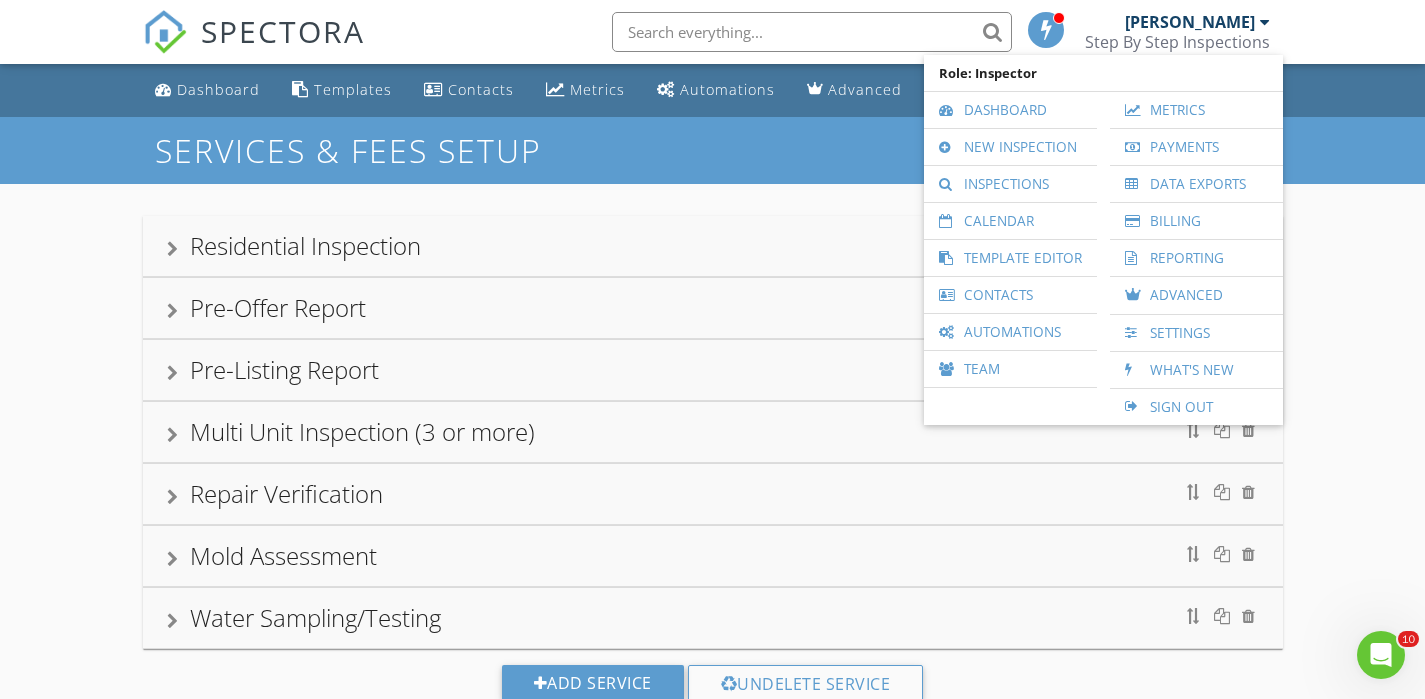 click on "Repair Verification" at bounding box center [713, 494] 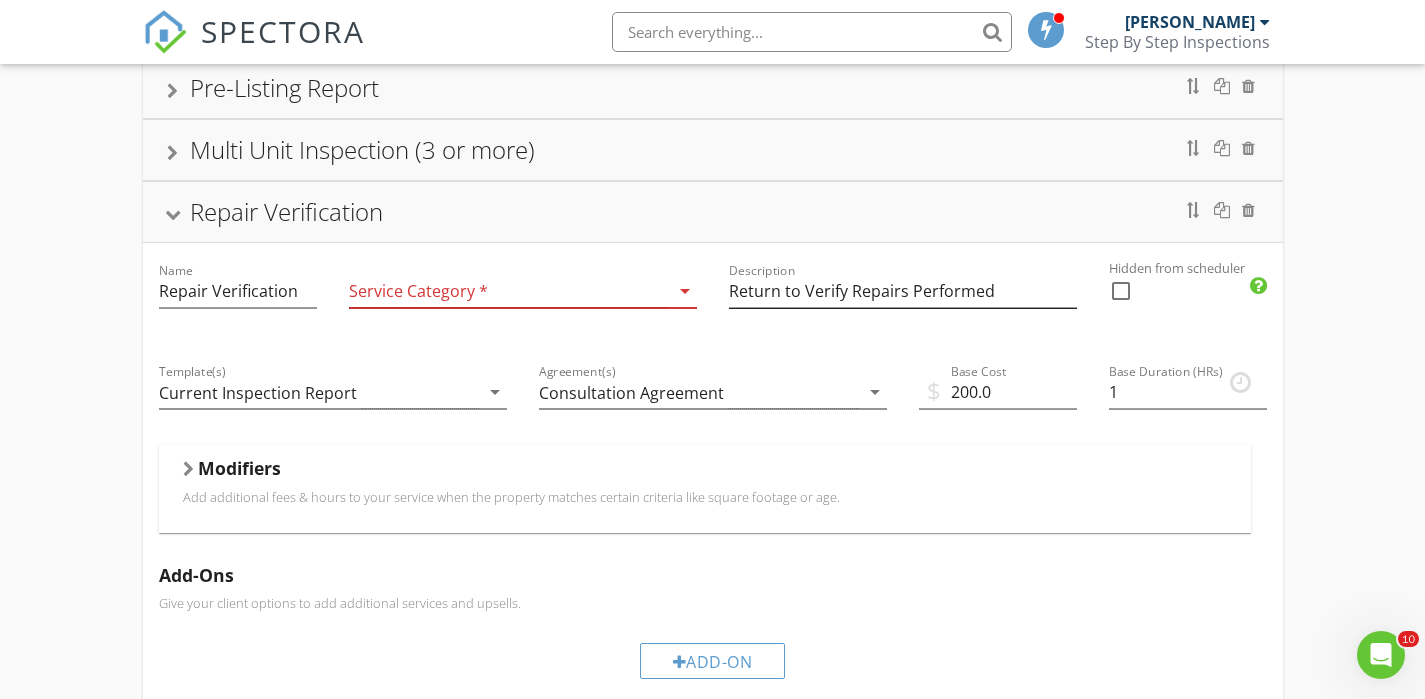 scroll, scrollTop: 311, scrollLeft: 0, axis: vertical 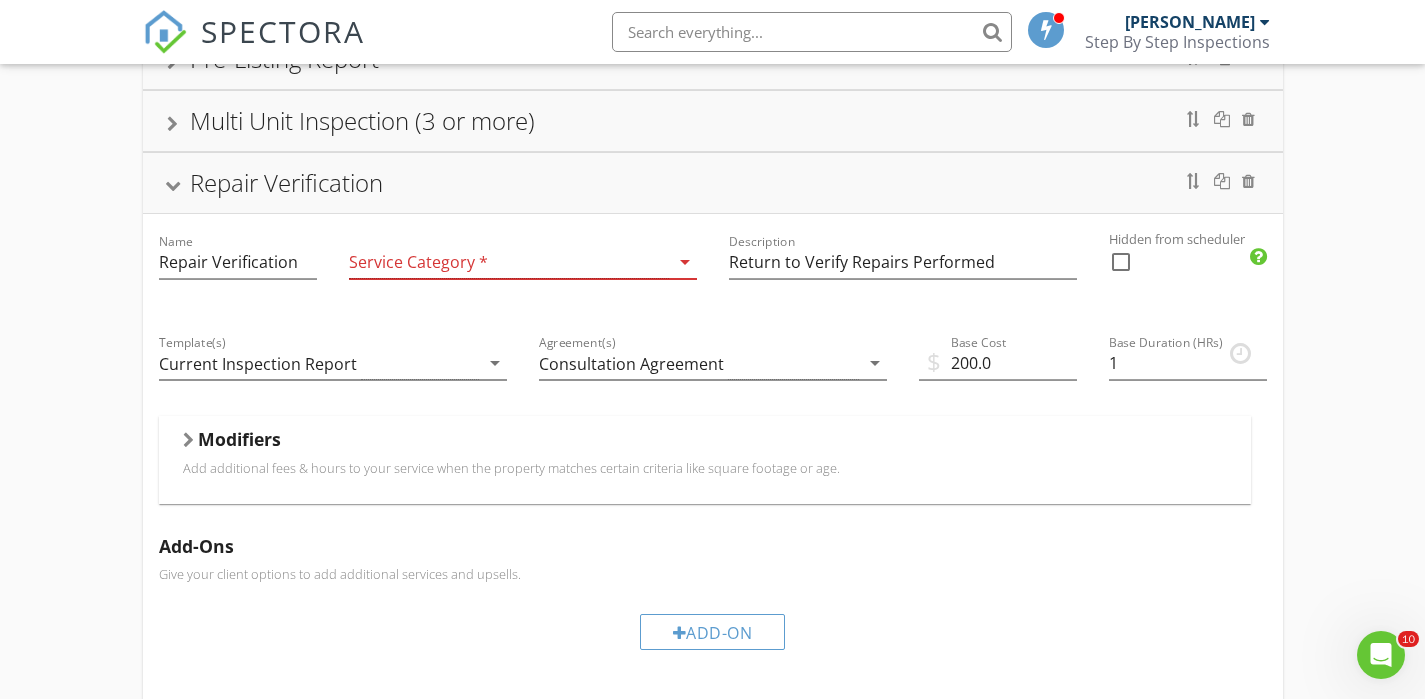 click at bounding box center [509, 262] 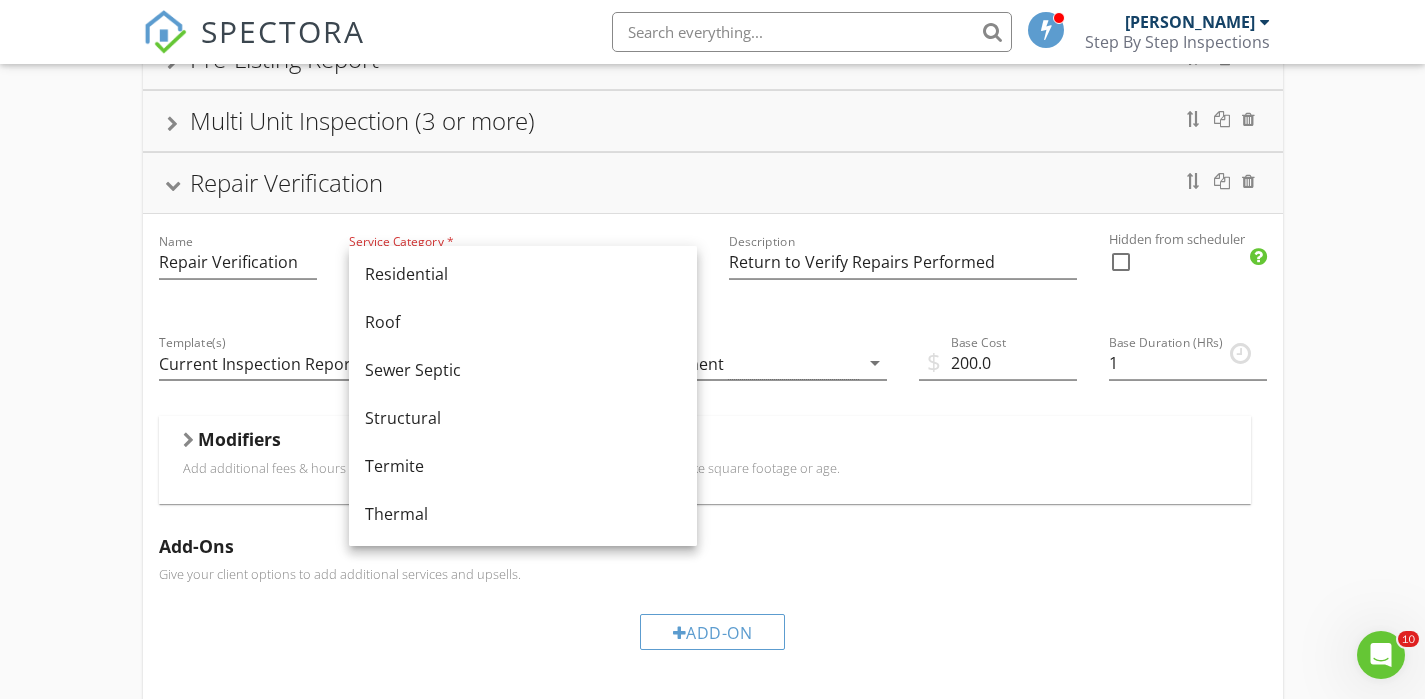 scroll, scrollTop: 1104, scrollLeft: 0, axis: vertical 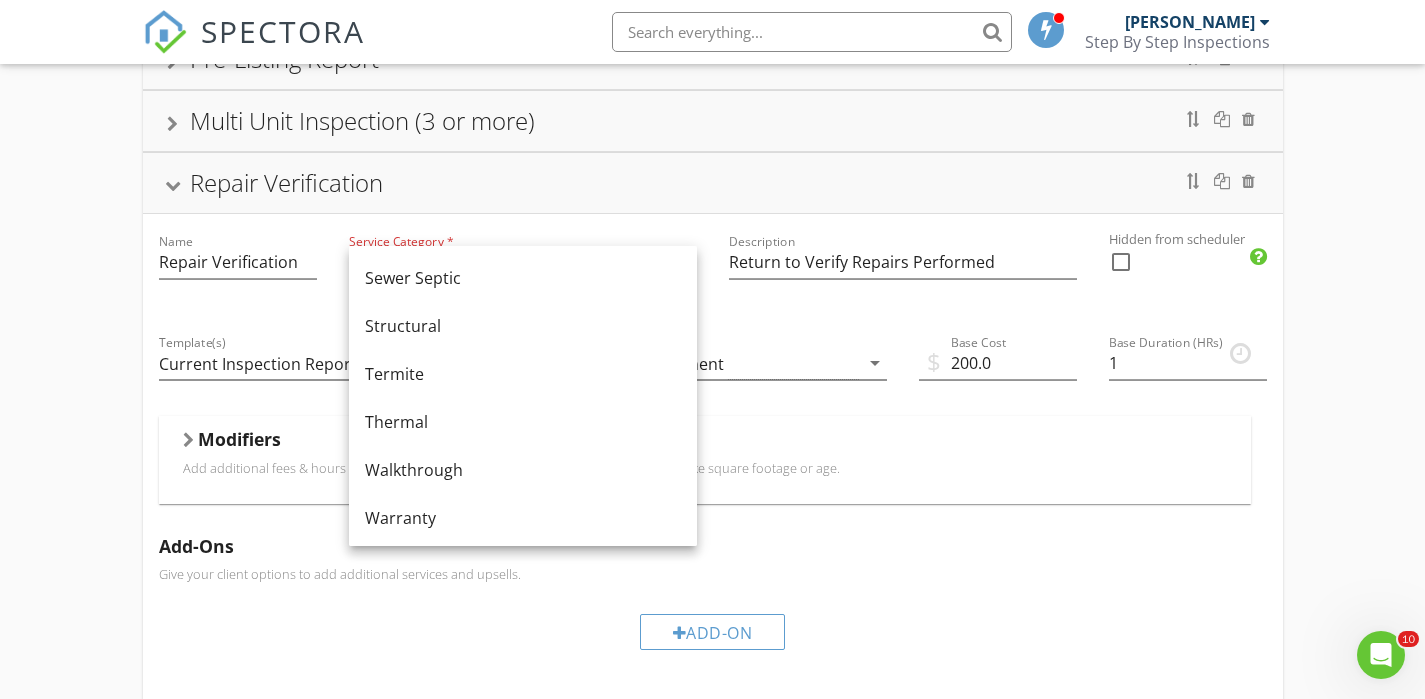 click on "Give your client options to add additional services and upsells." at bounding box center [713, 574] 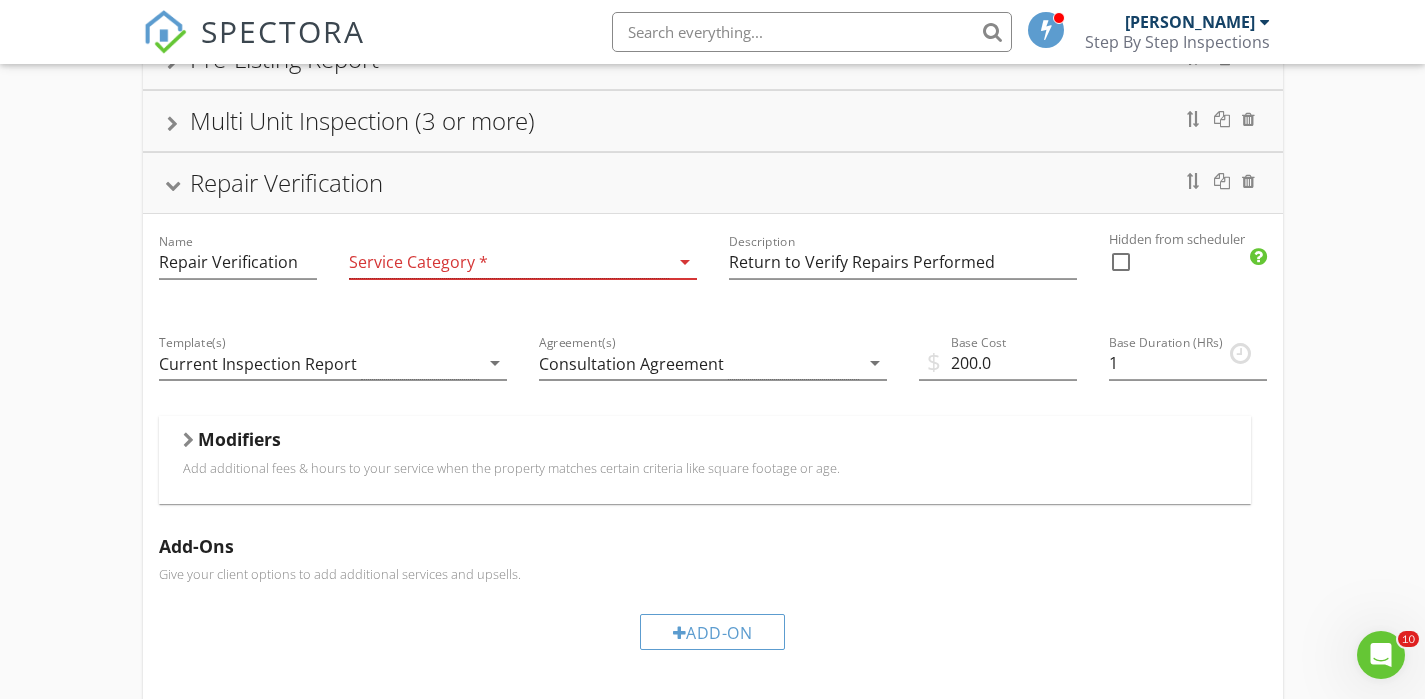 click at bounding box center (509, 262) 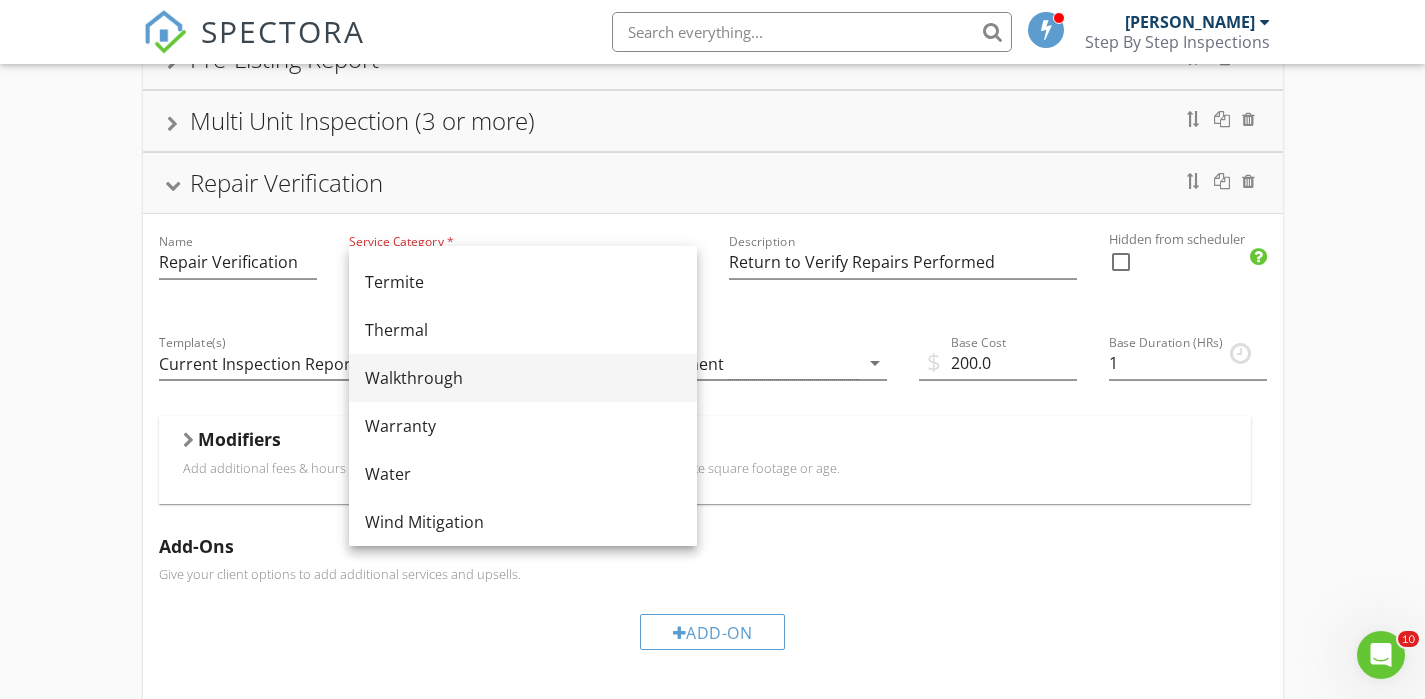 scroll, scrollTop: 1204, scrollLeft: 0, axis: vertical 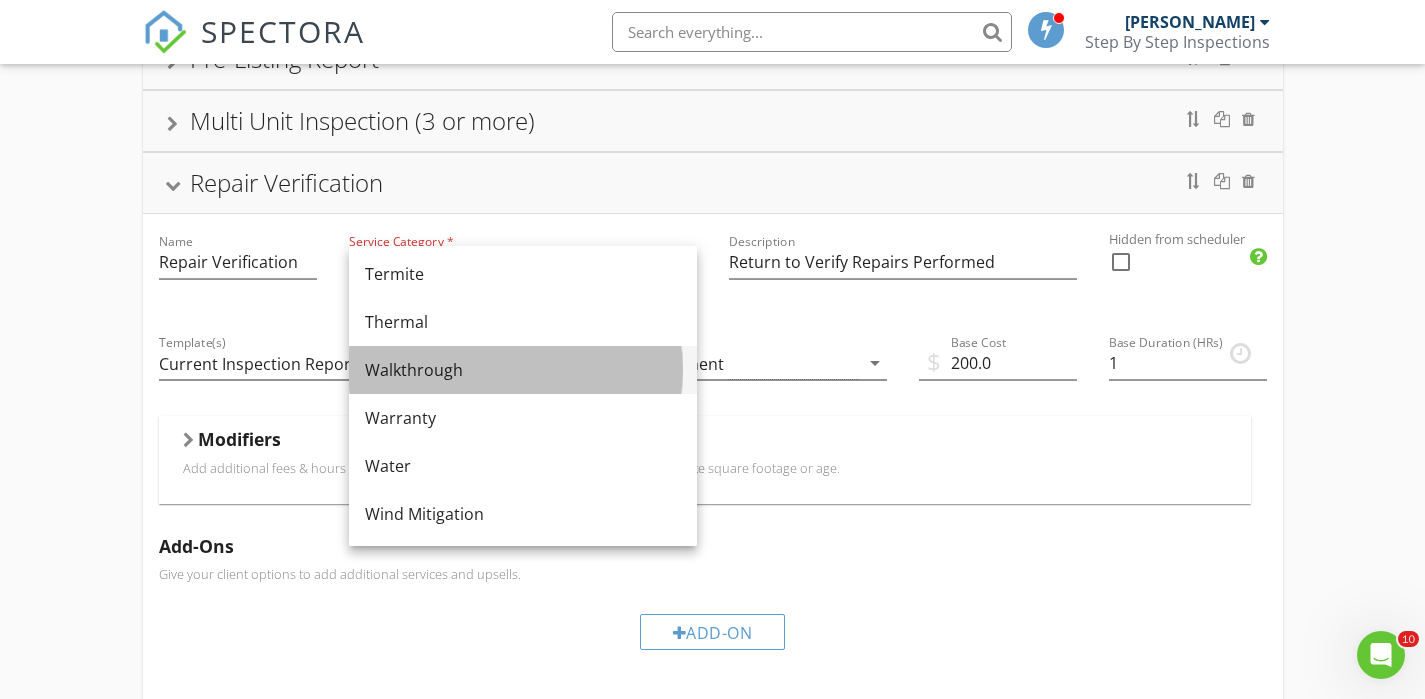 click on "Walkthrough" at bounding box center (523, 370) 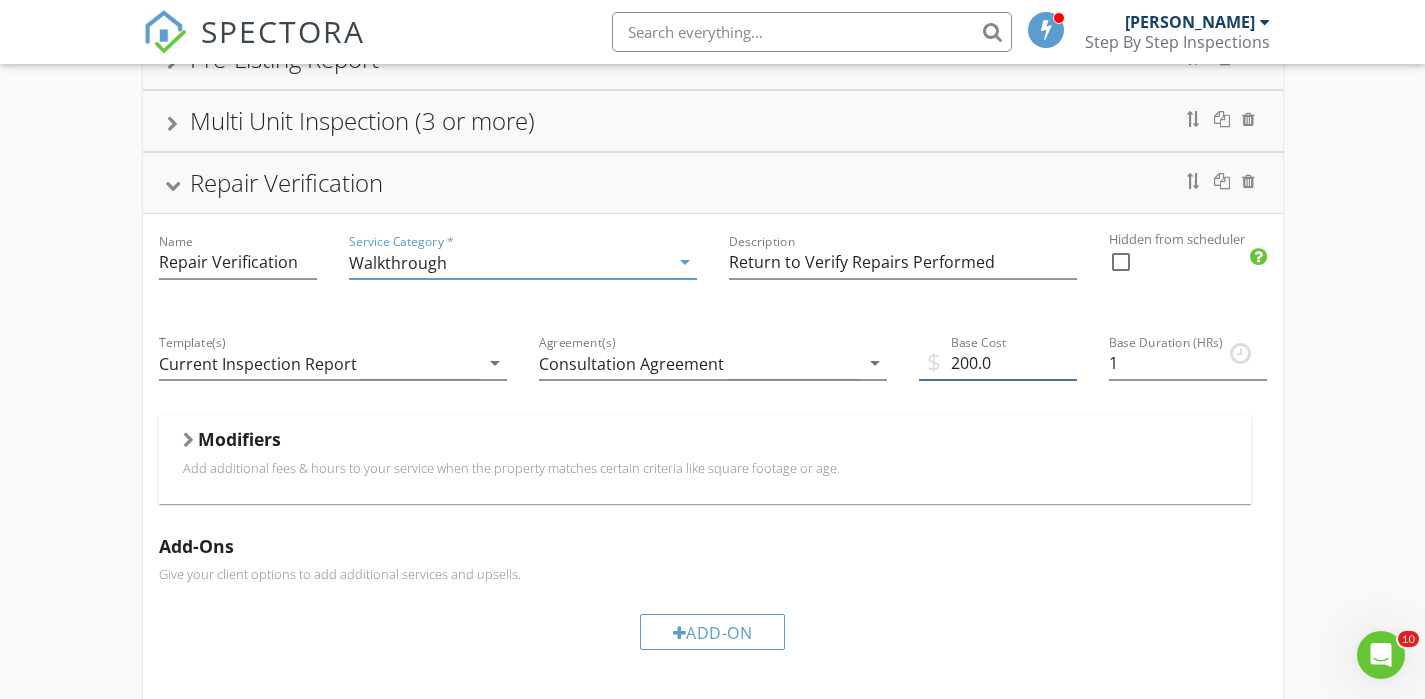 click on "200.0" at bounding box center (998, 363) 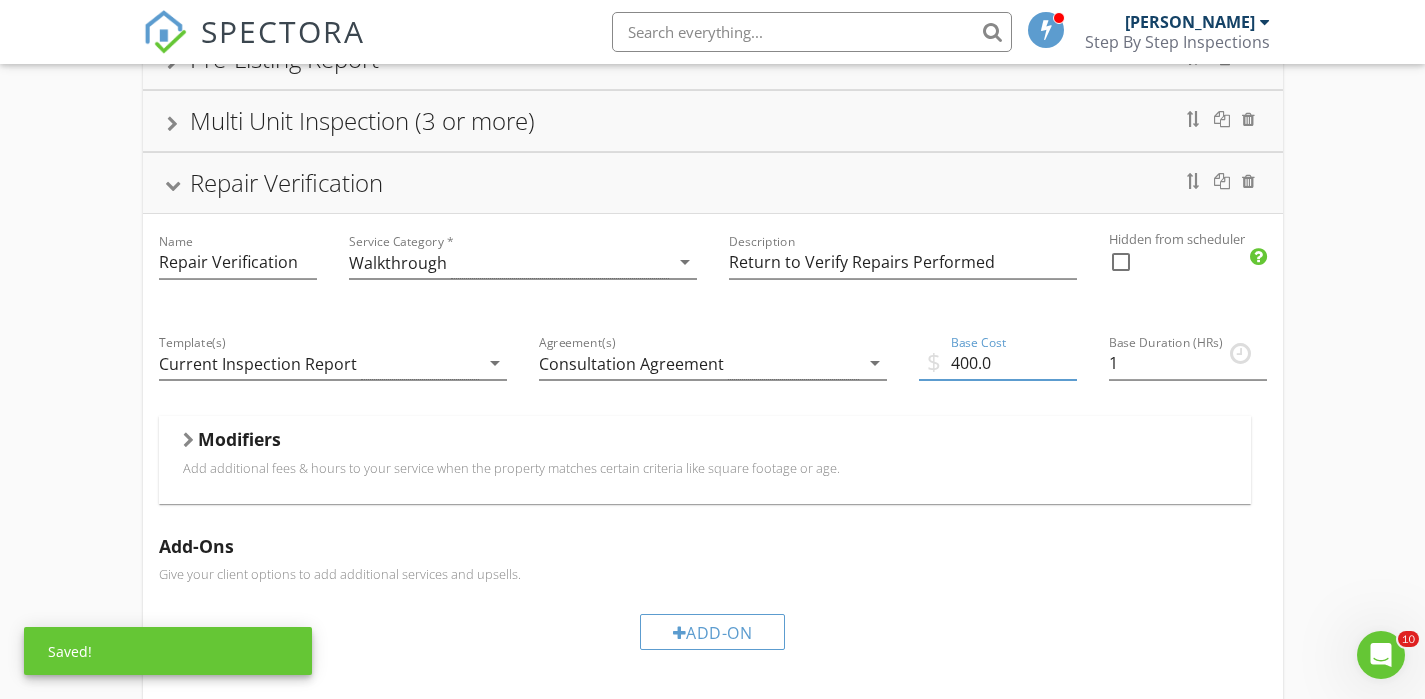 type on "400.0" 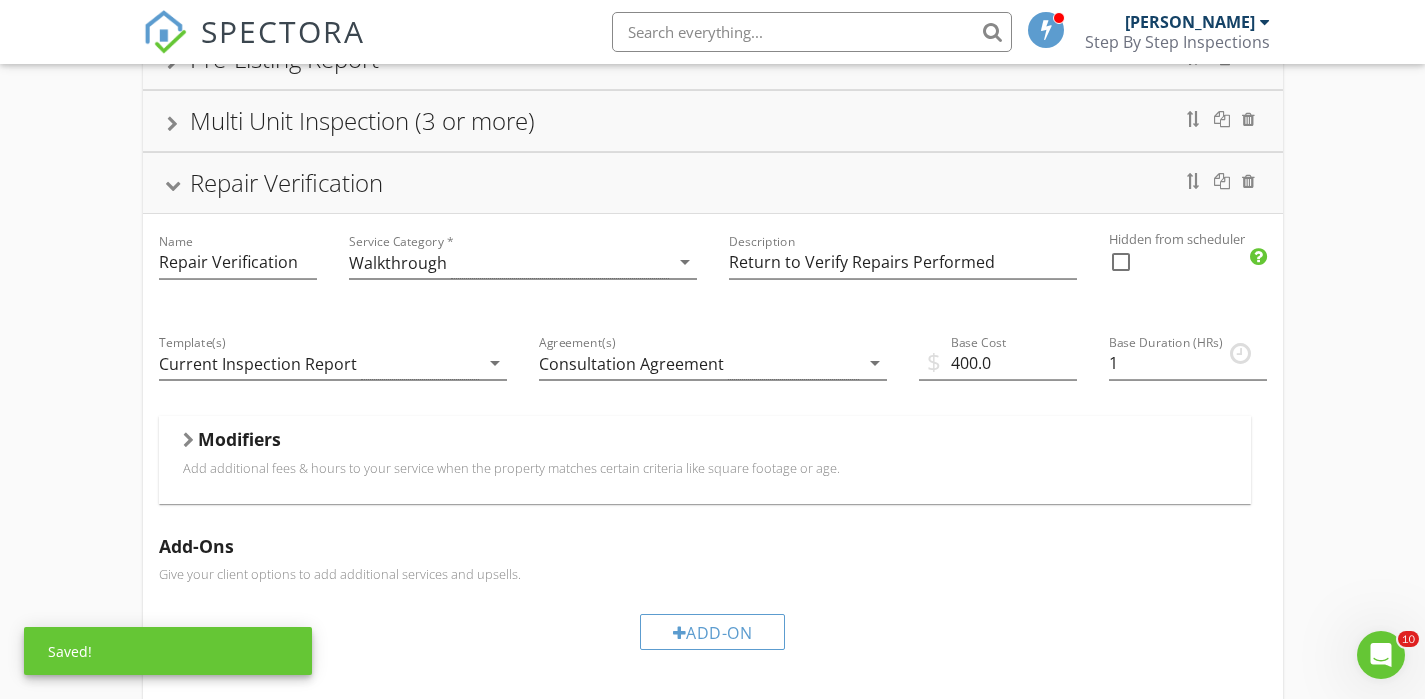 click on "Add additional fees & hours to your service when the
property matches certain criteria like square footage or age." at bounding box center [705, 468] 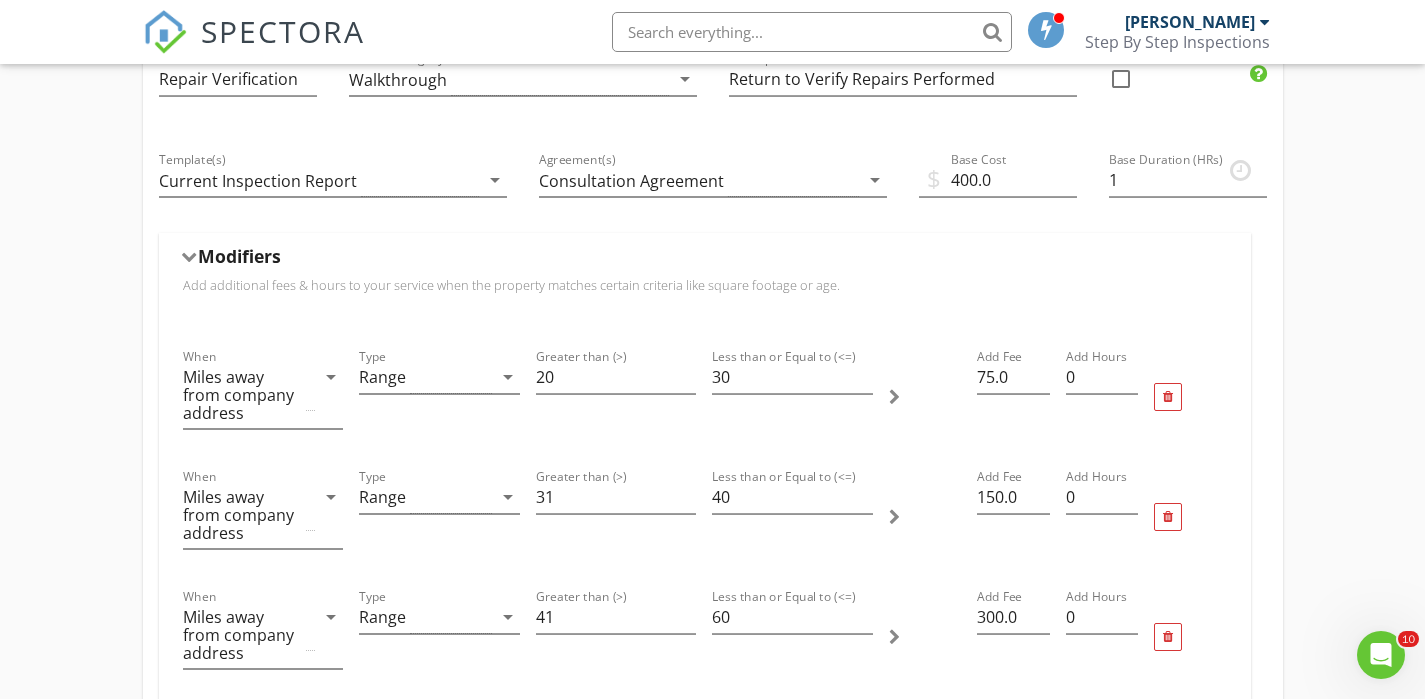 scroll, scrollTop: 497, scrollLeft: 0, axis: vertical 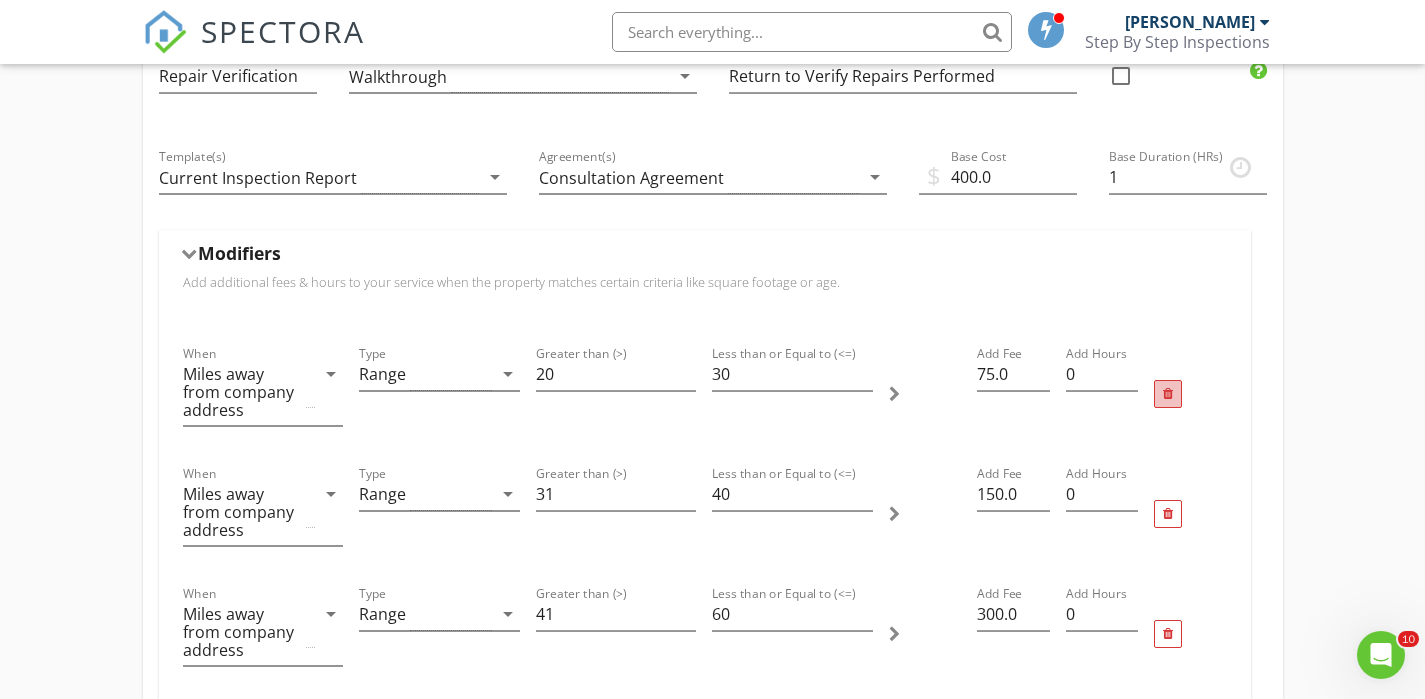 click at bounding box center [1168, 394] 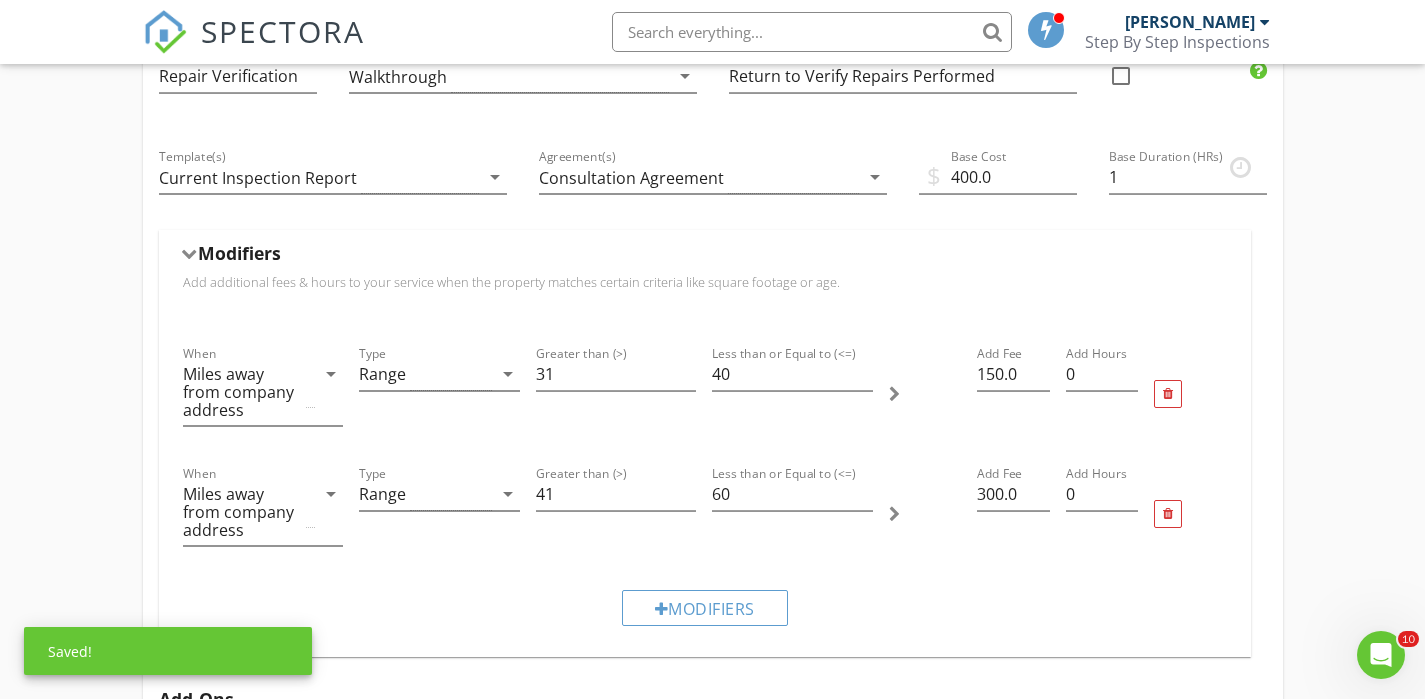 click at bounding box center (1168, 394) 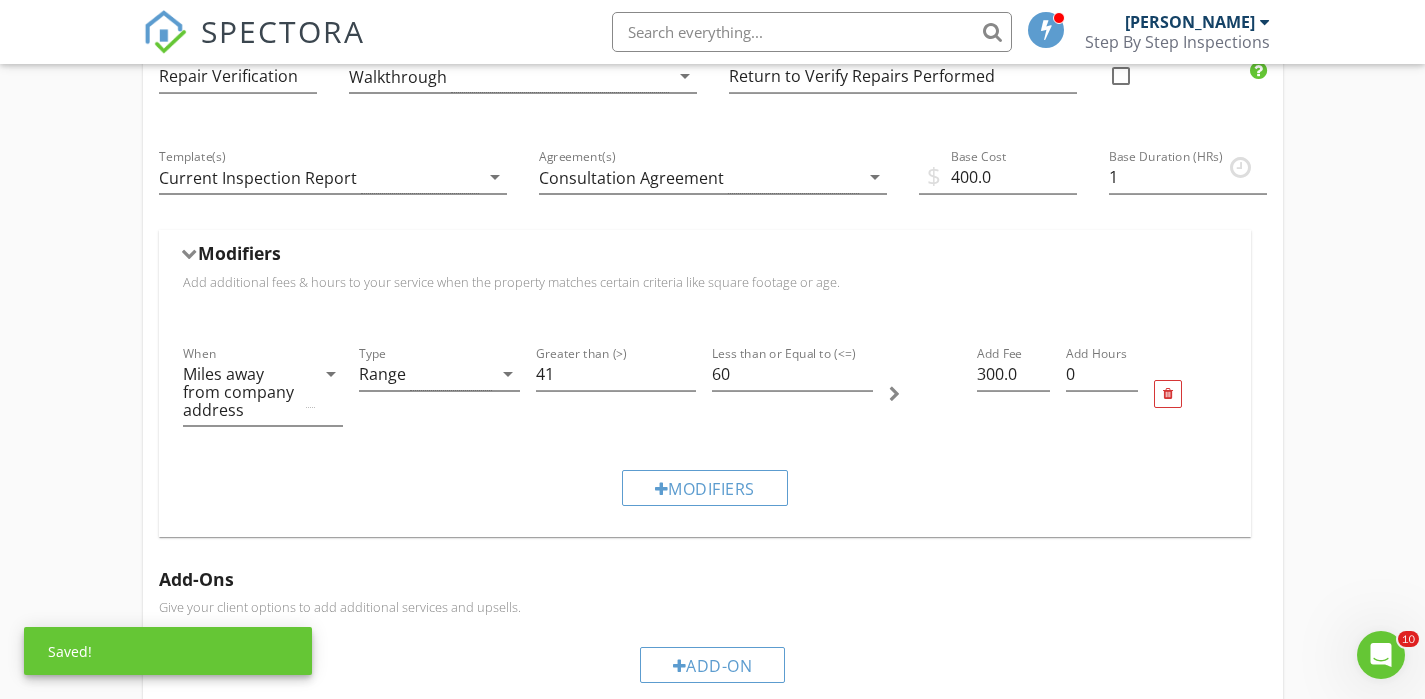 click at bounding box center [1168, 394] 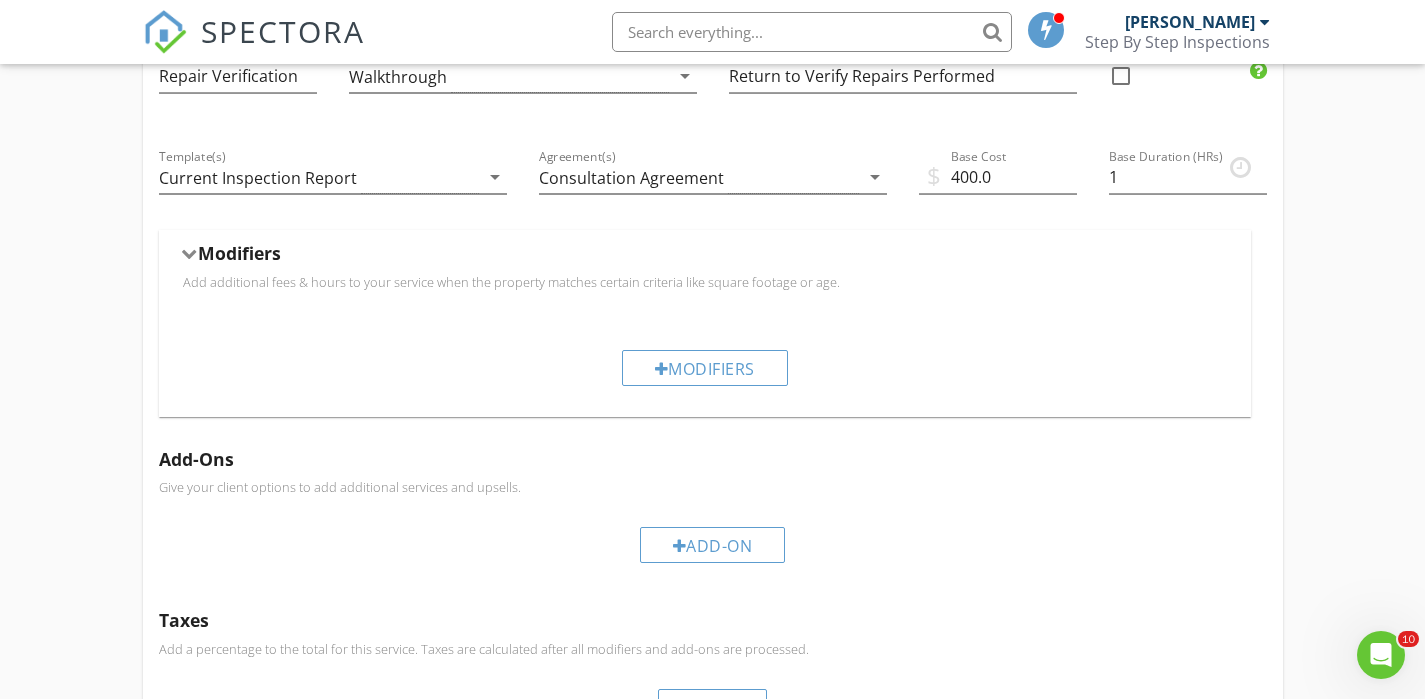 click on "Modifiers" at bounding box center (239, 253) 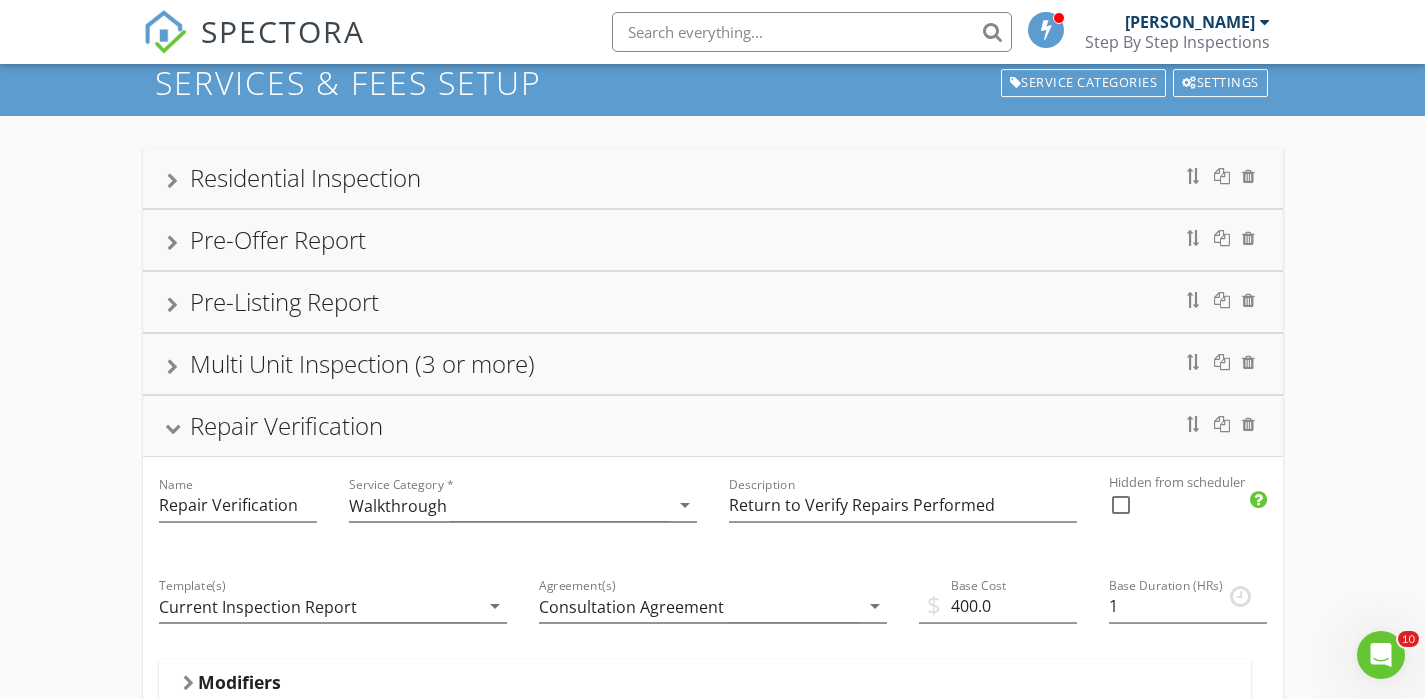 scroll, scrollTop: 65, scrollLeft: 0, axis: vertical 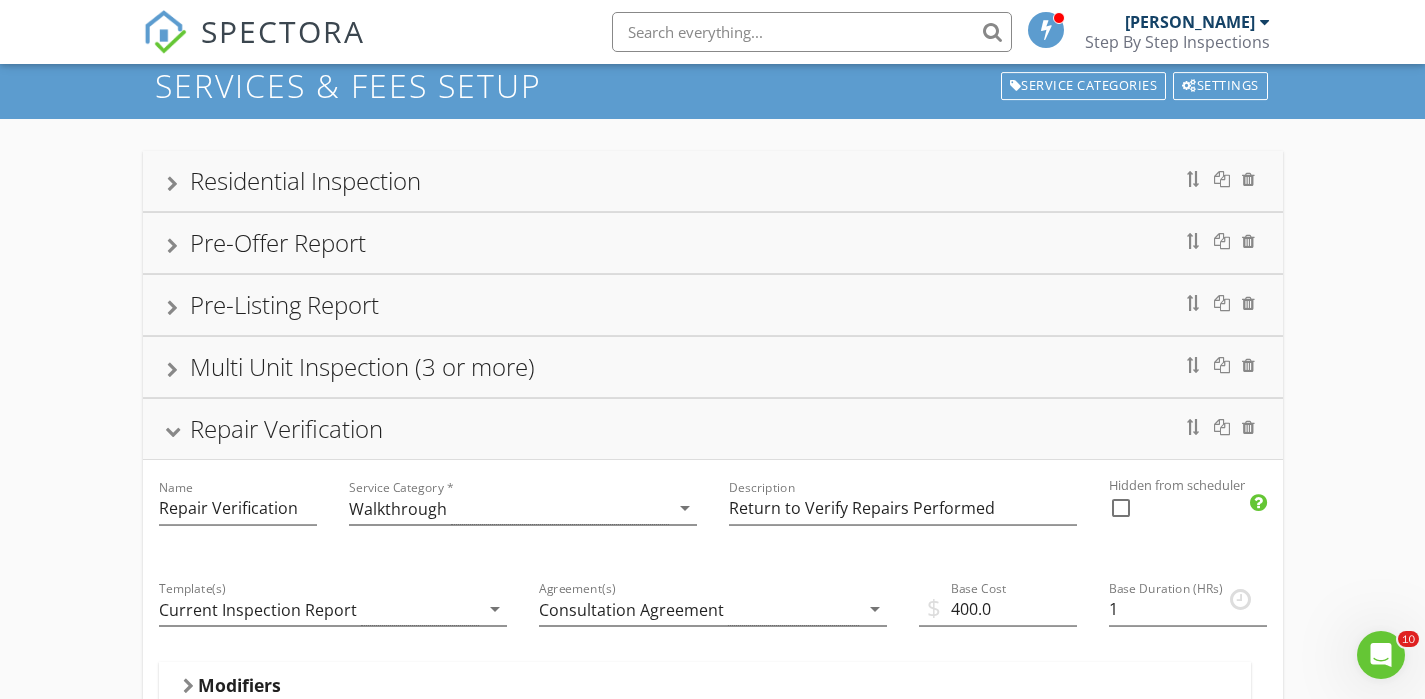 click on "Residential Inspection" at bounding box center [305, 180] 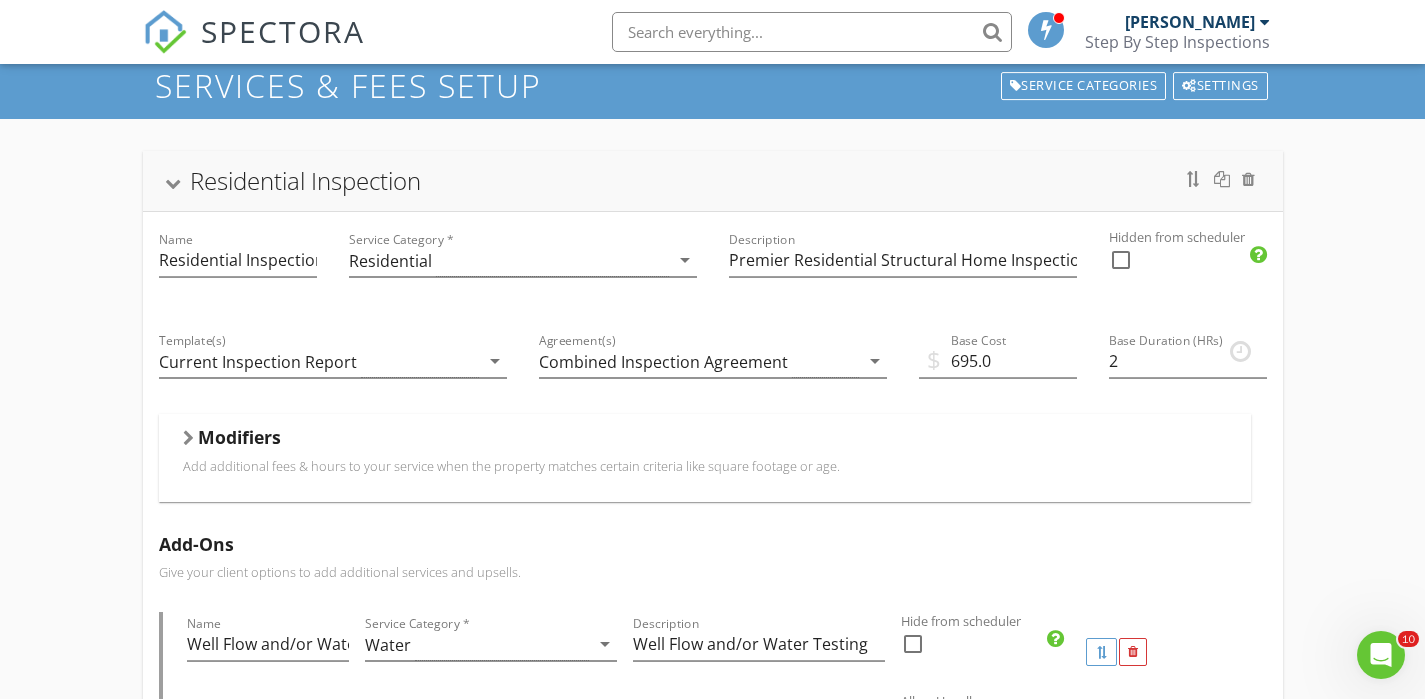 click on "Residential Inspection" at bounding box center [305, 180] 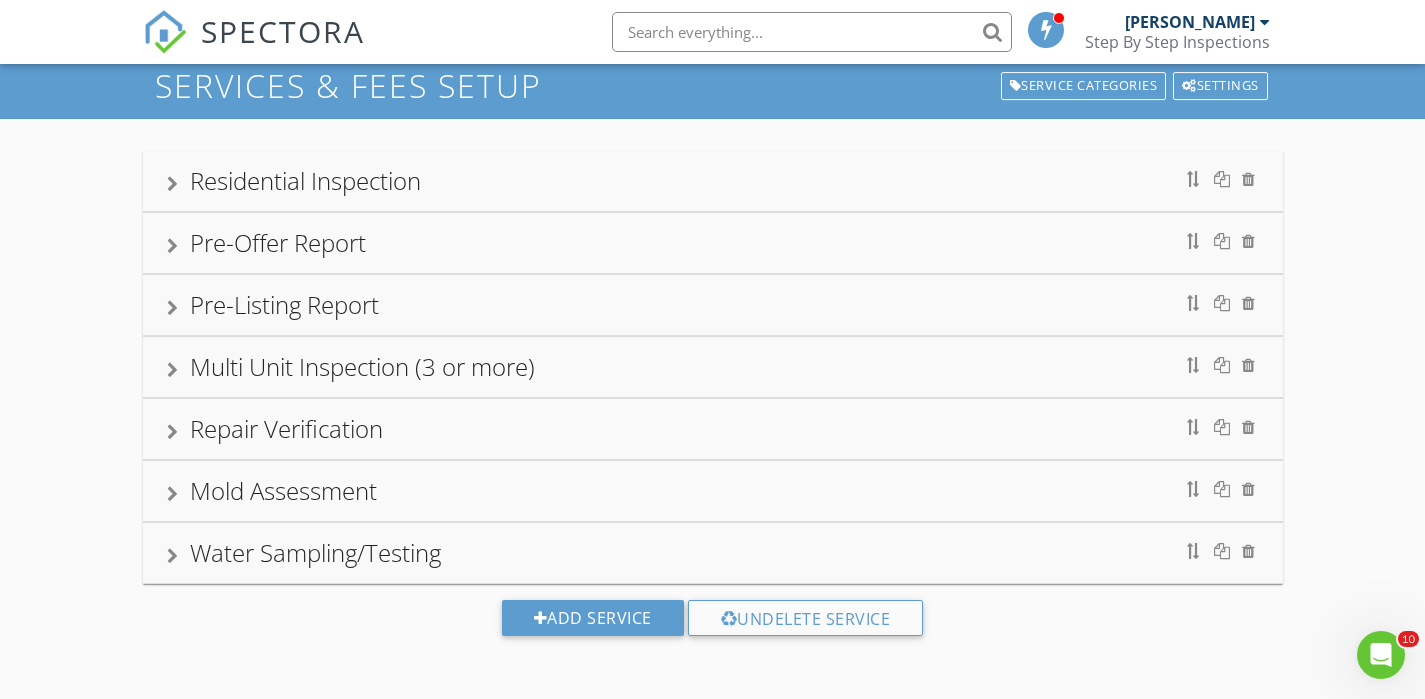 click on "Pre-Offer Report" at bounding box center [278, 242] 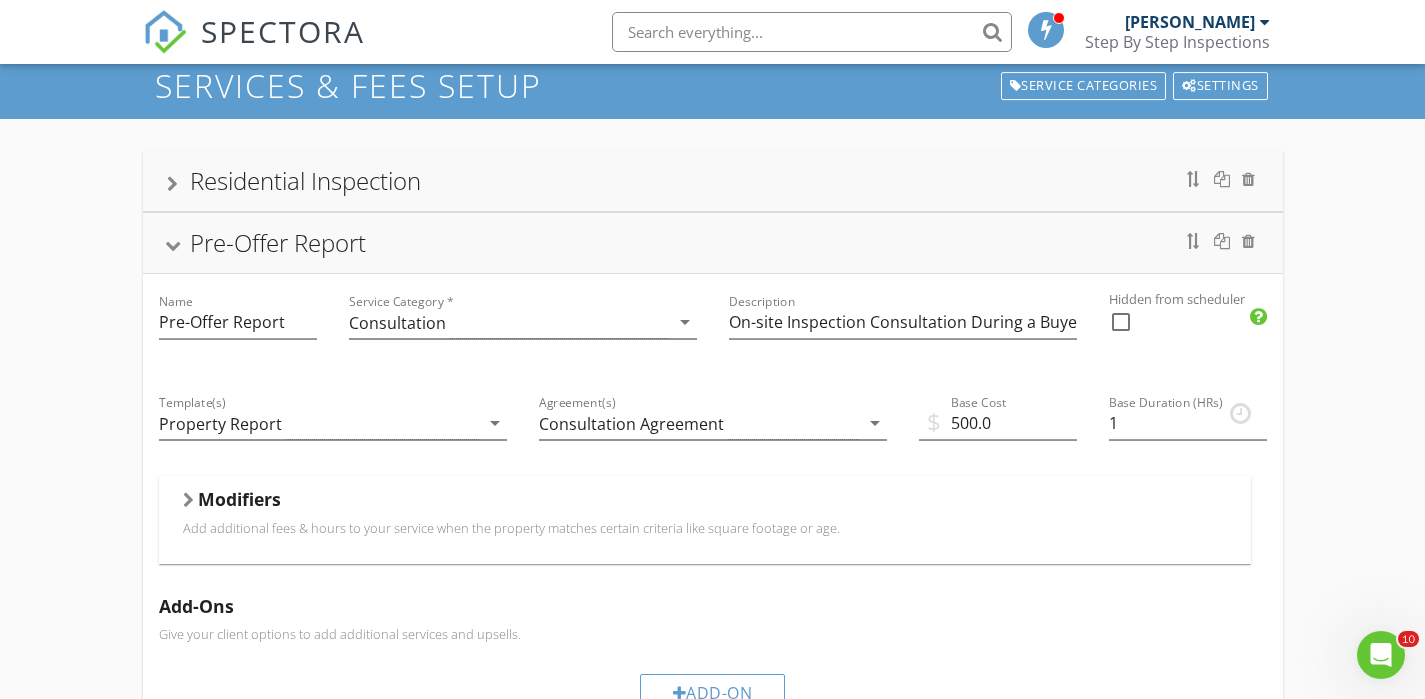 click on "Pre-Offer Report" at bounding box center (278, 242) 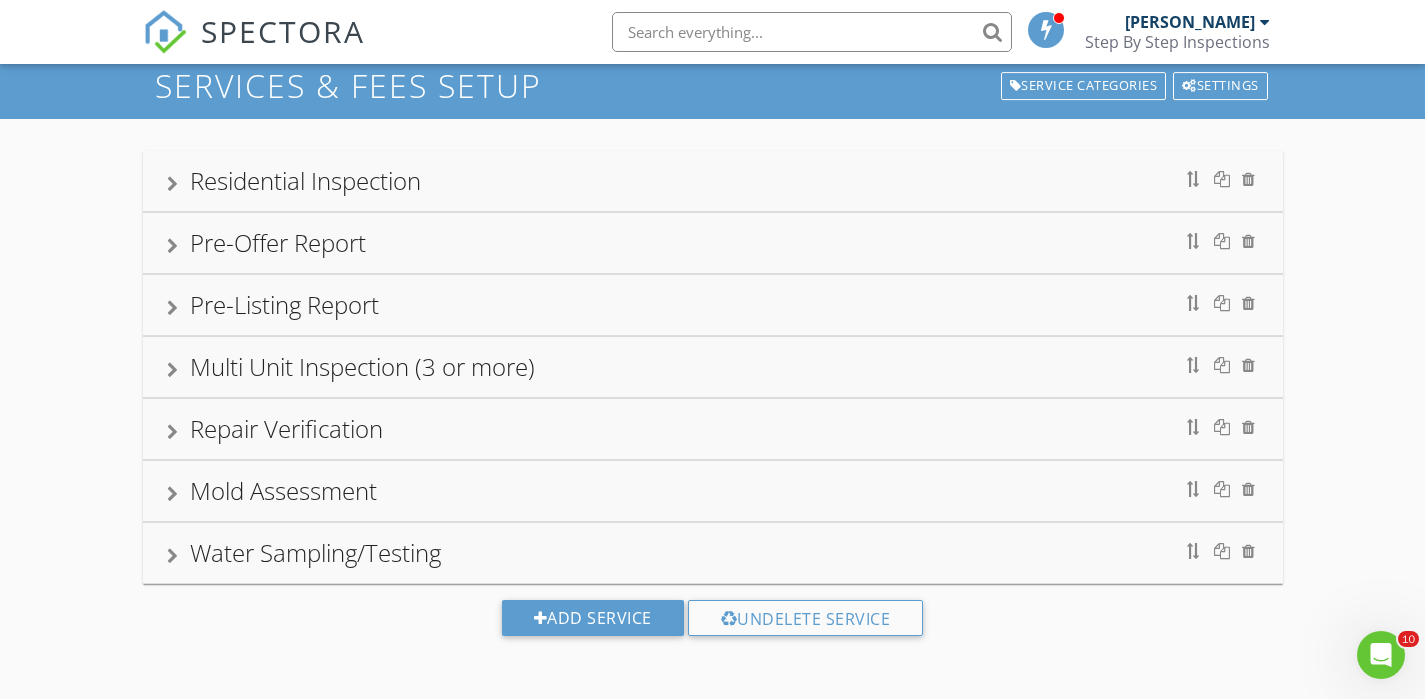 click on "Pre-Listing Report" at bounding box center [284, 304] 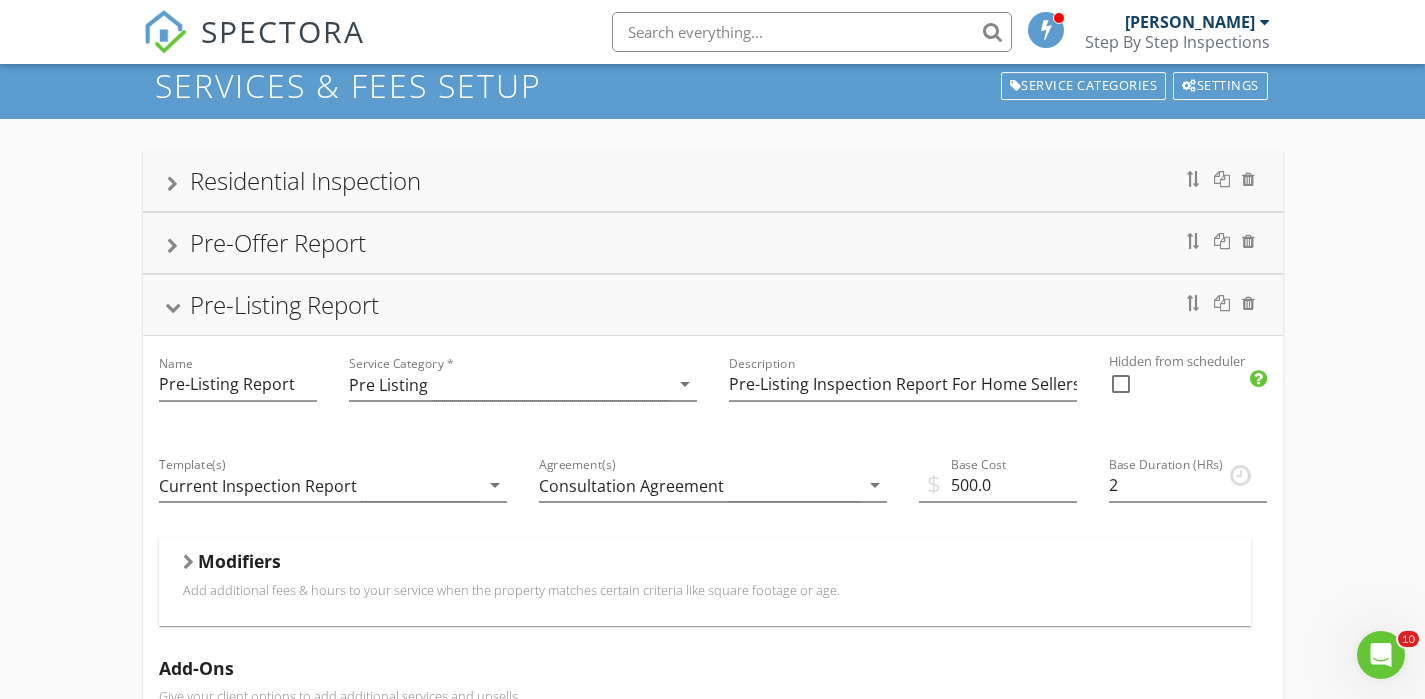 click on "Pre-Listing Report" at bounding box center (284, 304) 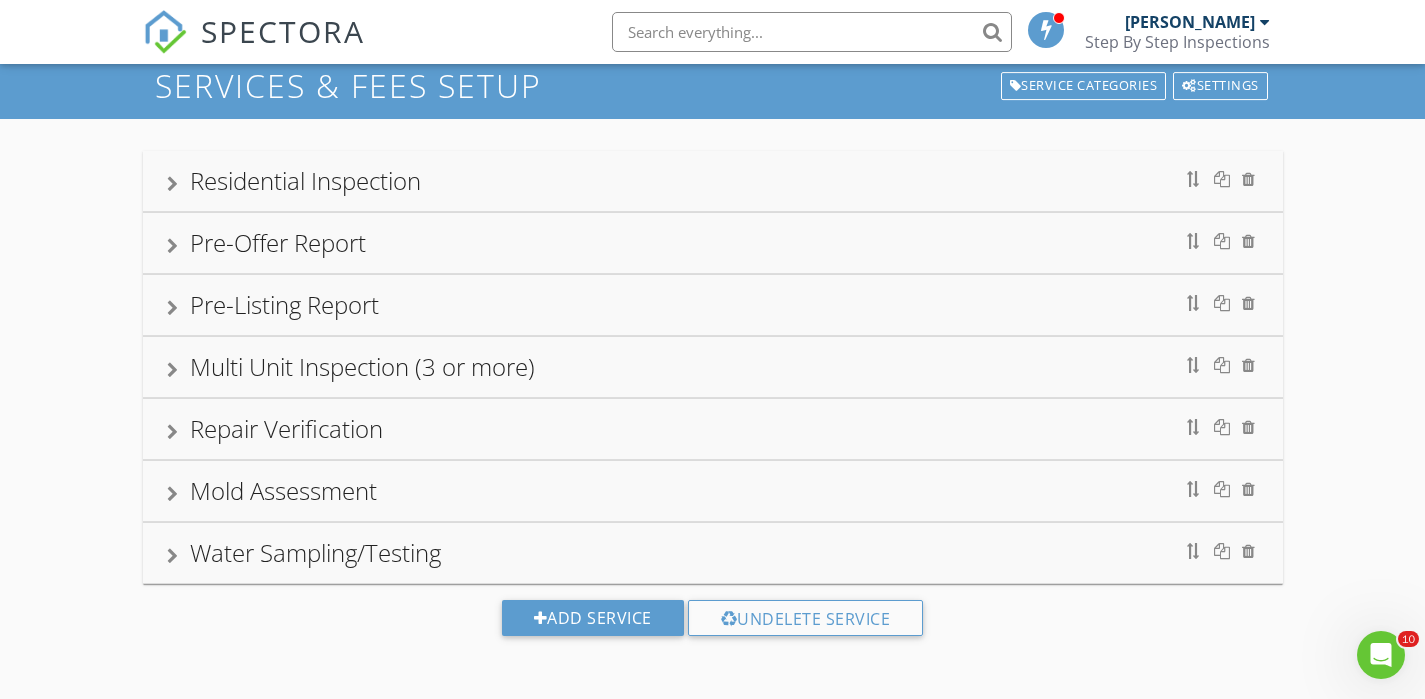 click on "Mold Assessment" at bounding box center [283, 490] 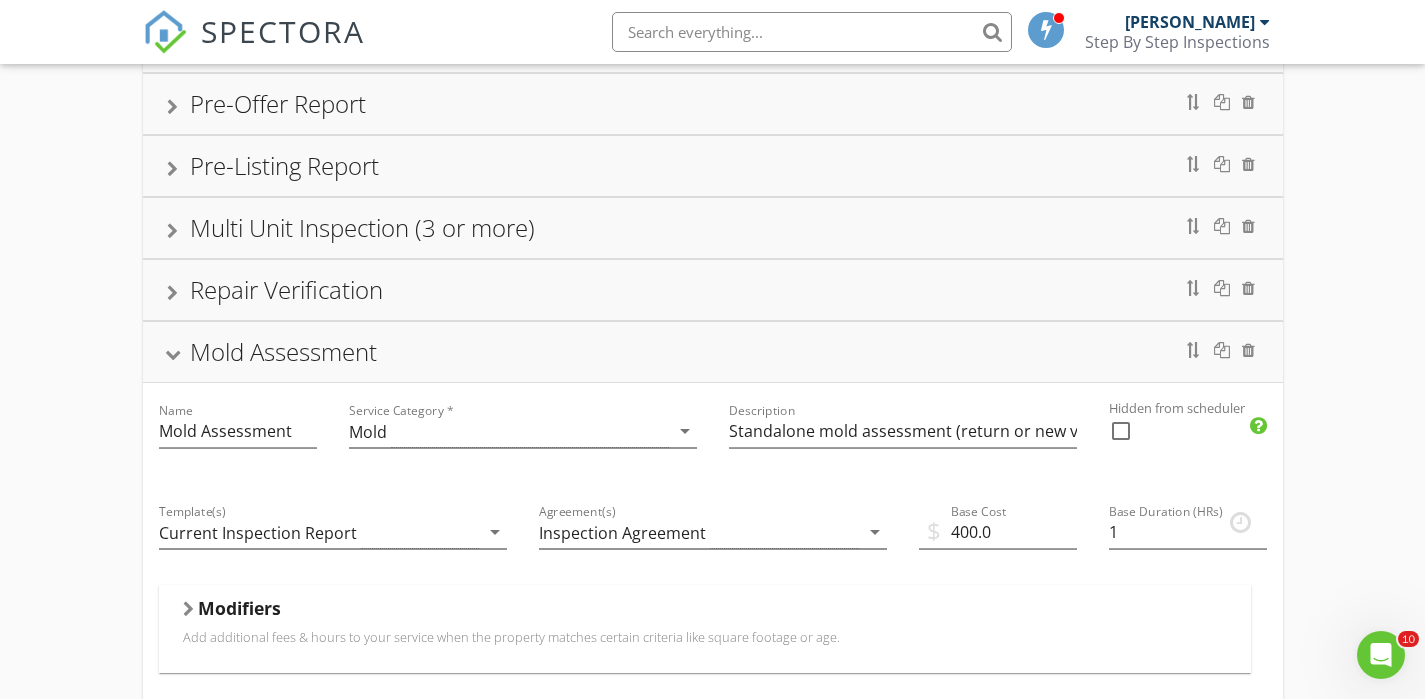 scroll, scrollTop: 213, scrollLeft: 0, axis: vertical 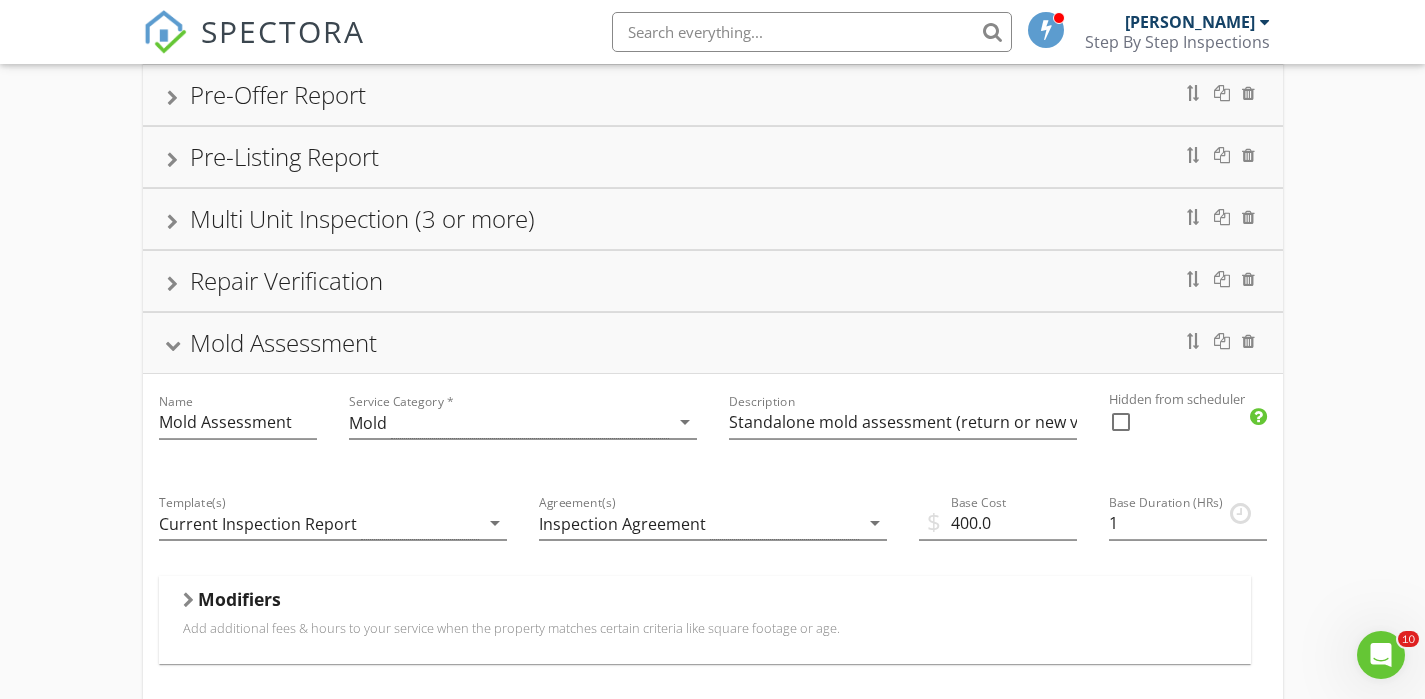 click on "Mold Assessment" at bounding box center (283, 342) 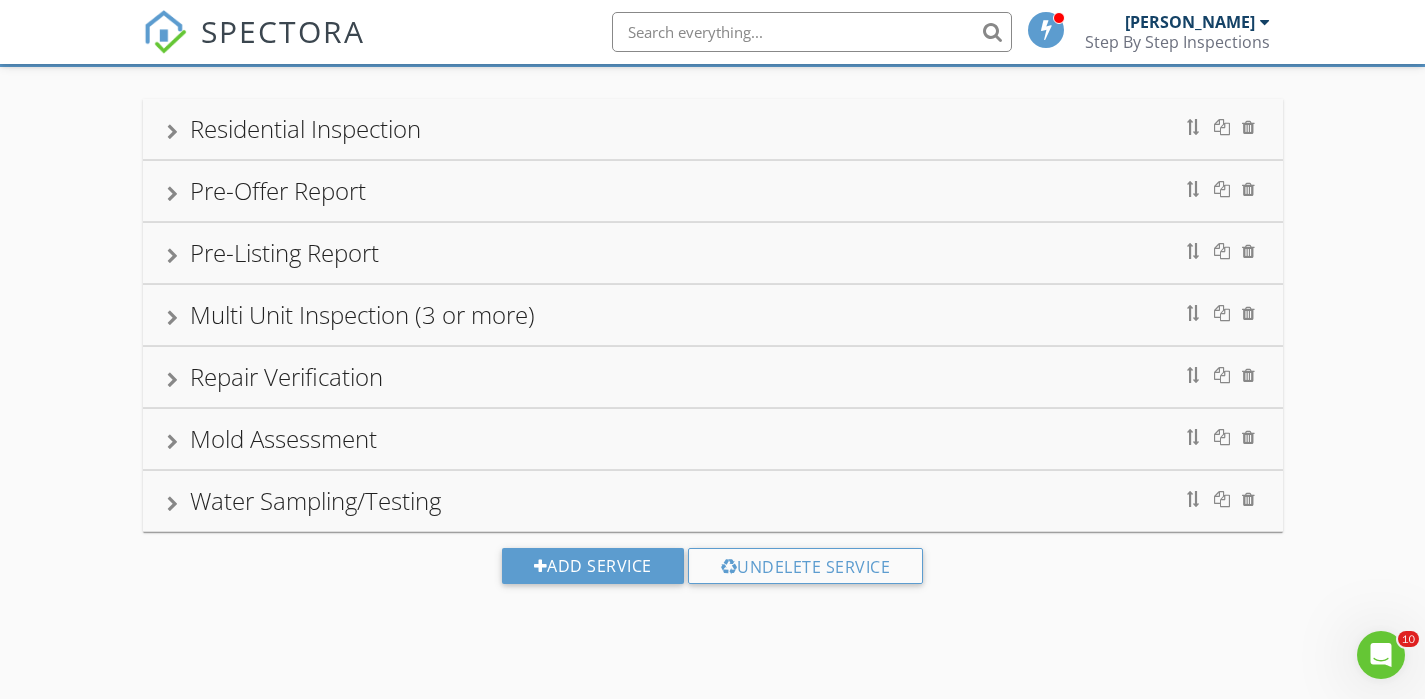scroll, scrollTop: 117, scrollLeft: 0, axis: vertical 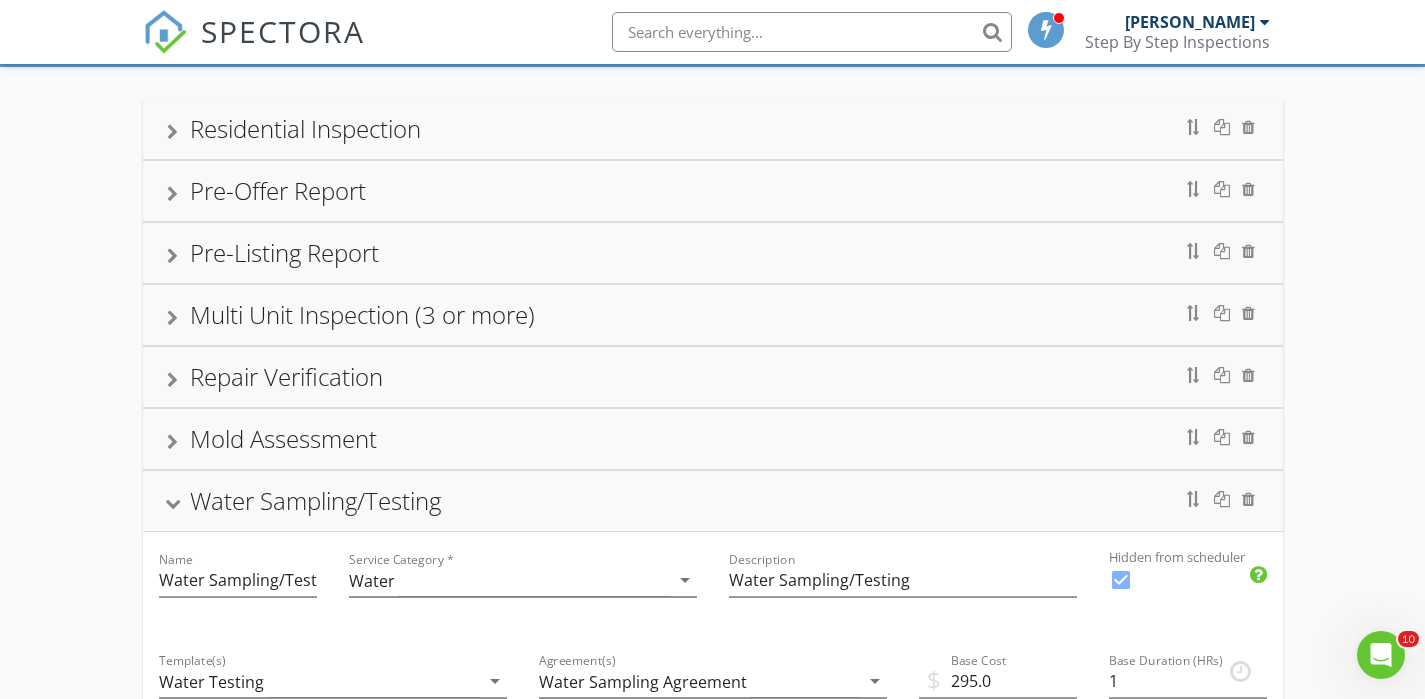 click on "Water Sampling/Testing" at bounding box center (315, 500) 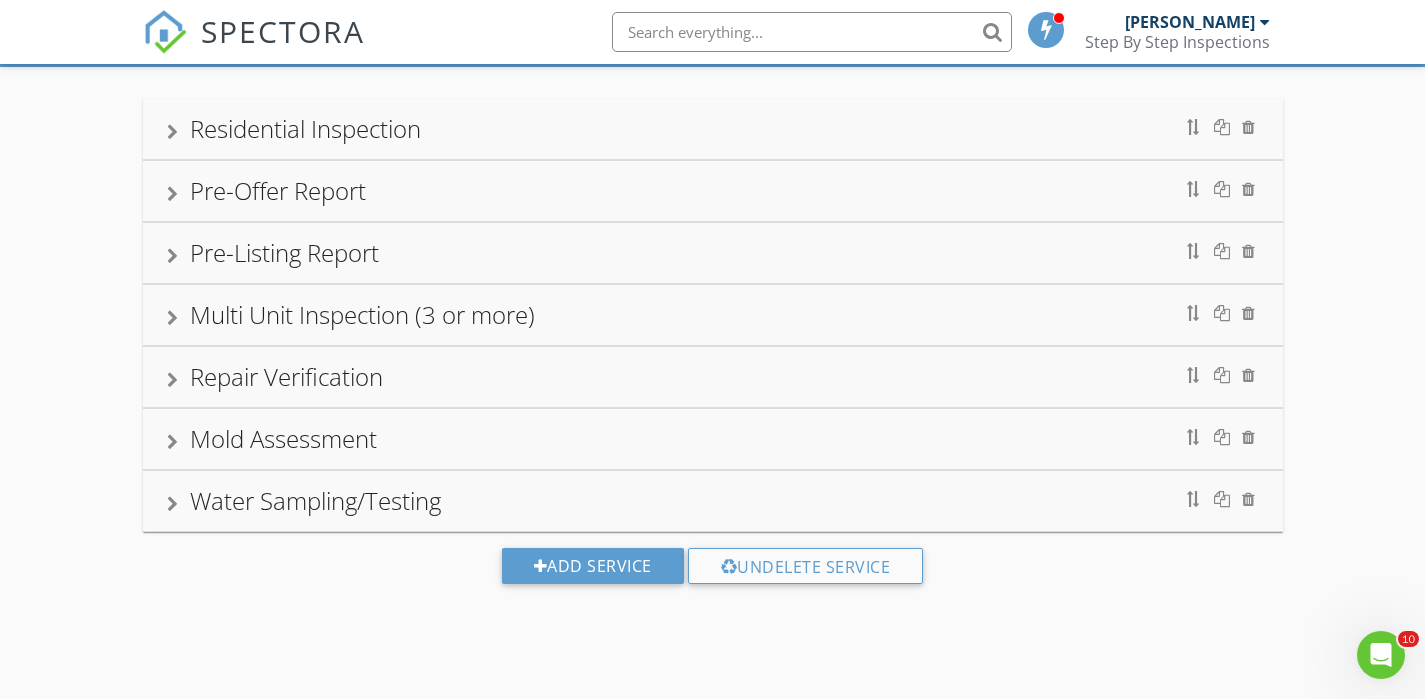 click on "Residential Inspection   Name Residential Inspection   Service Category * Residential arrow_drop_down   Description Premier Residential Structural Home Inspection - Includes on Mold, Pest/WDI & Radon   Hidden from scheduler   check_box_outline_blank             Pre-Offer Report   Name Pre-Offer Report   Service Category * Consultation arrow_drop_down   Description On-site Inspection Consultation During a Buyer's Showing   Hidden from scheduler   check_box_outline_blank             Pre-Listing Report   Name Pre-Listing Report   Service Category * Pre Listing arrow_drop_down   Description Pre-Listing Inspection Report For Home Sellers   Hidden from scheduler   check_box_outline_blank             Multi Unit Inspection (3 or more)          Repair Verification   Name Repair Verification   Service Category * Walkthrough arrow_drop_down   Description Return to Verify Repairs Performed   Hidden from scheduler   check_box_outline_blank             Mold Assessment   Name Mold Assessment   Service Category *" at bounding box center (712, 357) 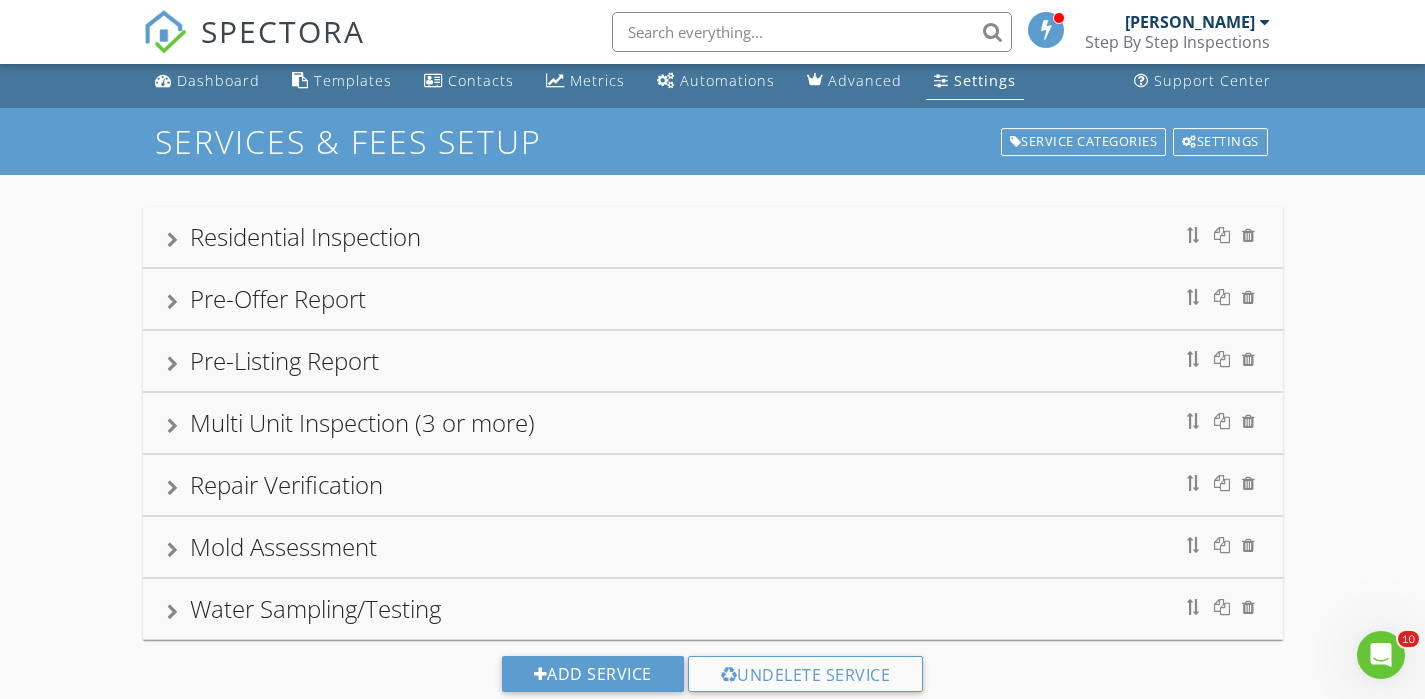 scroll, scrollTop: 0, scrollLeft: 0, axis: both 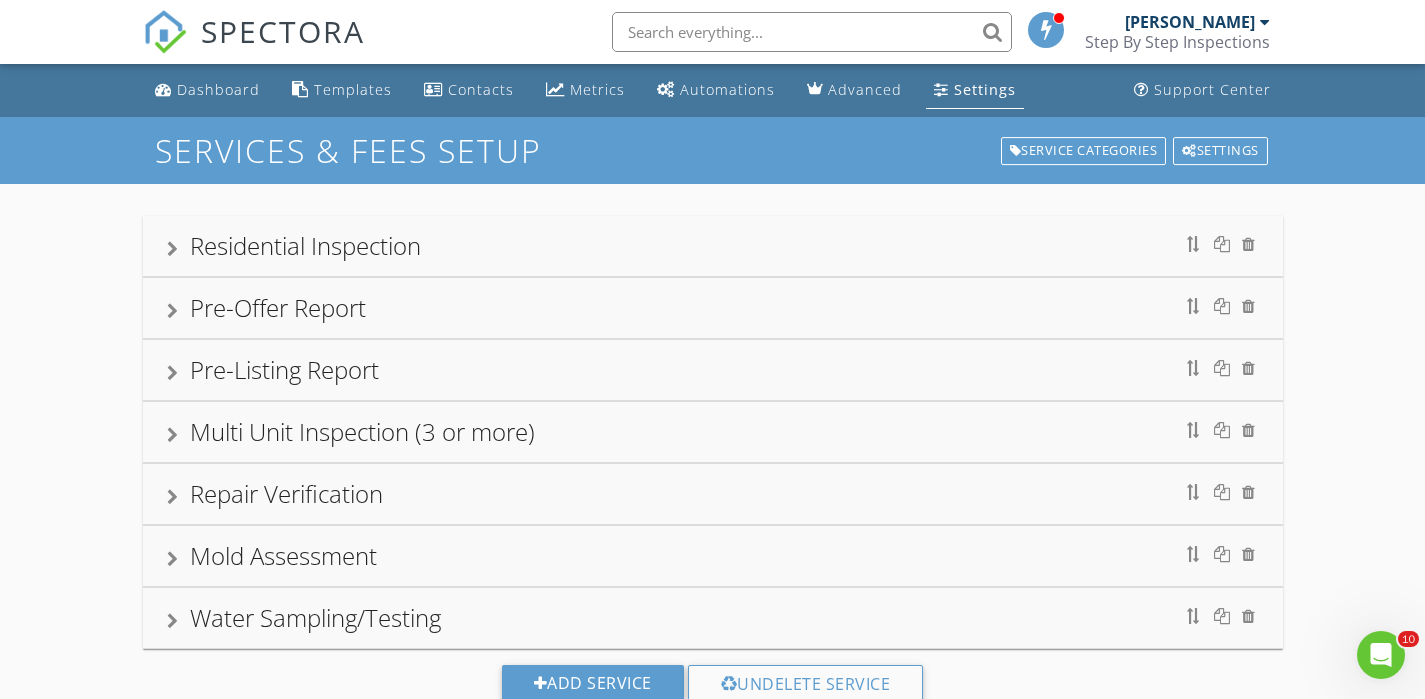 click on "Step By Step Inspections" at bounding box center [1177, 42] 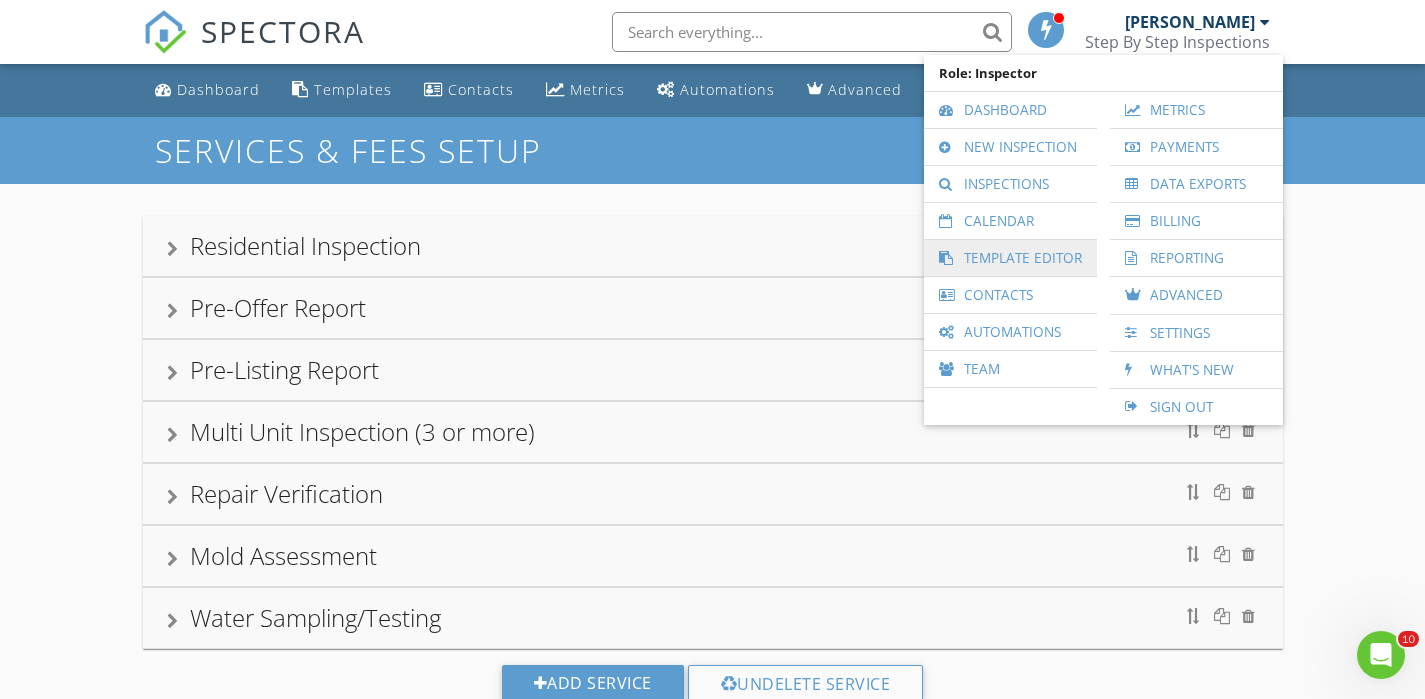 click on "Template Editor" at bounding box center (1010, 258) 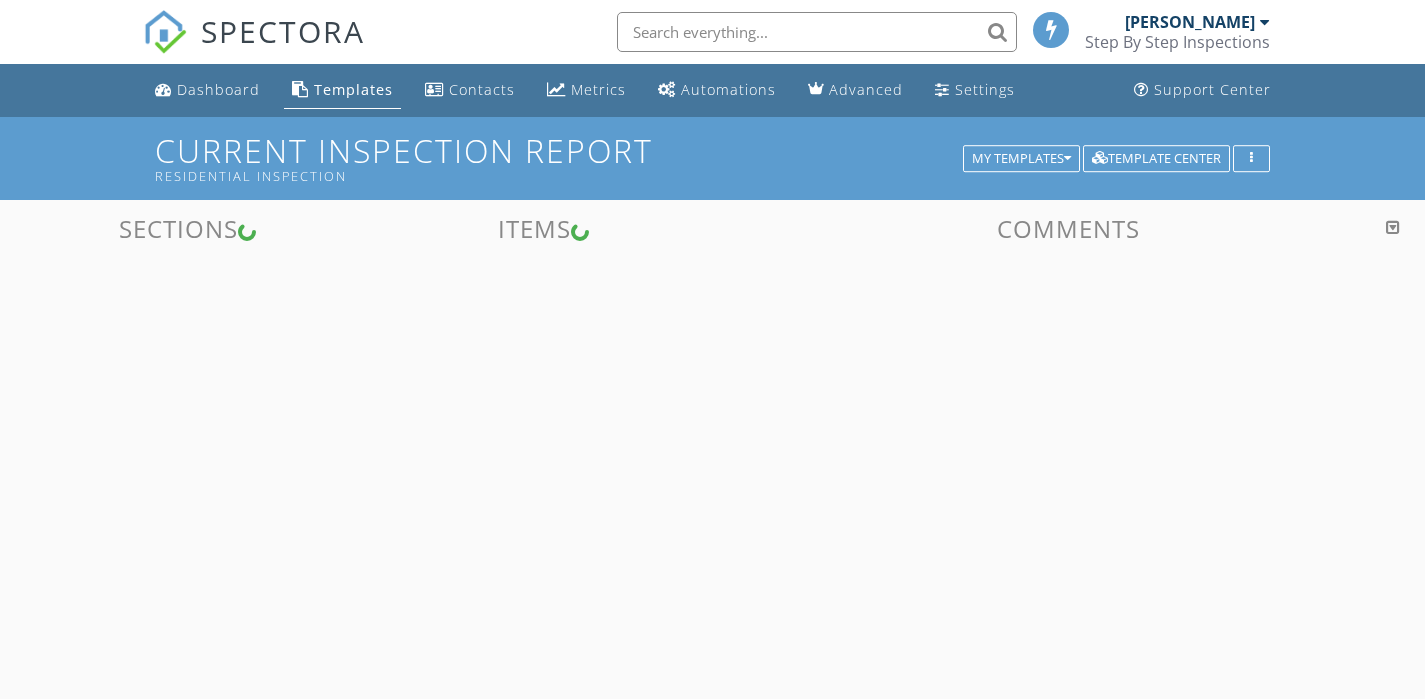 scroll, scrollTop: 0, scrollLeft: 0, axis: both 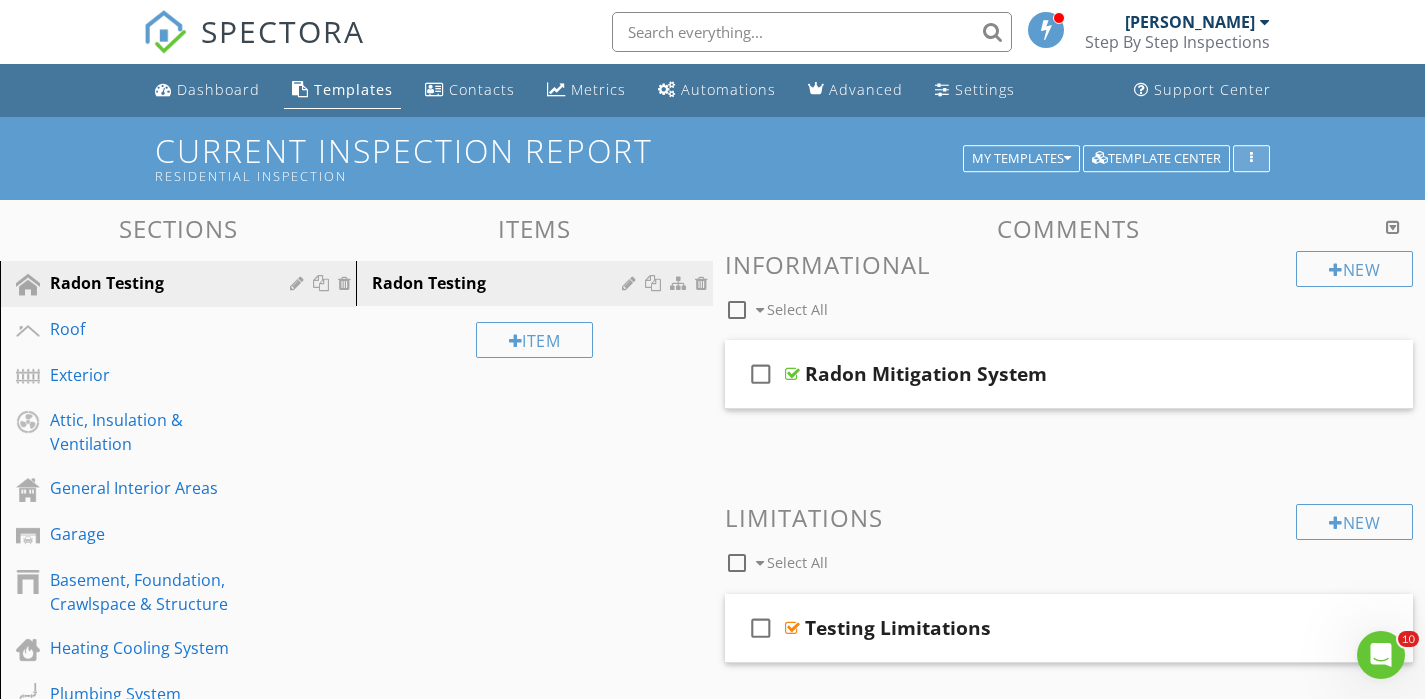 click at bounding box center (1251, 159) 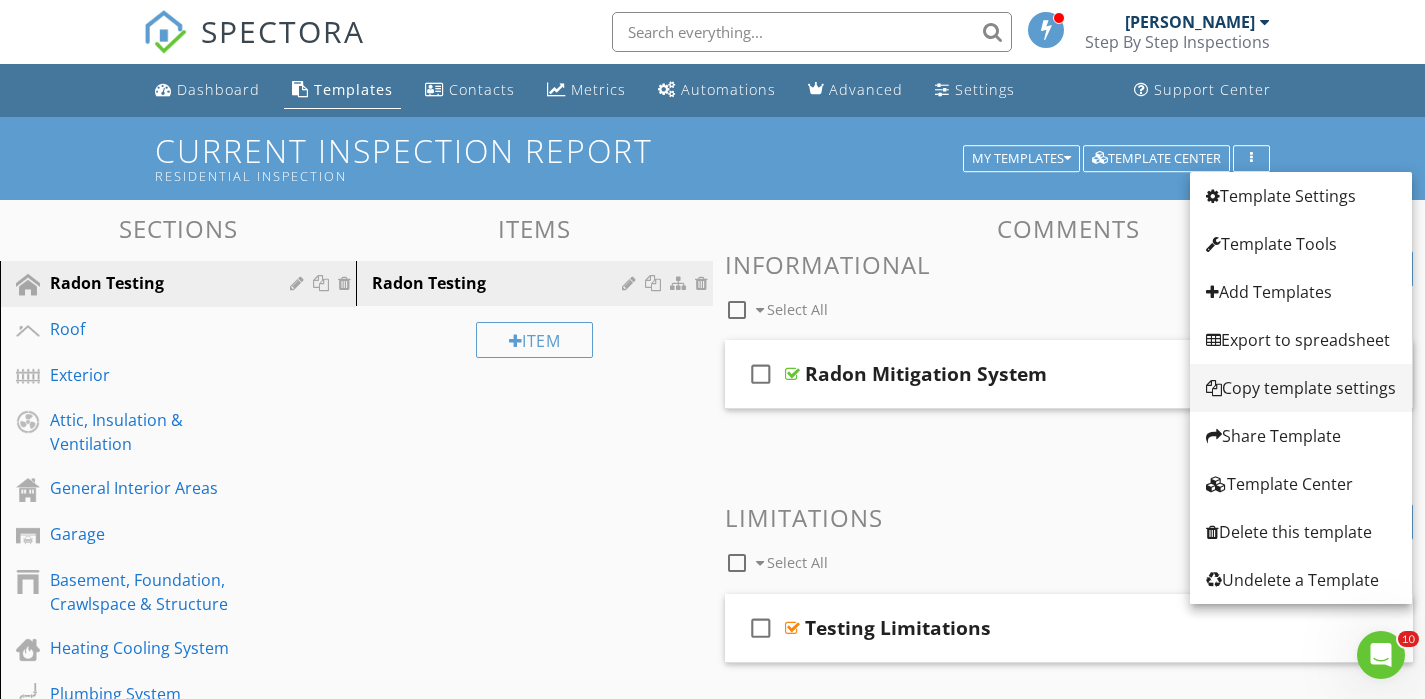 click on "Copy template settings" at bounding box center (1301, 388) 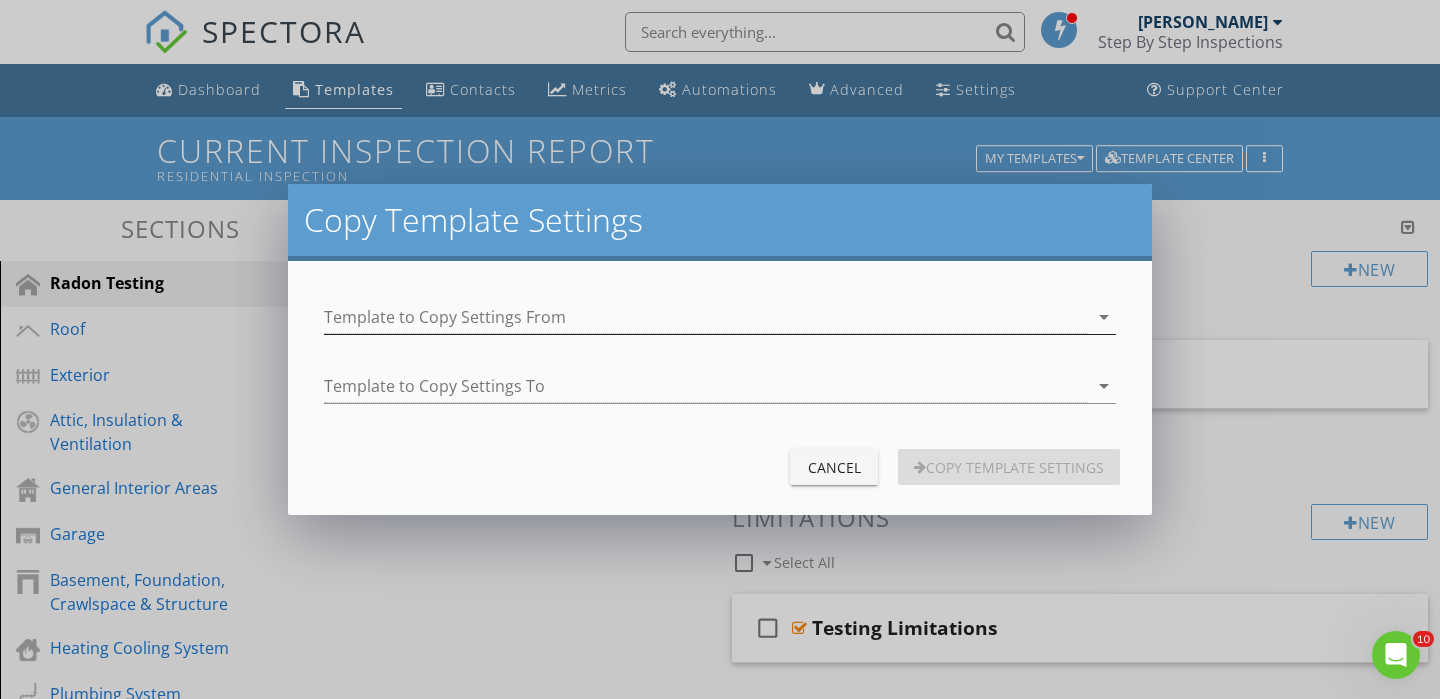 click at bounding box center [706, 317] 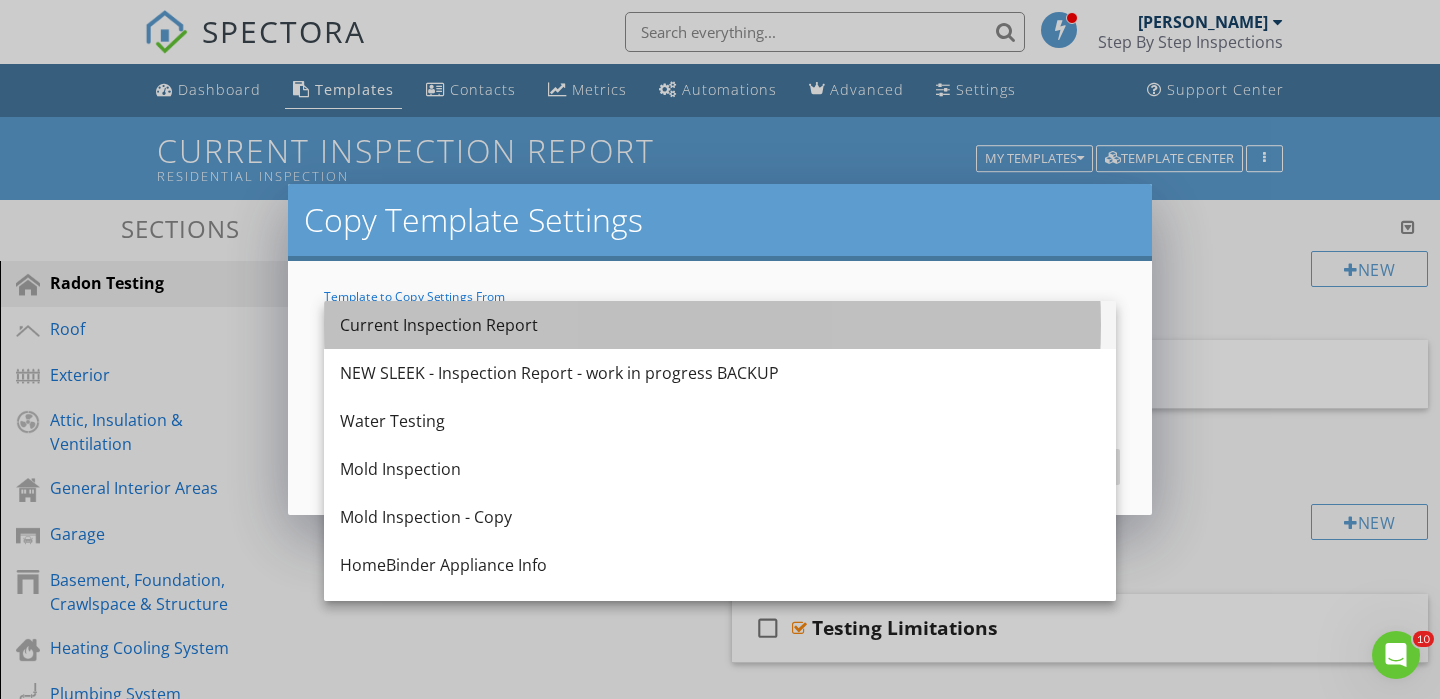 click on "Current Inspection Report" at bounding box center [720, 325] 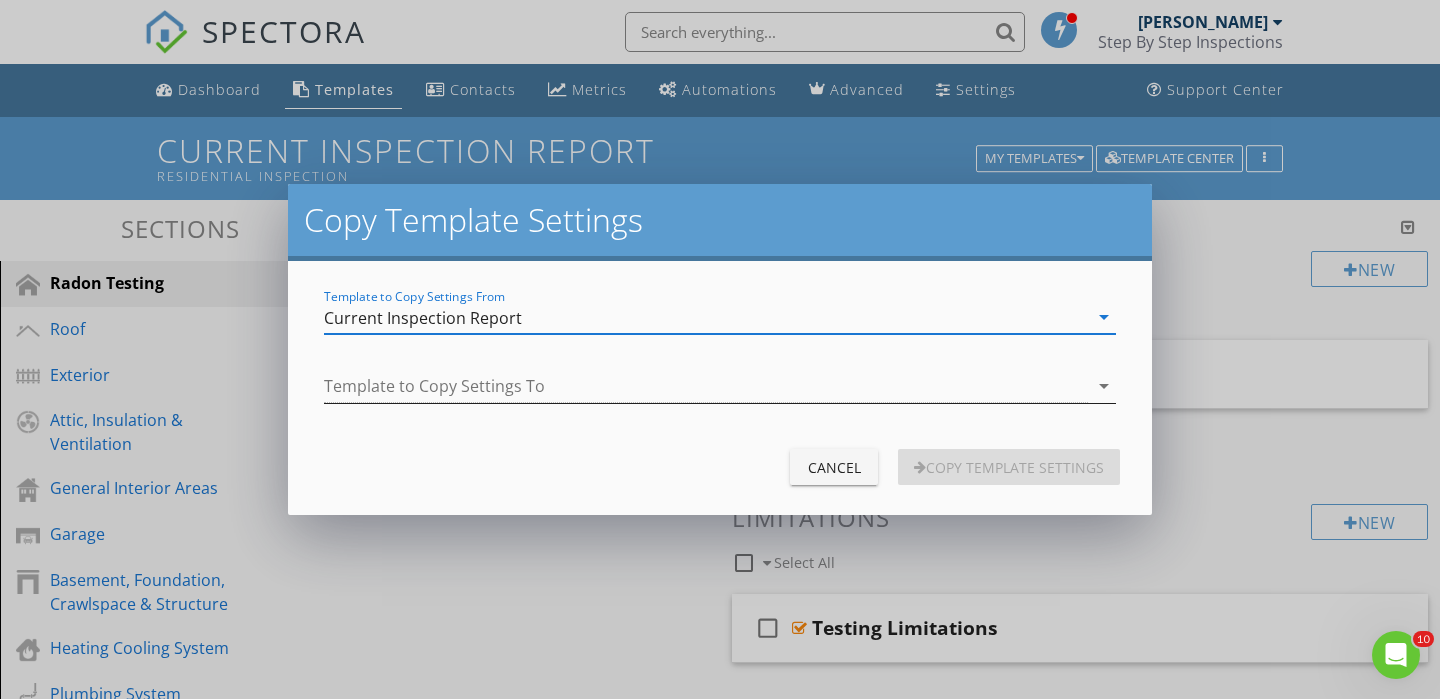 click at bounding box center [706, 386] 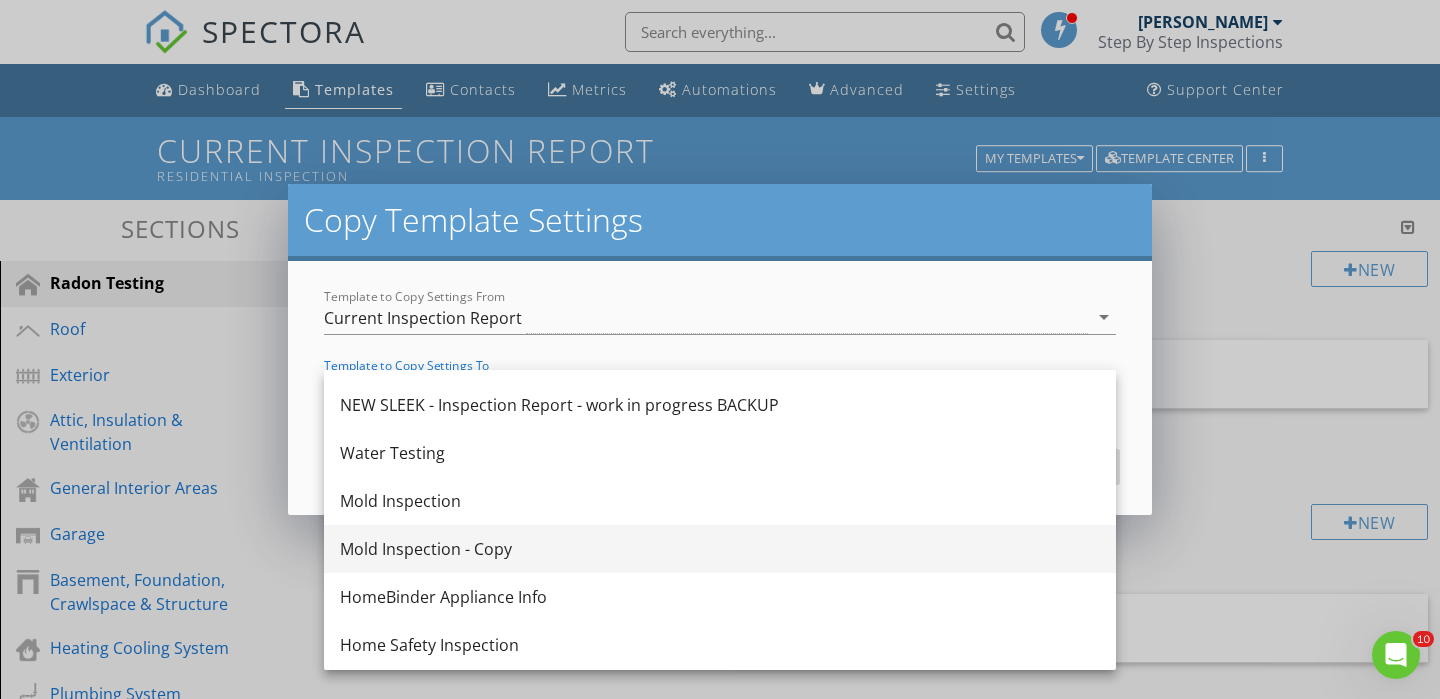 scroll, scrollTop: 0, scrollLeft: 0, axis: both 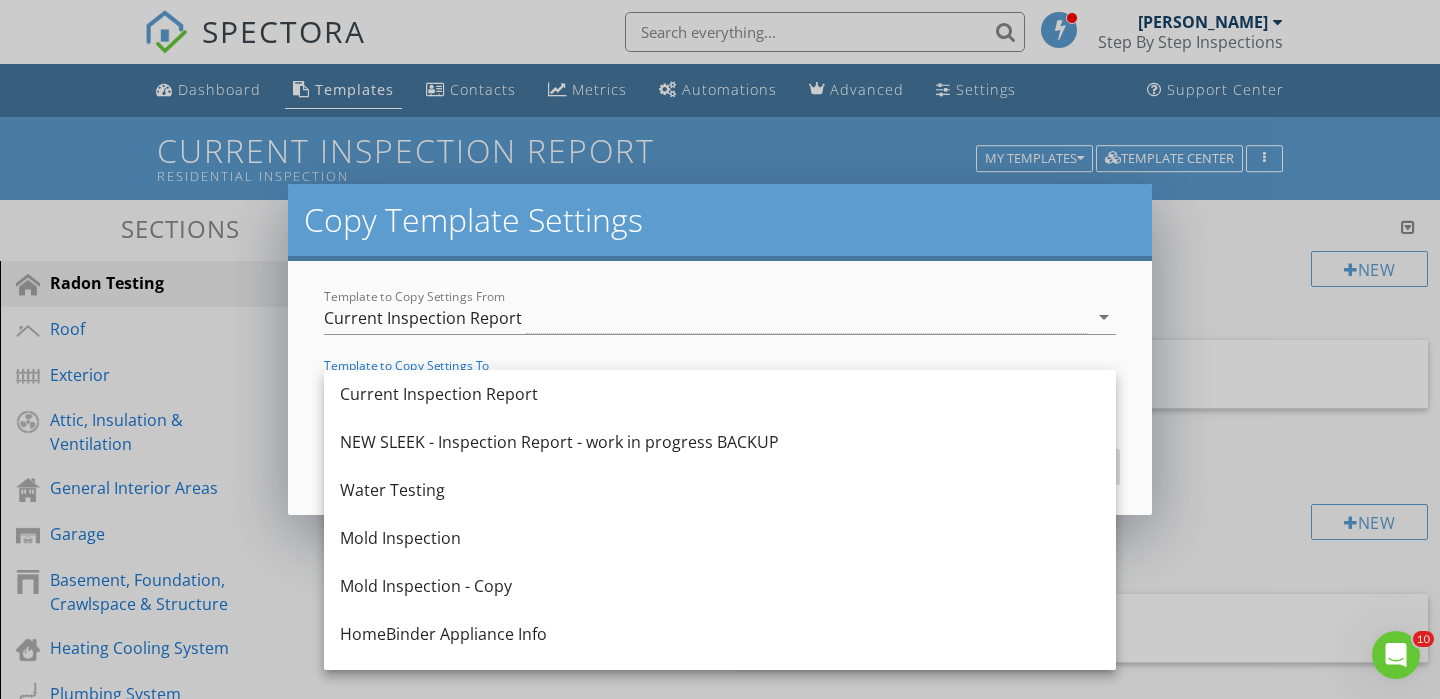 click on "Copy Template Settings     Template to Copy Settings From Current Inspection Report arrow_drop_down   Template to Copy Settings To arrow_drop_down    Cancel
Copy Template Settings" at bounding box center (720, 349) 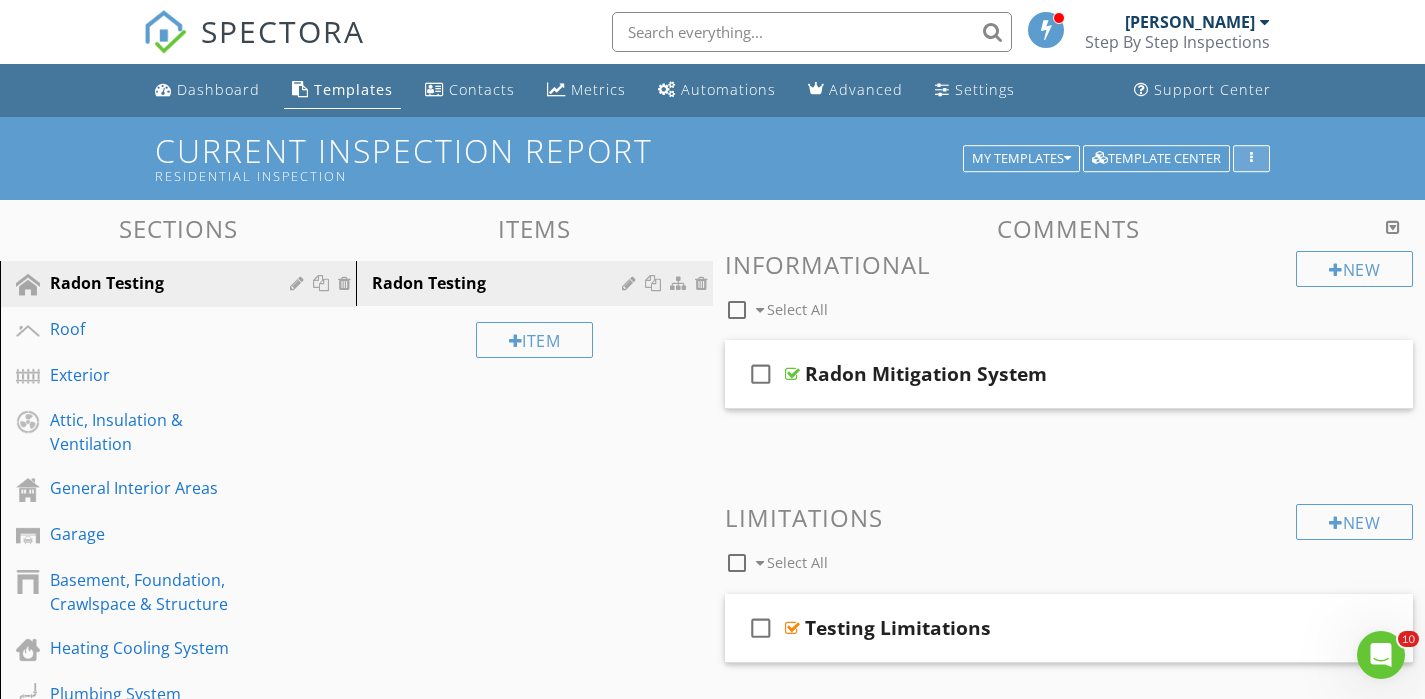 click at bounding box center [1251, 159] 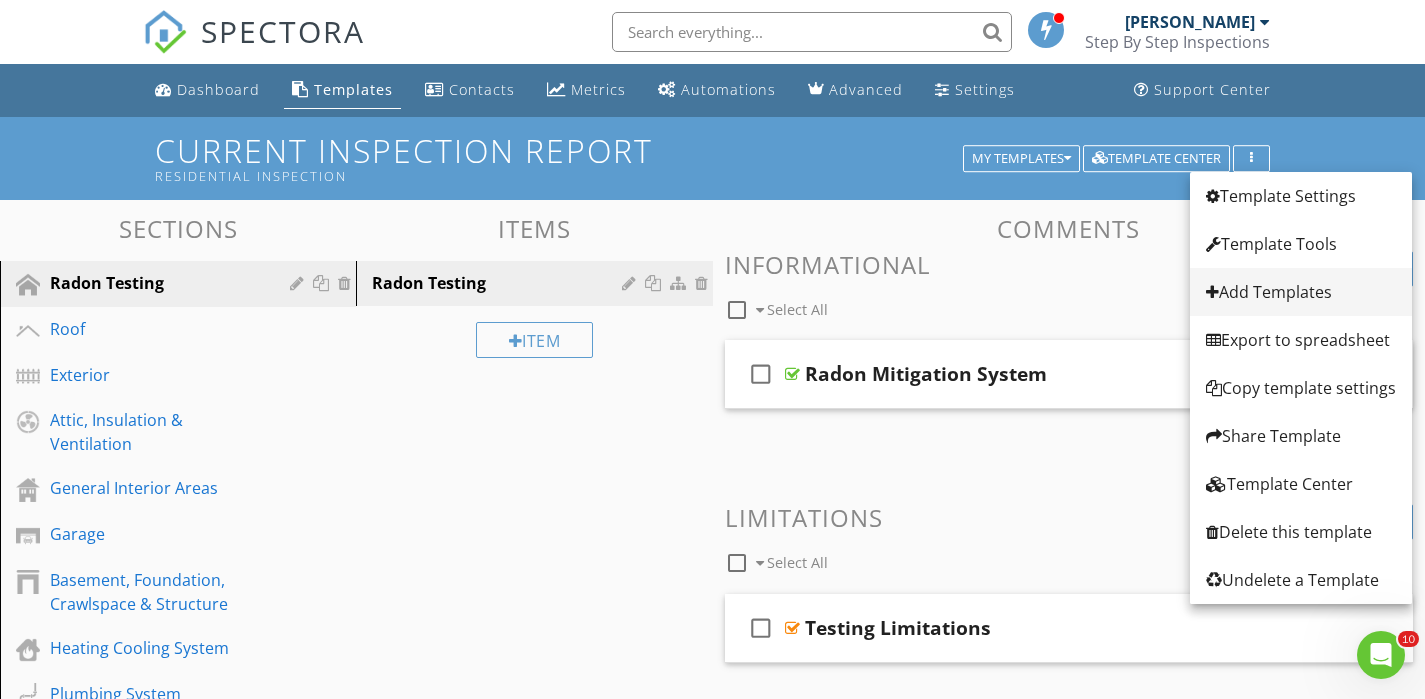 click on "Add Templates" at bounding box center (1301, 292) 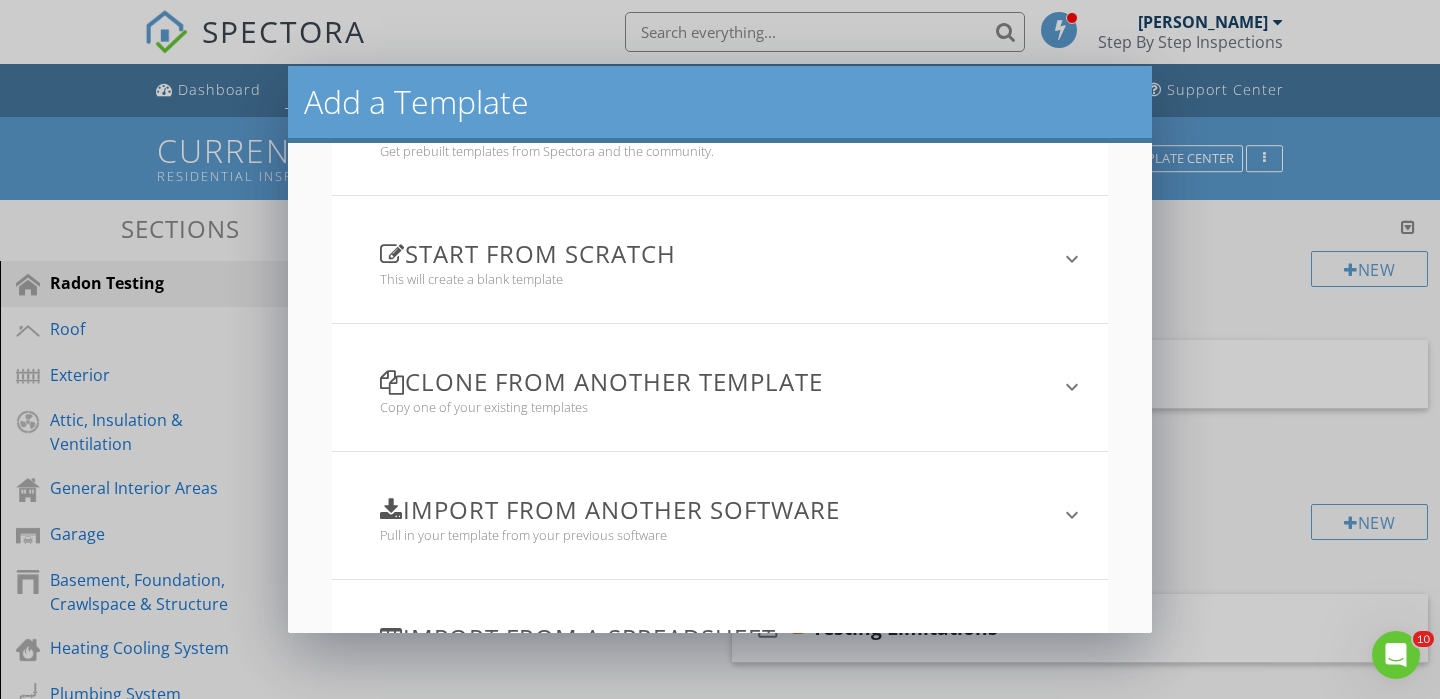scroll, scrollTop: 138, scrollLeft: 0, axis: vertical 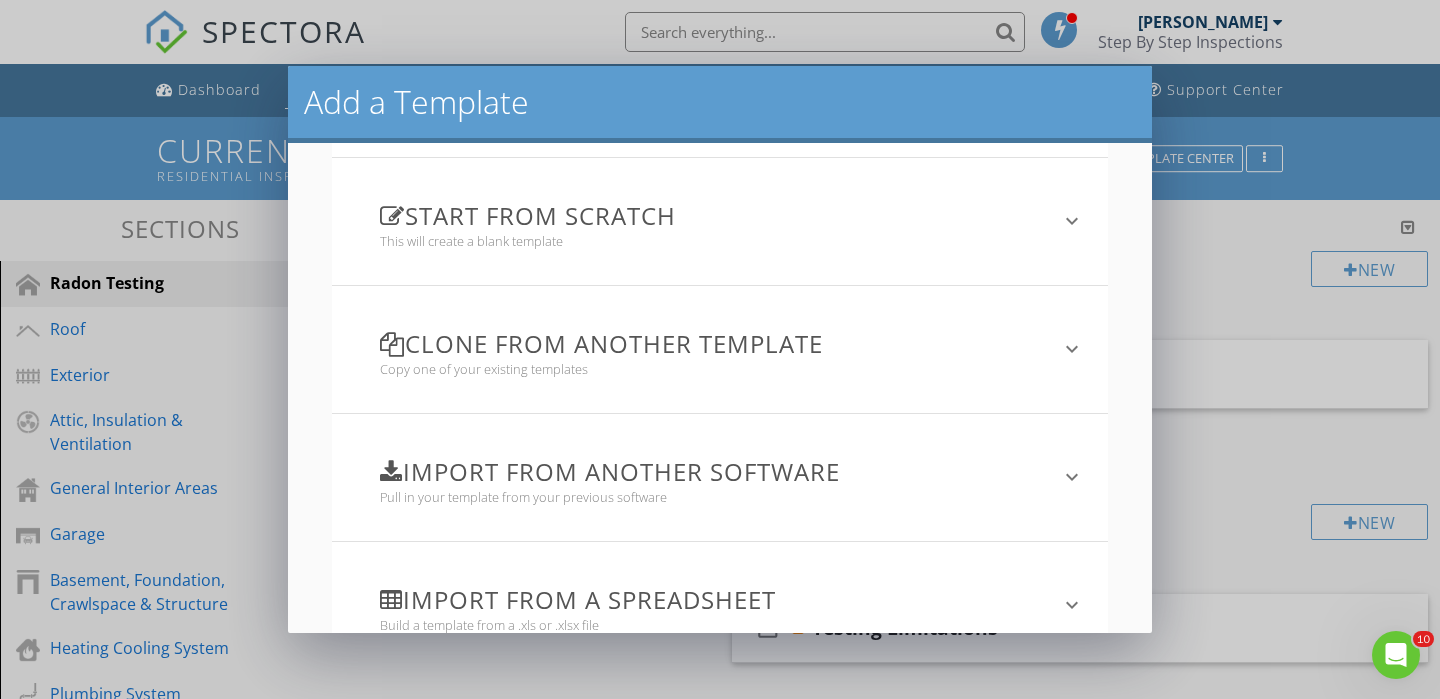 click on "Clone from another template" at bounding box center (707, 343) 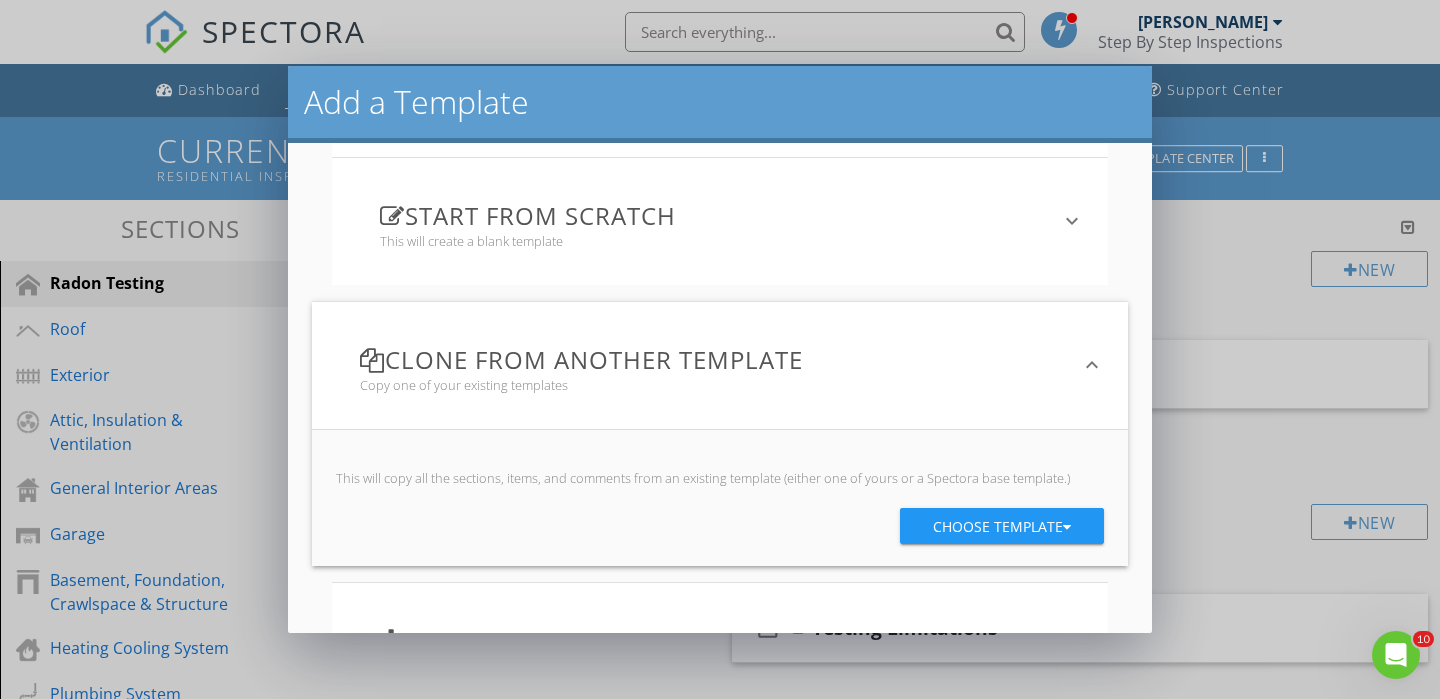 click on "Choose template" at bounding box center [1002, 526] 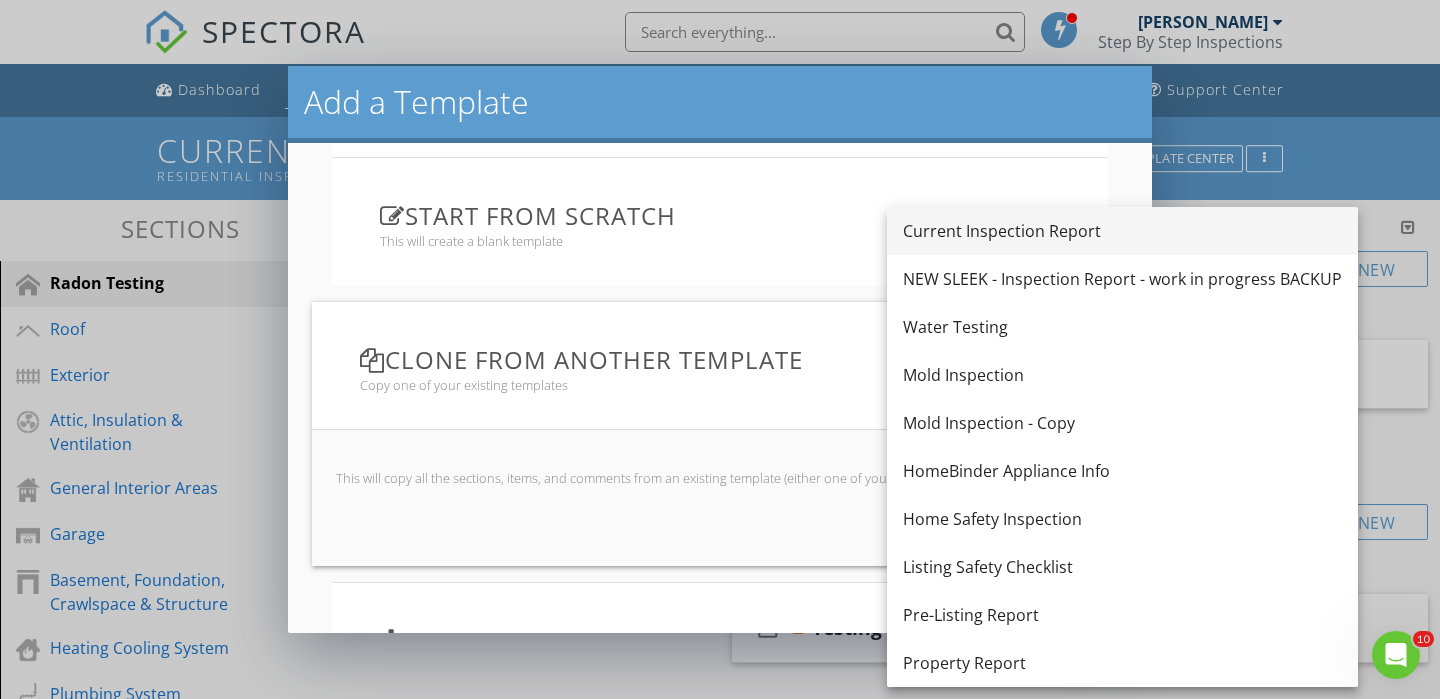 click on "Current Inspection Report" at bounding box center [1122, 231] 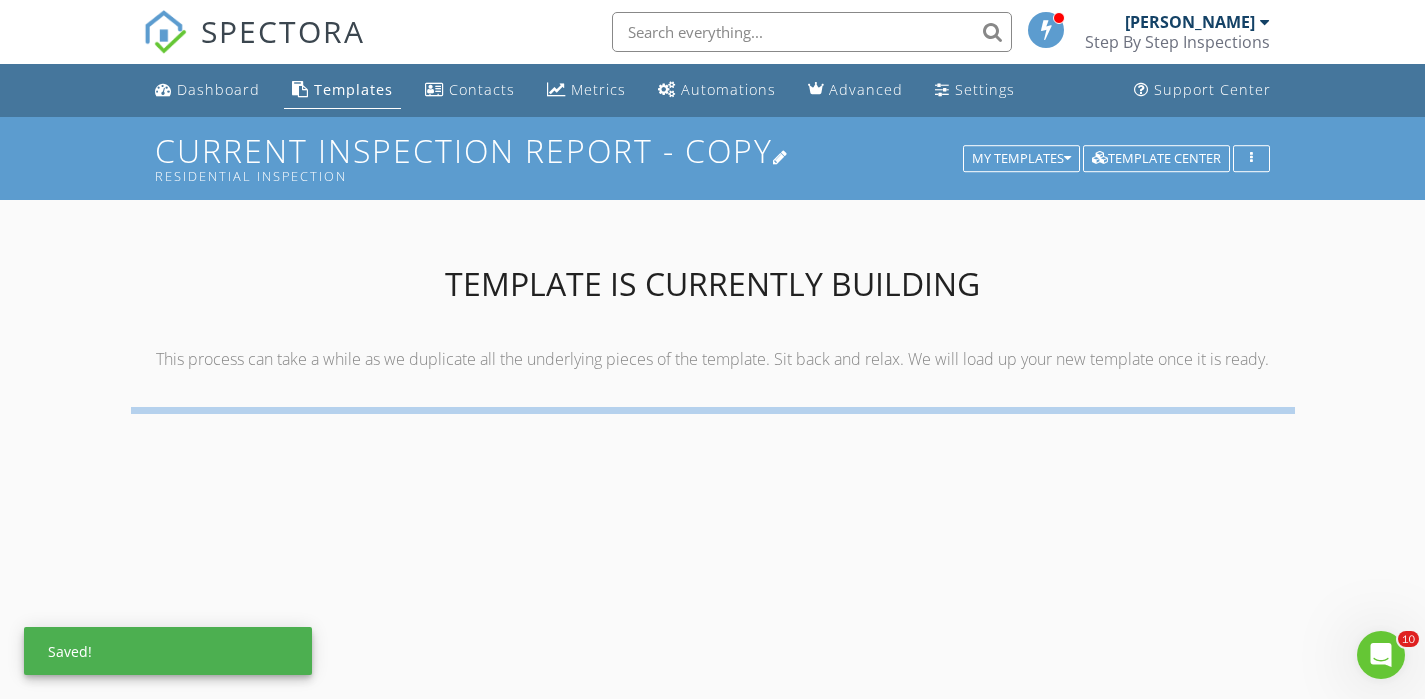 click on "Current Inspection Report - Copy
Residential Inspection" at bounding box center (712, 158) 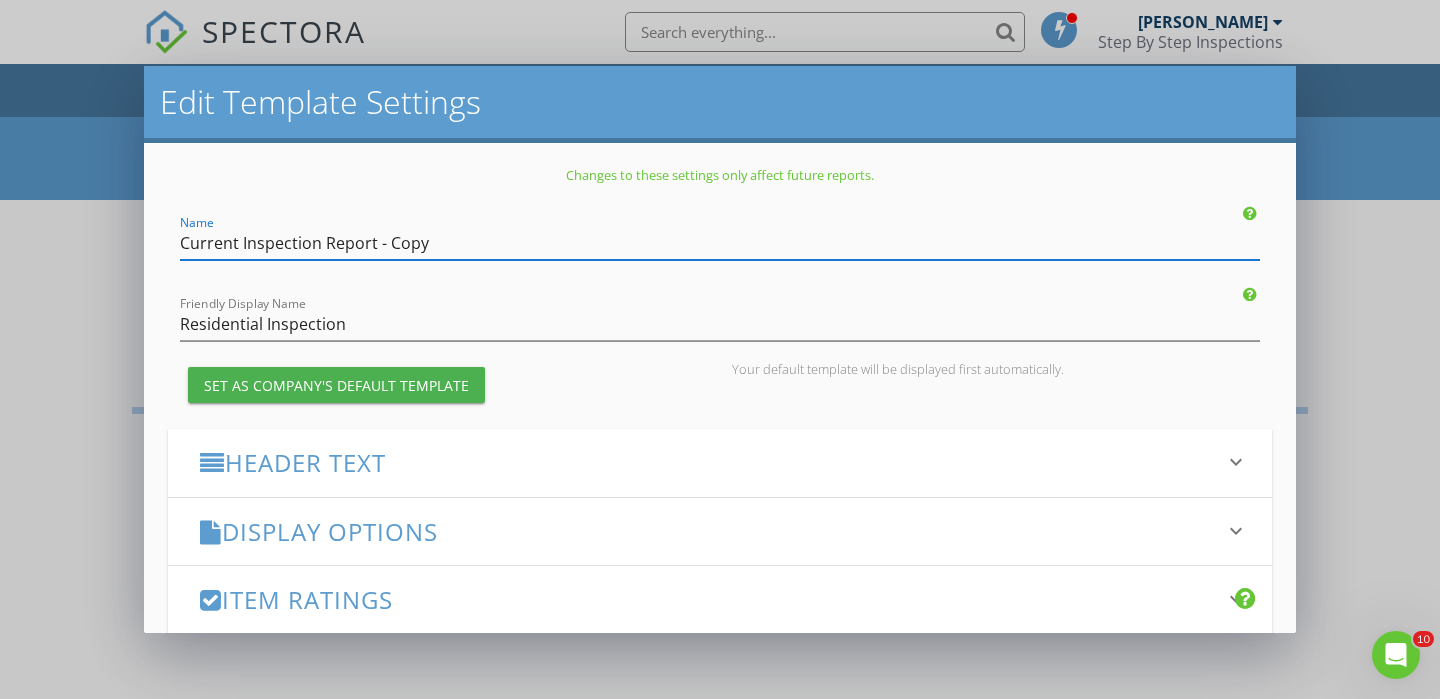 click on "Current Inspection Report - Copy" at bounding box center [720, 243] 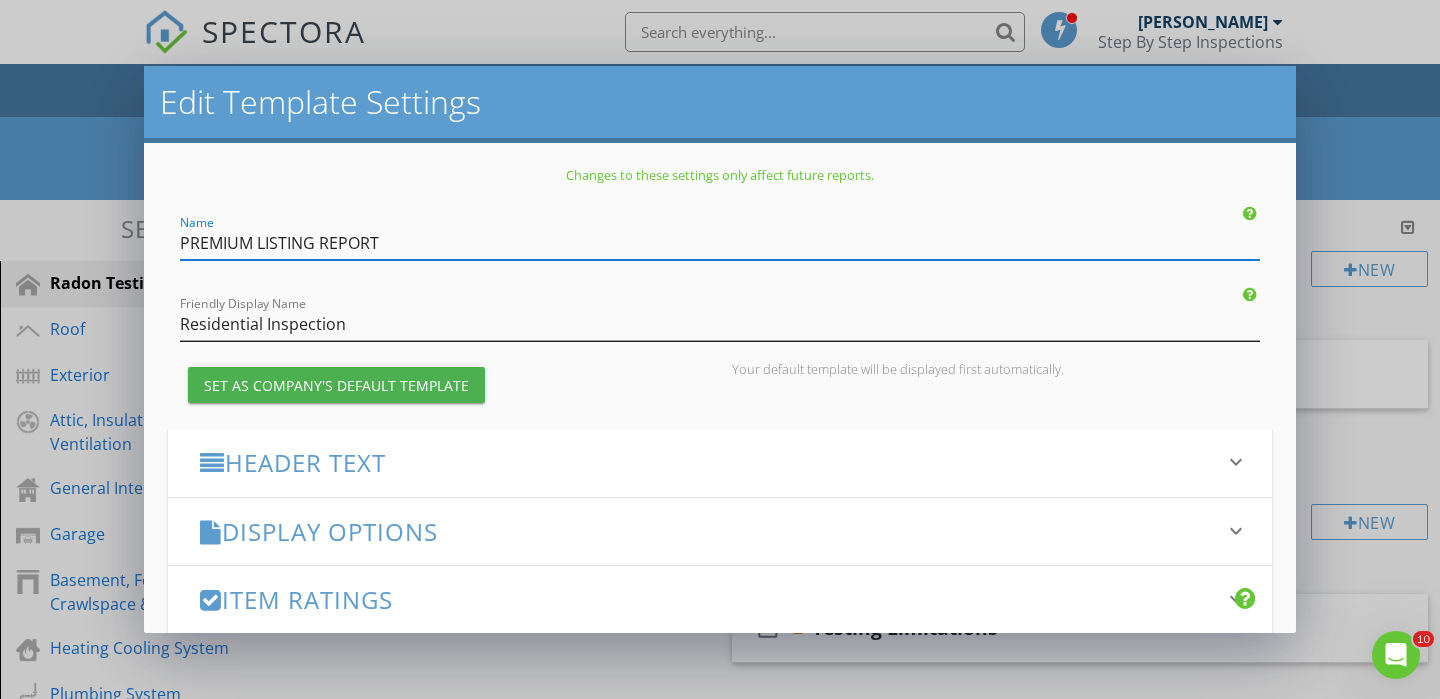 type on "PREMIUM LISTING REPORT" 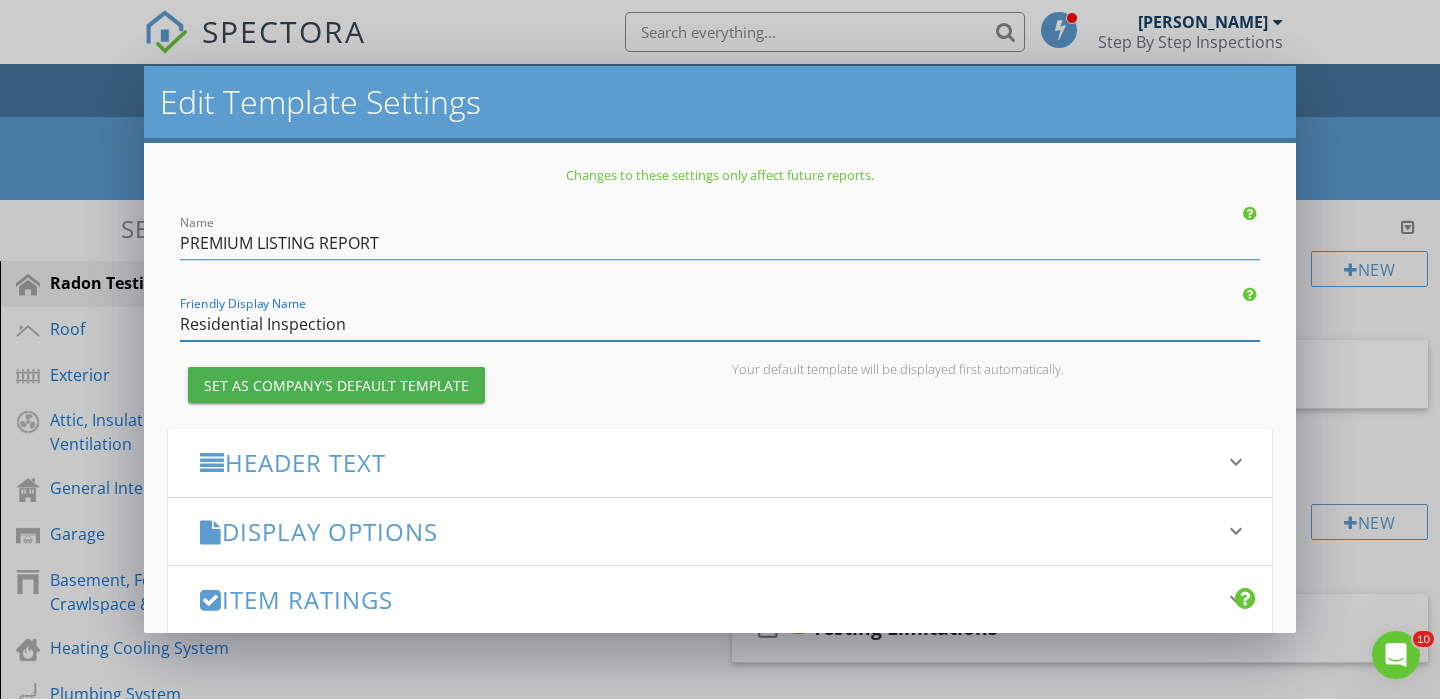 click on "Residential Inspection" at bounding box center (720, 324) 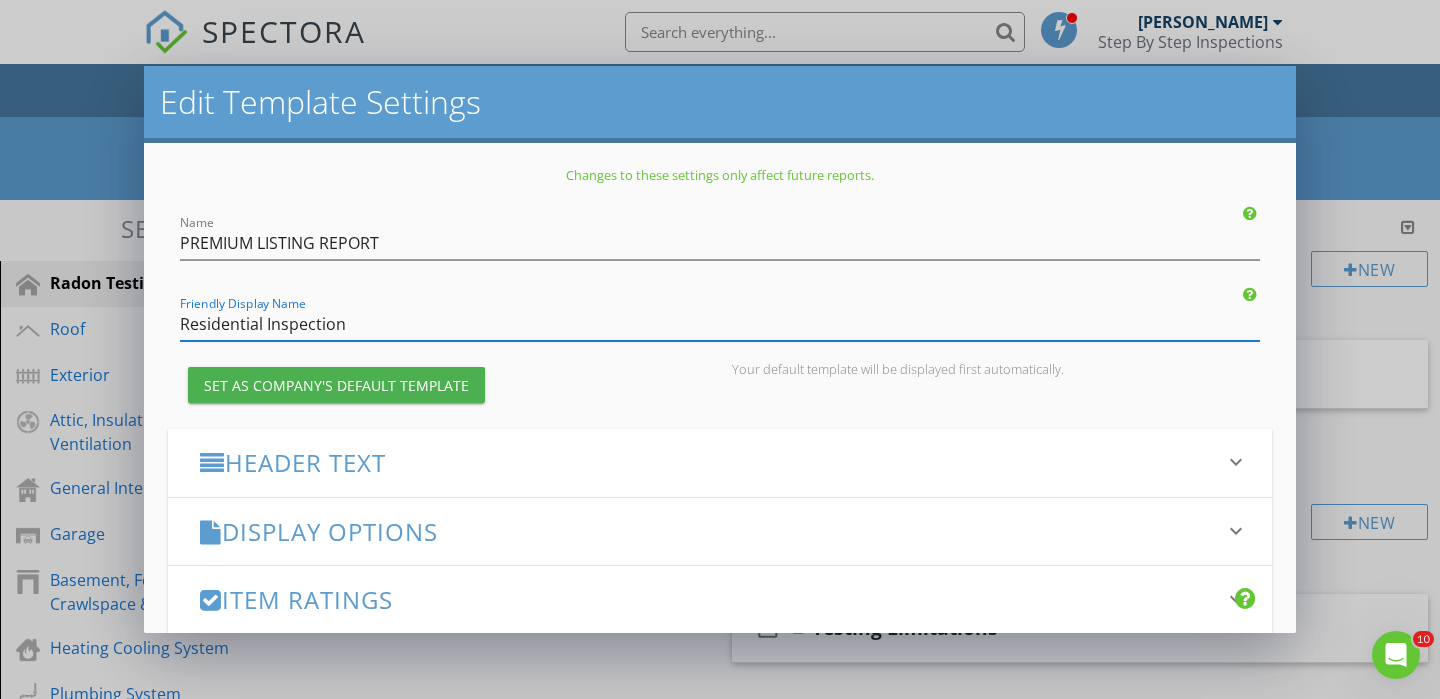 drag, startPoint x: 356, startPoint y: 322, endPoint x: 173, endPoint y: 329, distance: 183.13383 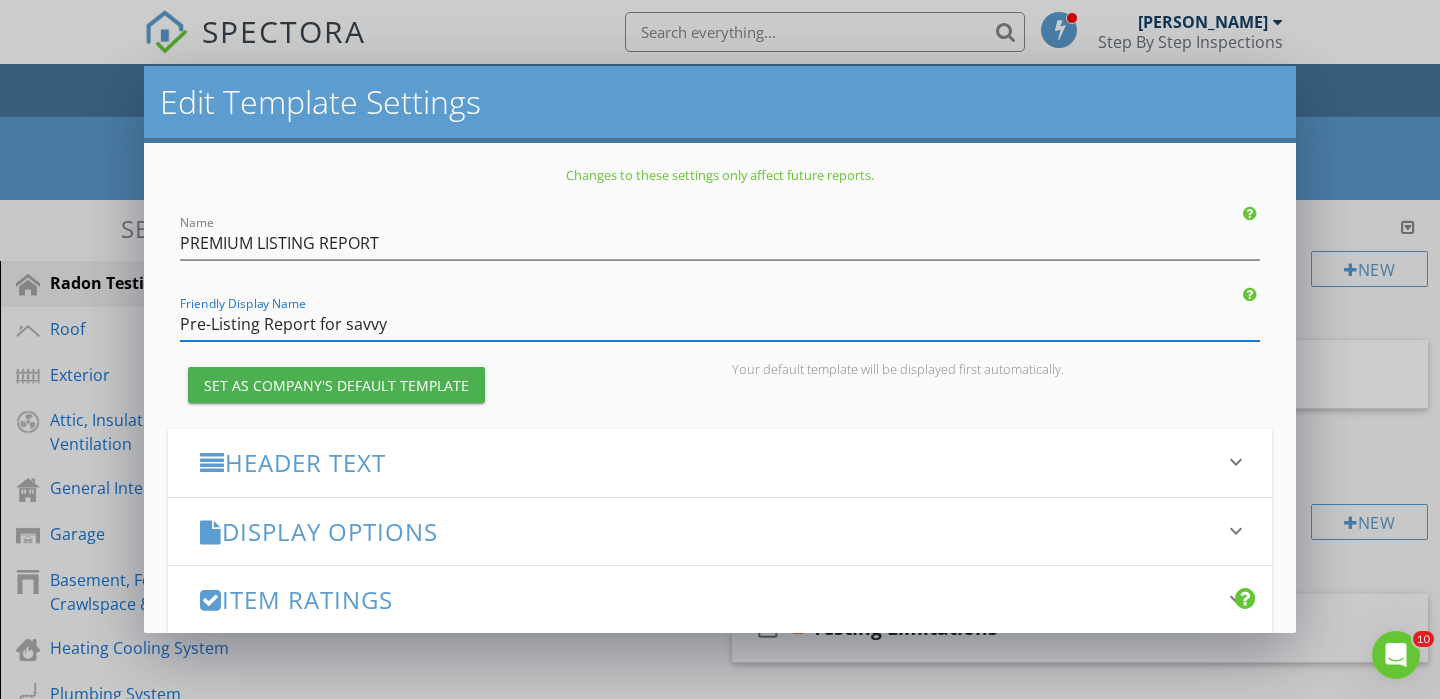 click on "Pre-Listing Report for savvy" at bounding box center [720, 324] 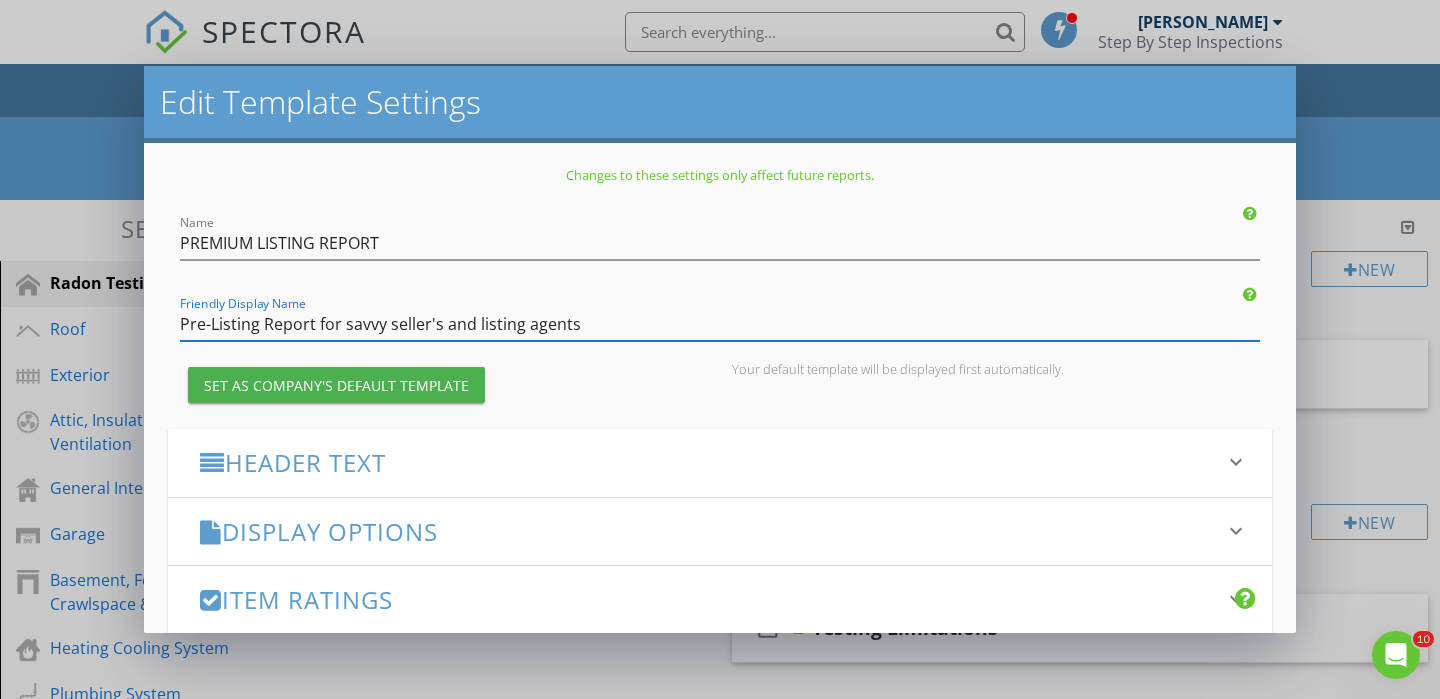 click on "Pre-Listing Report for savvy seller's and listing agents" at bounding box center (720, 324) 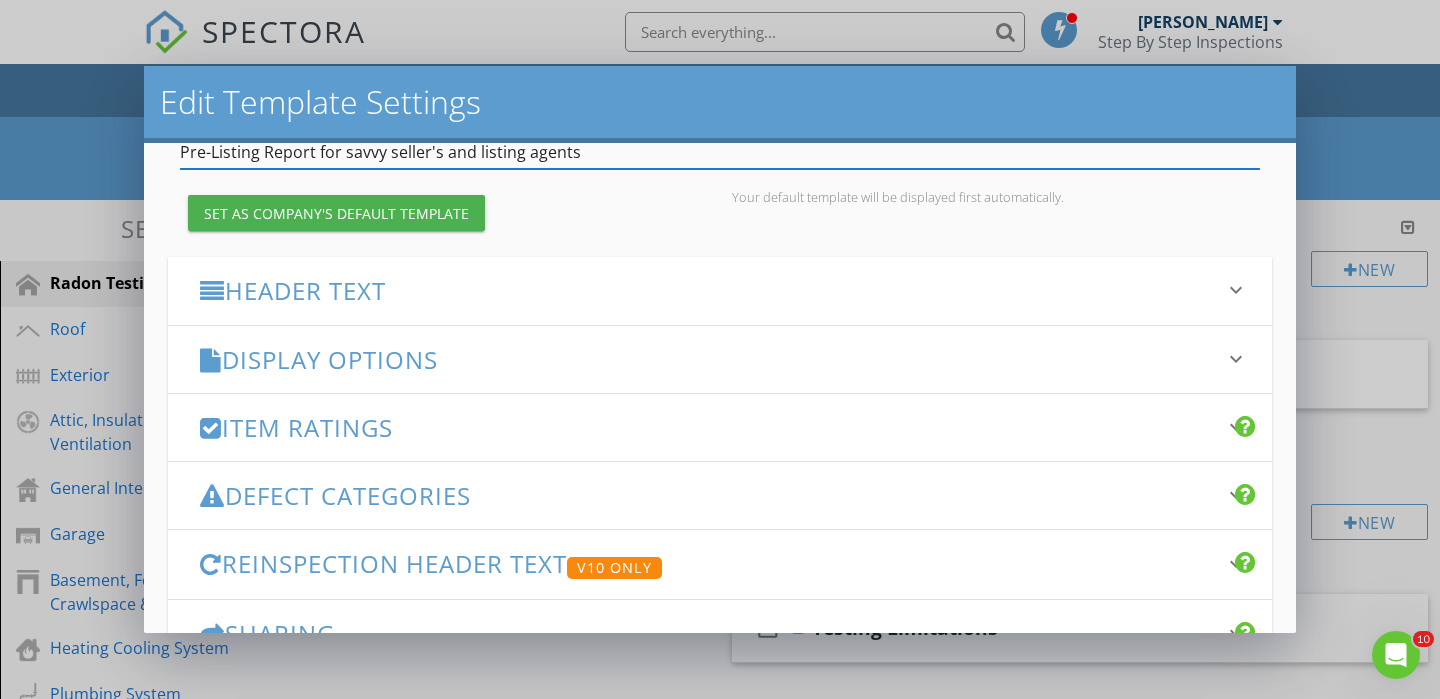 scroll, scrollTop: 199, scrollLeft: 0, axis: vertical 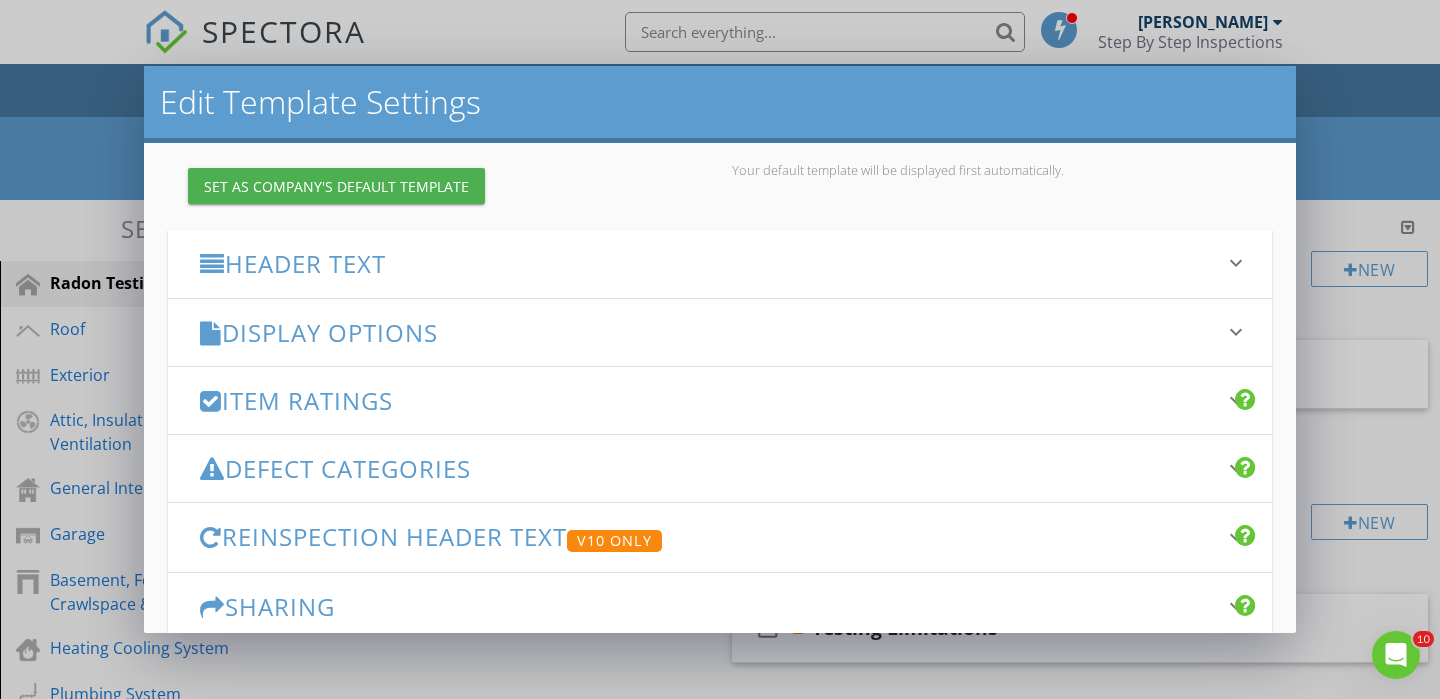 type on "Pre-Listing Report for savvy seller's and listing agents" 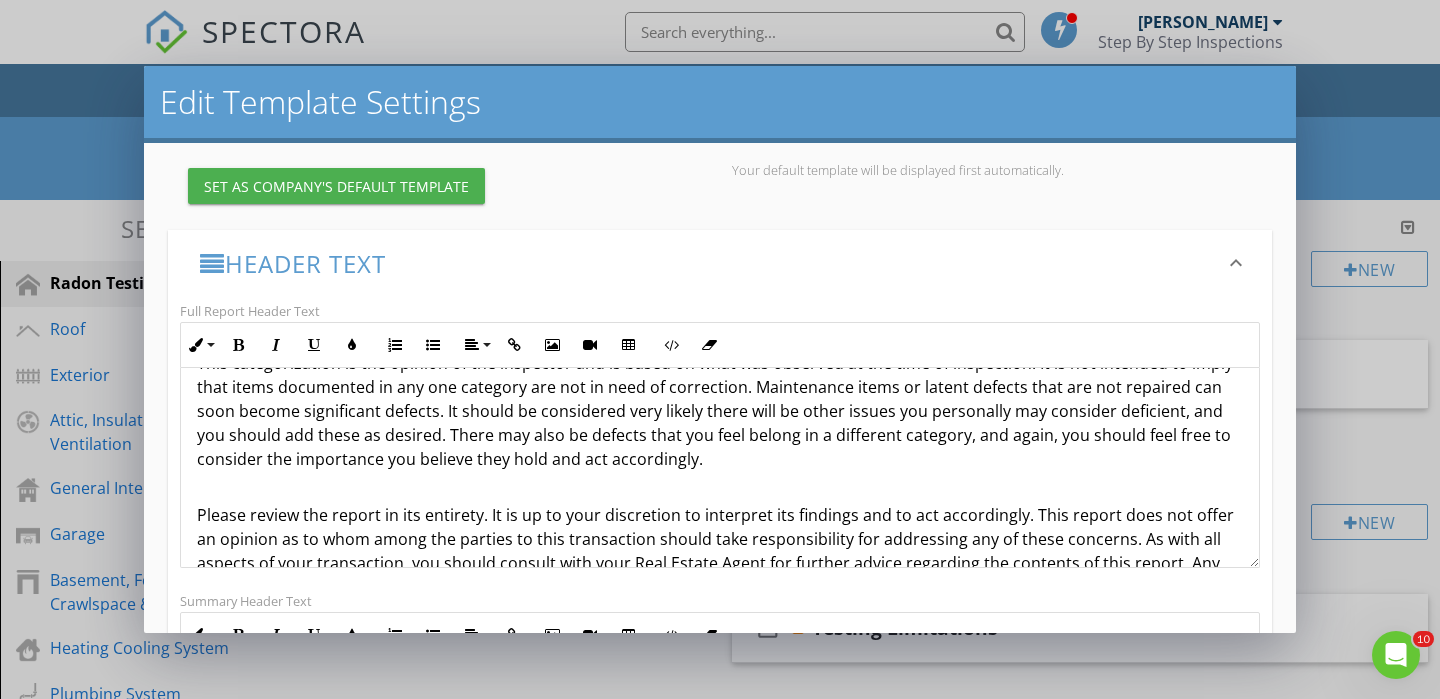 scroll, scrollTop: 1313, scrollLeft: 0, axis: vertical 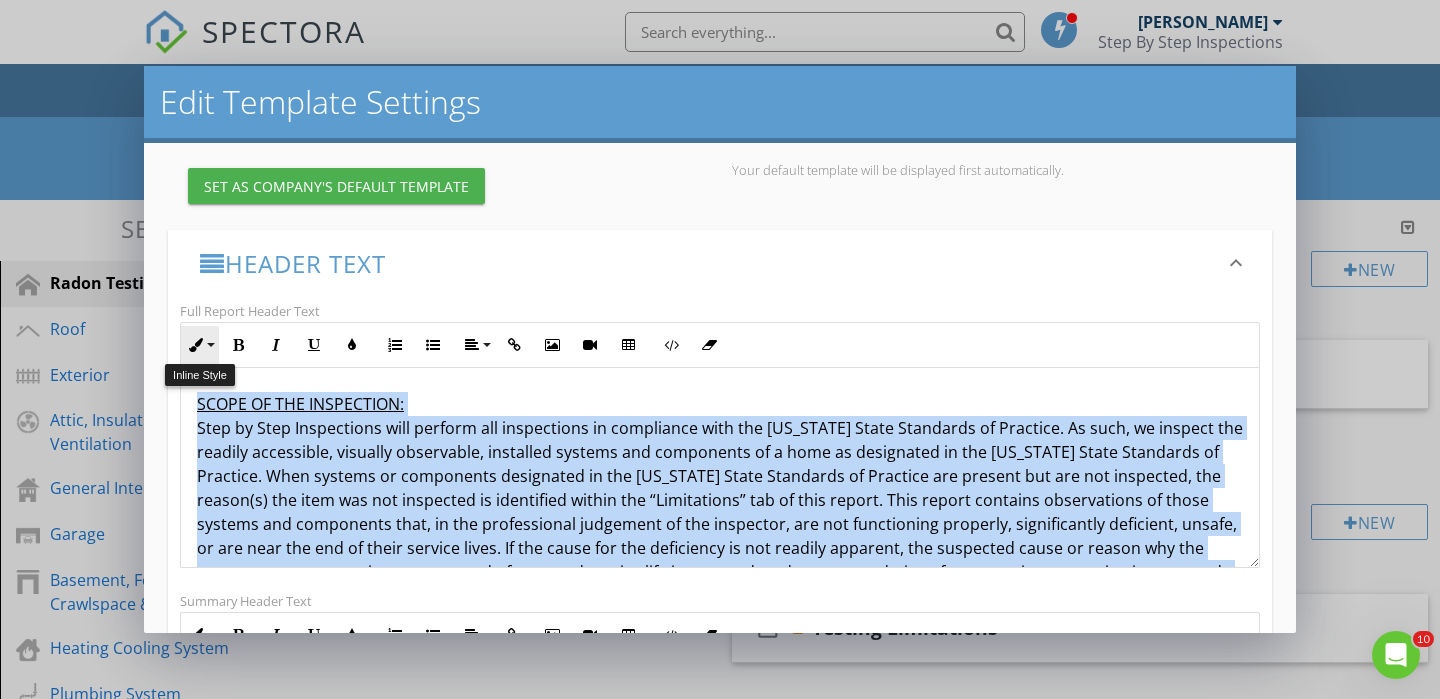 drag, startPoint x: 906, startPoint y: 486, endPoint x: 213, endPoint y: 342, distance: 707.8029 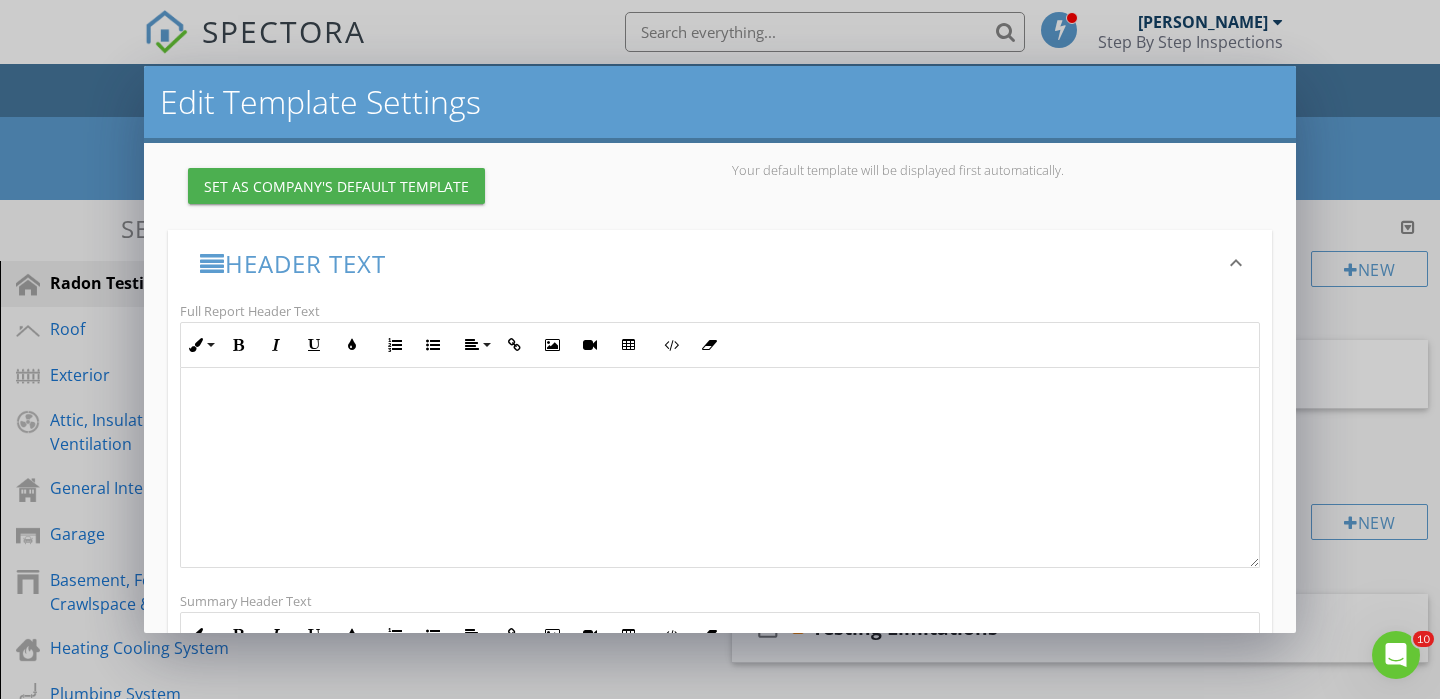 scroll, scrollTop: 1, scrollLeft: 0, axis: vertical 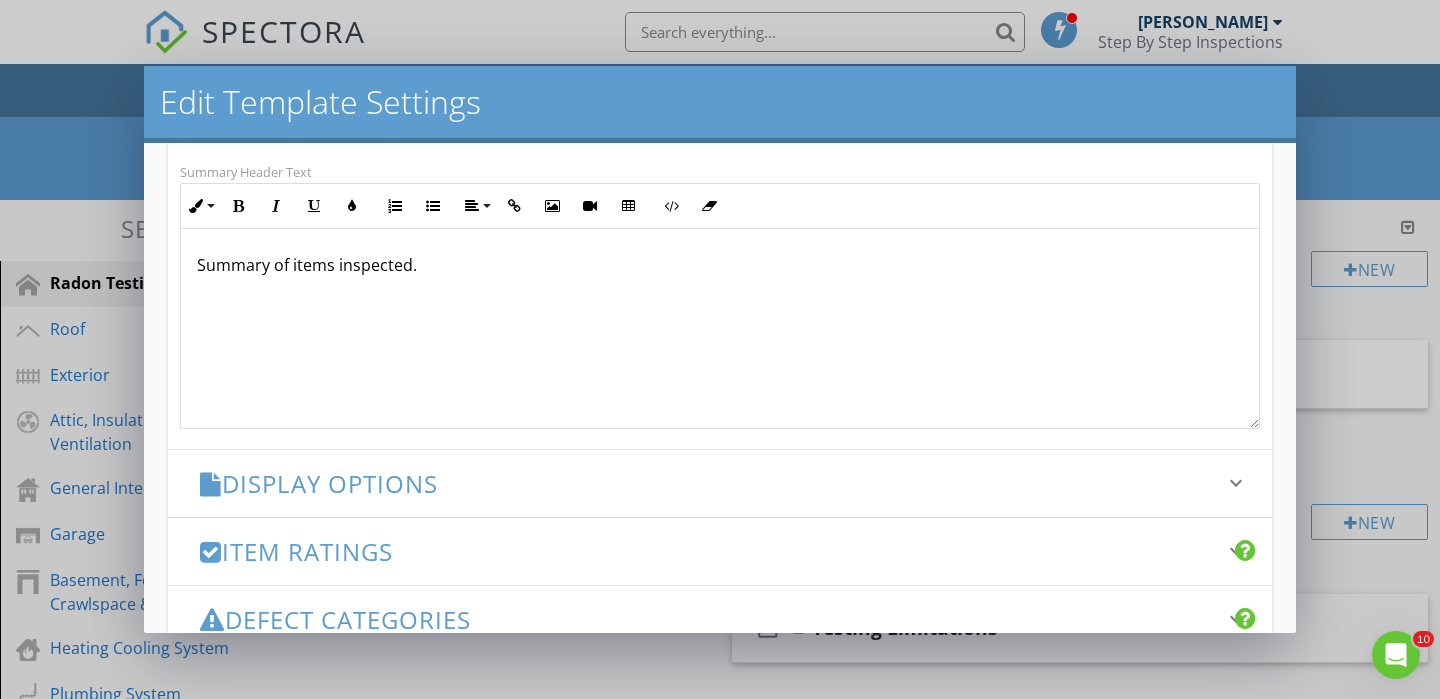 click on "Summary of items inspected." at bounding box center [720, 329] 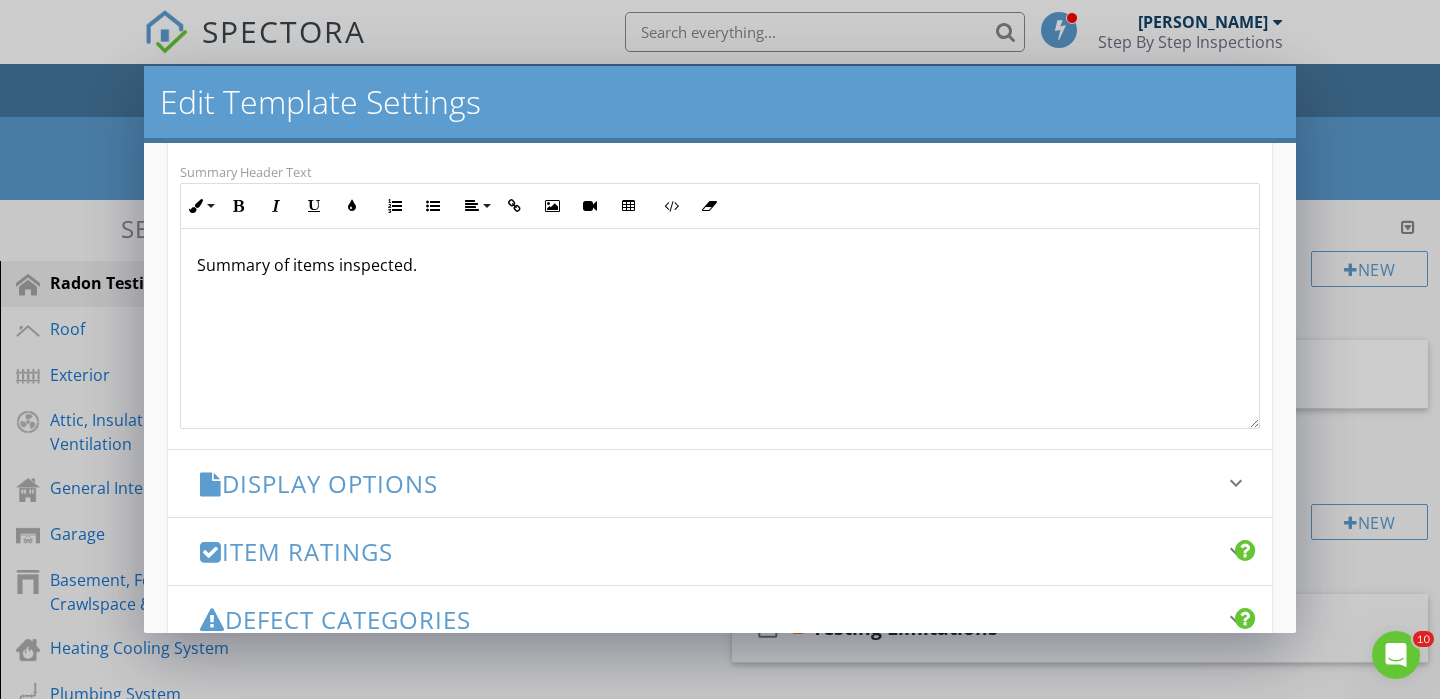 scroll, scrollTop: 1, scrollLeft: 0, axis: vertical 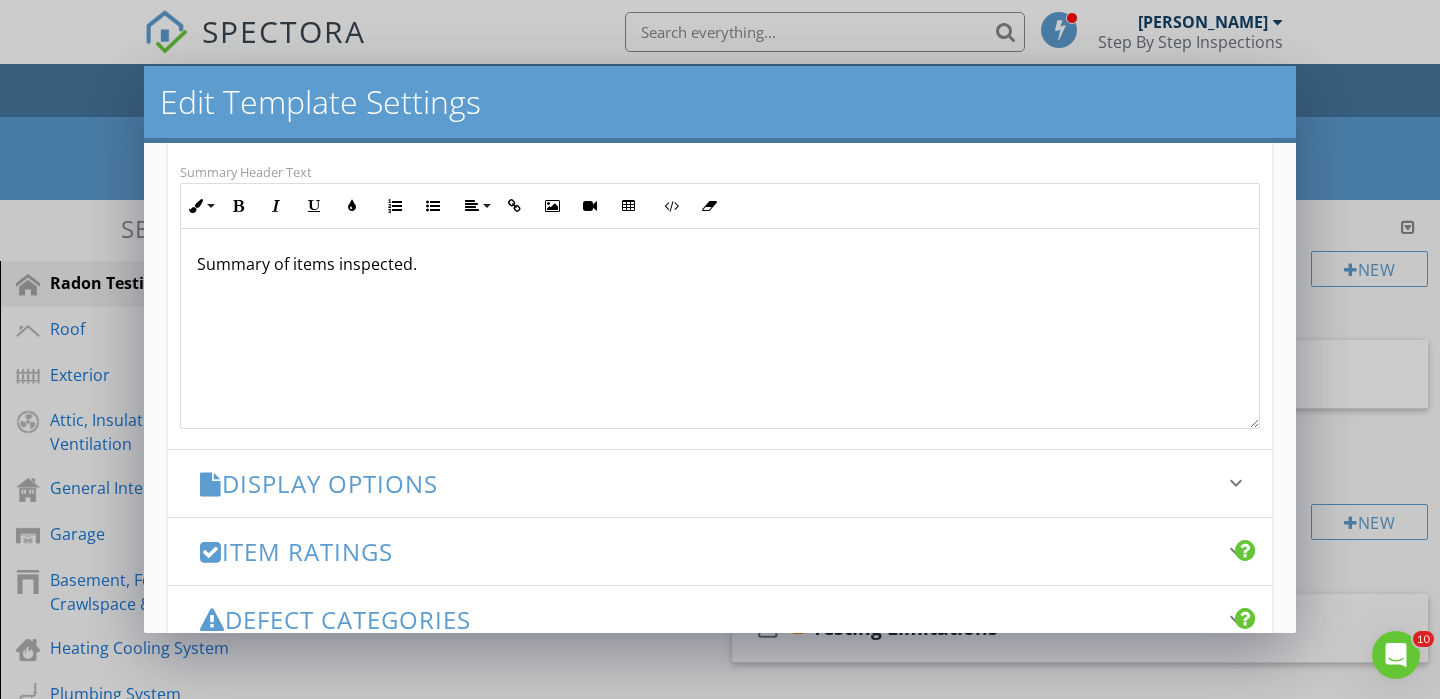 click on "Display Options
keyboard_arrow_down" at bounding box center [720, 483] 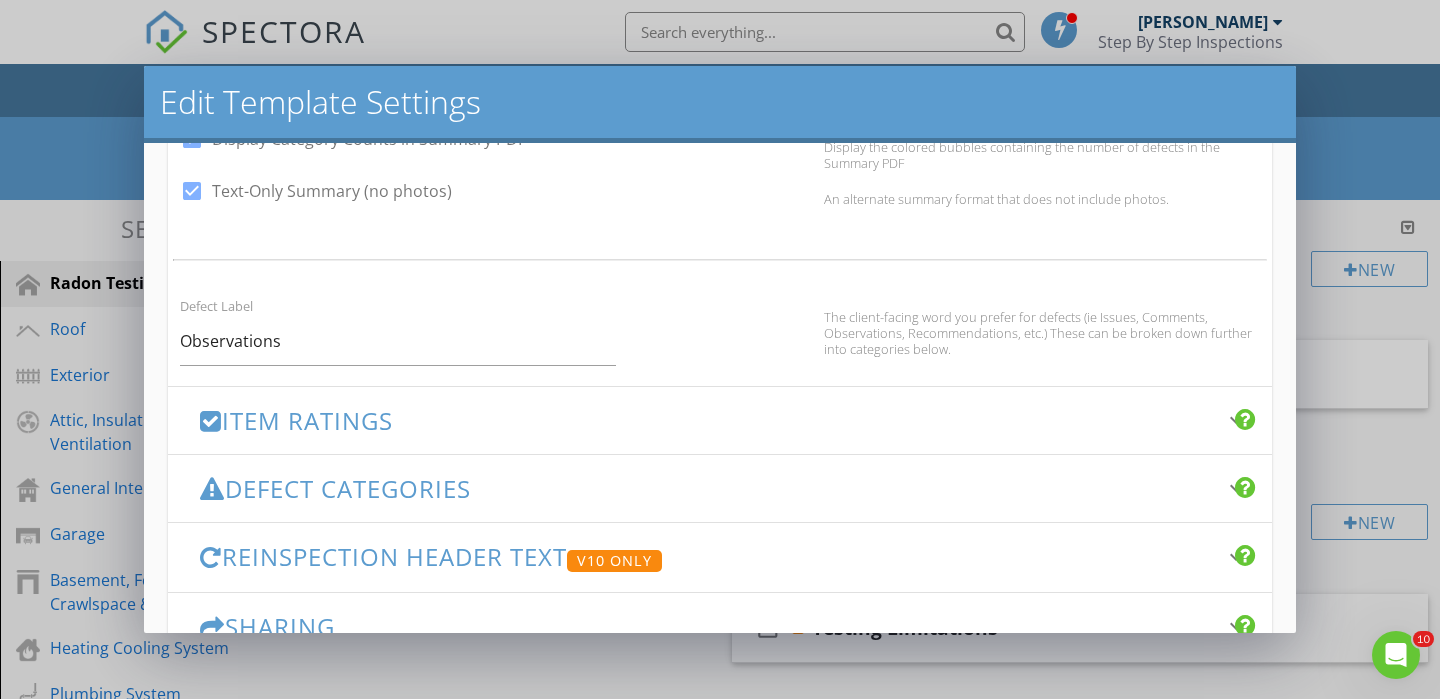 scroll, scrollTop: 1307, scrollLeft: 0, axis: vertical 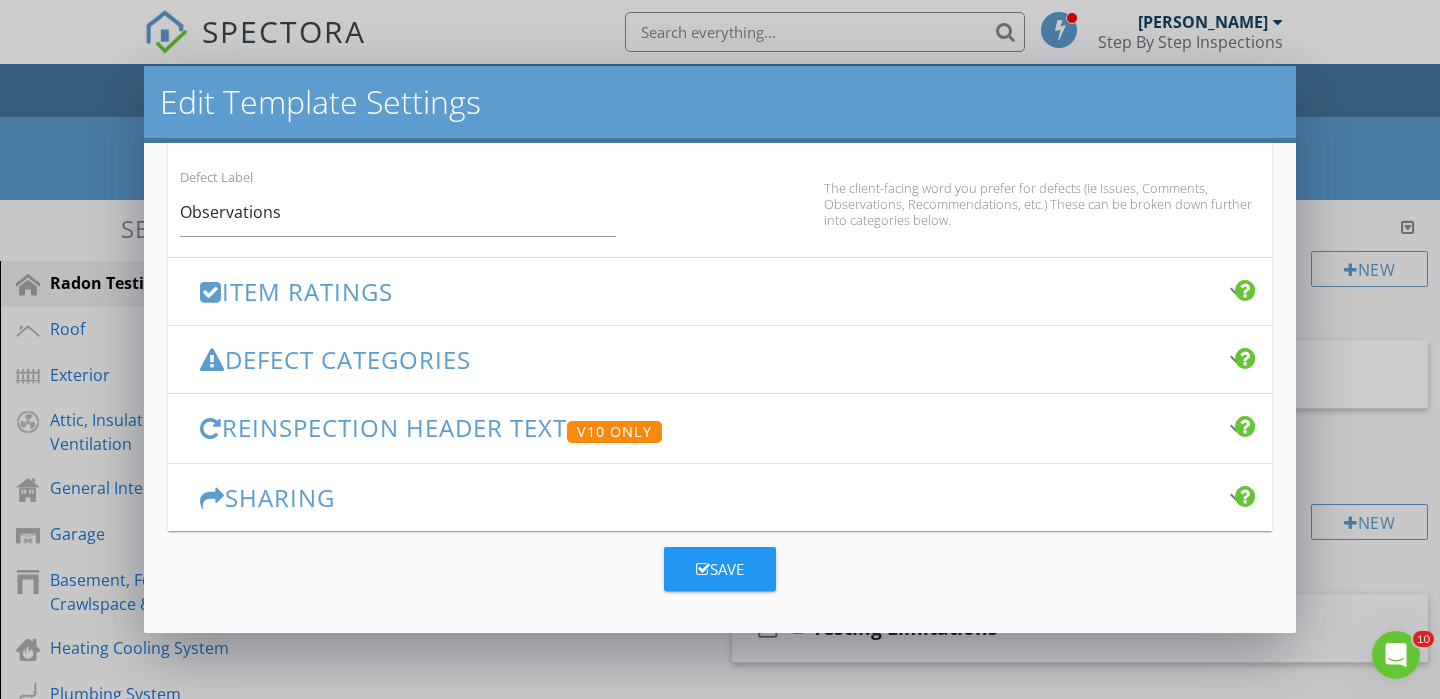 click on "Item Ratings" at bounding box center (708, 291) 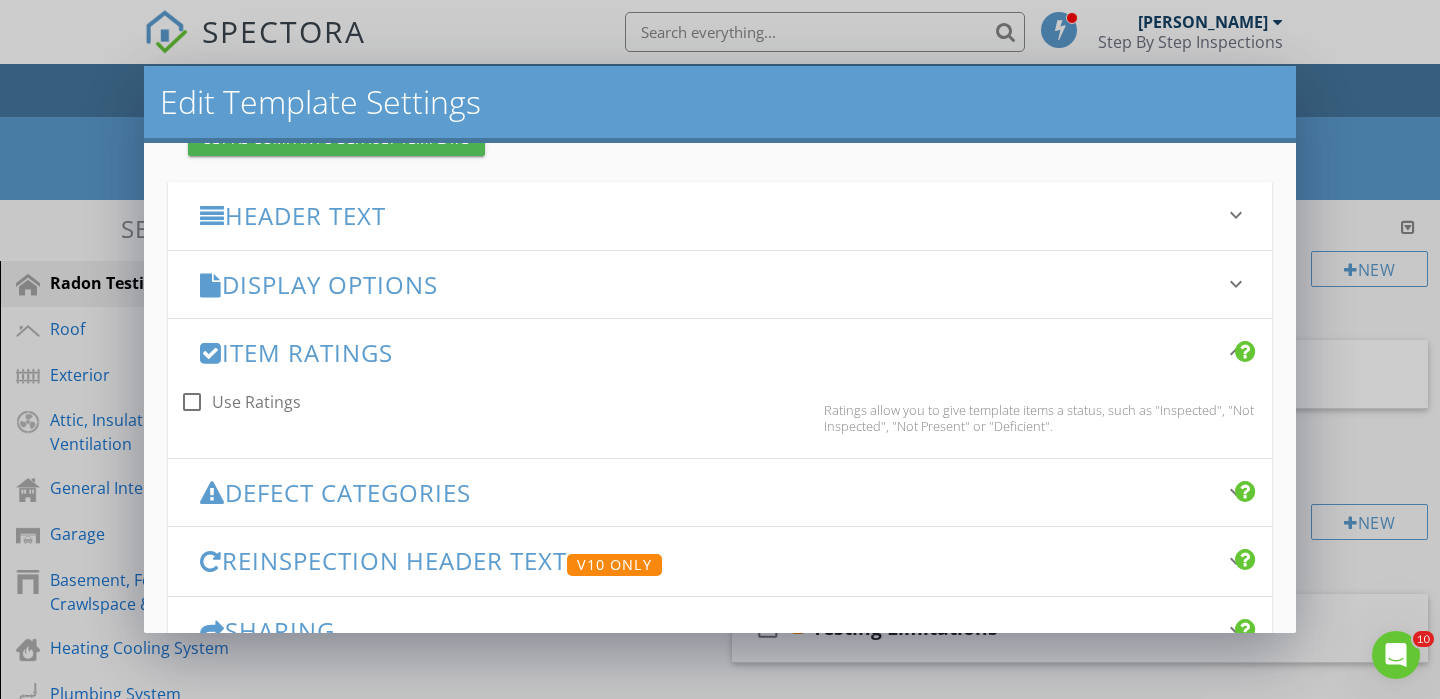 scroll, scrollTop: 381, scrollLeft: 0, axis: vertical 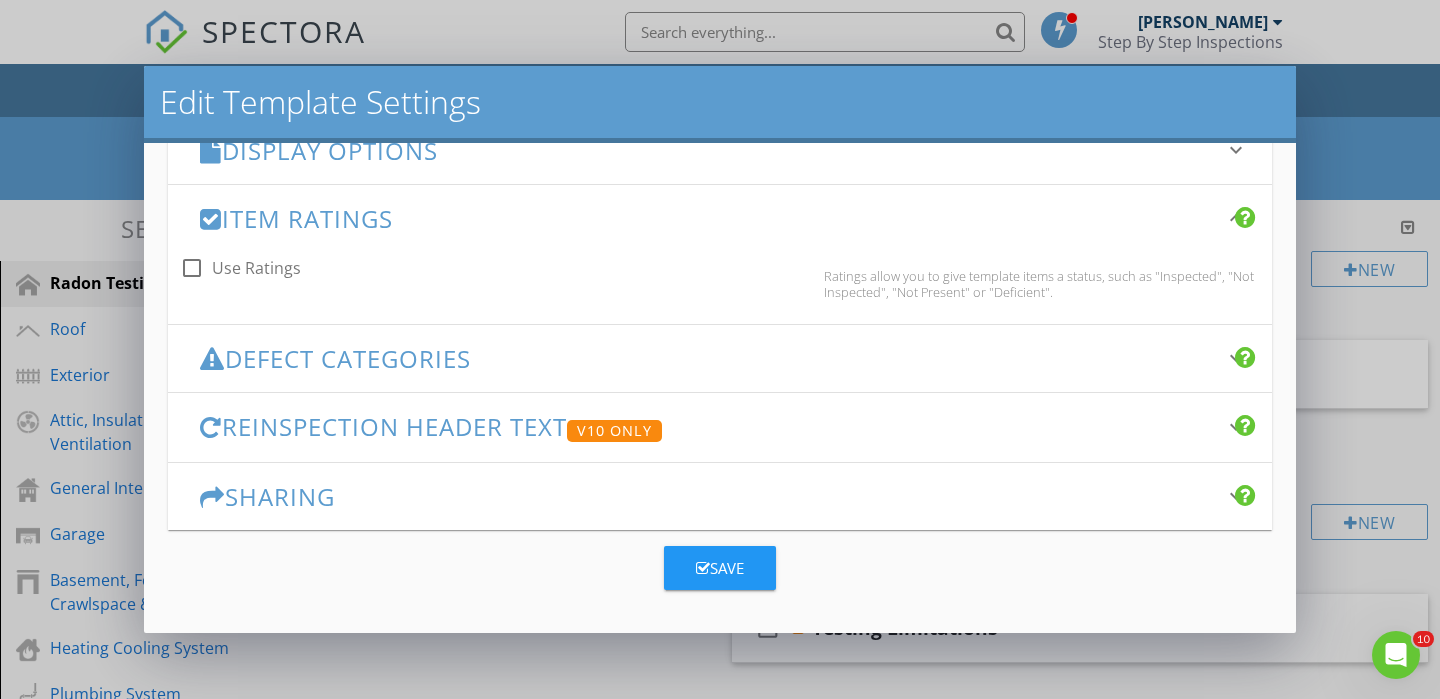 click on "Defect Categories
keyboard_arrow_down" at bounding box center [720, 358] 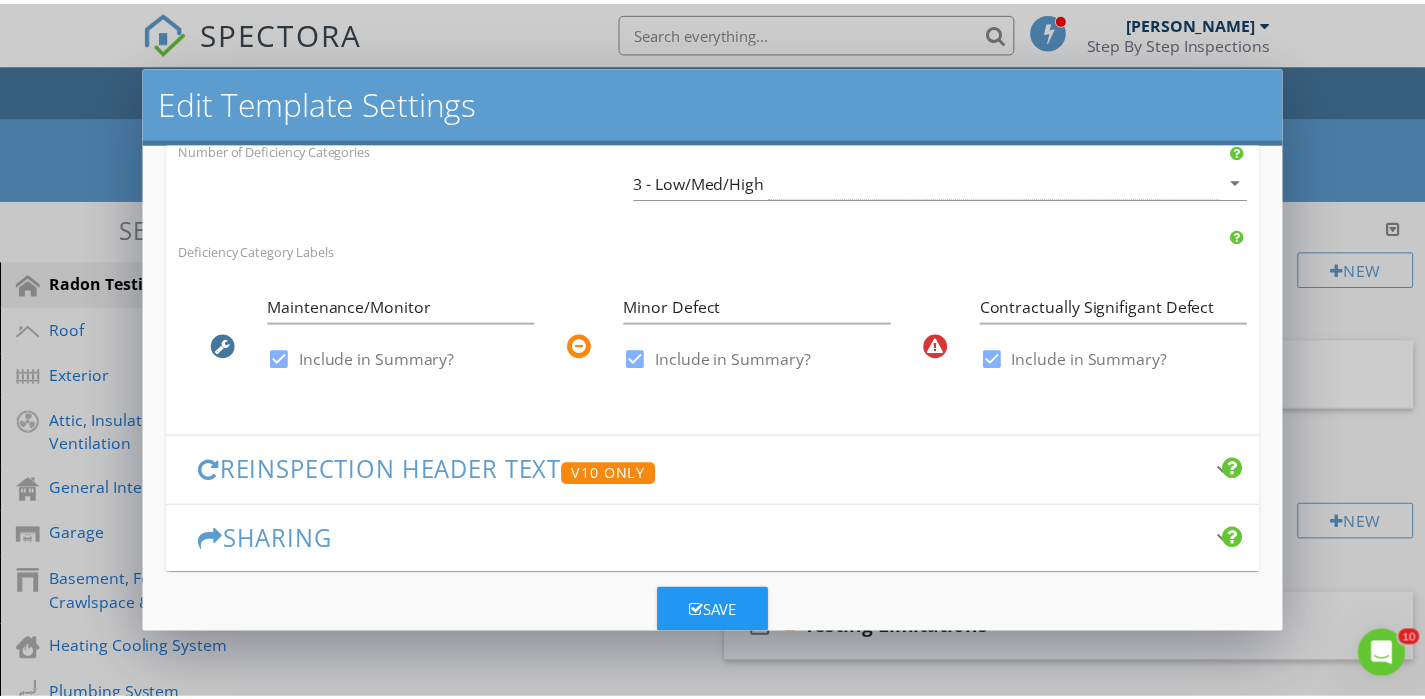 scroll, scrollTop: 607, scrollLeft: 0, axis: vertical 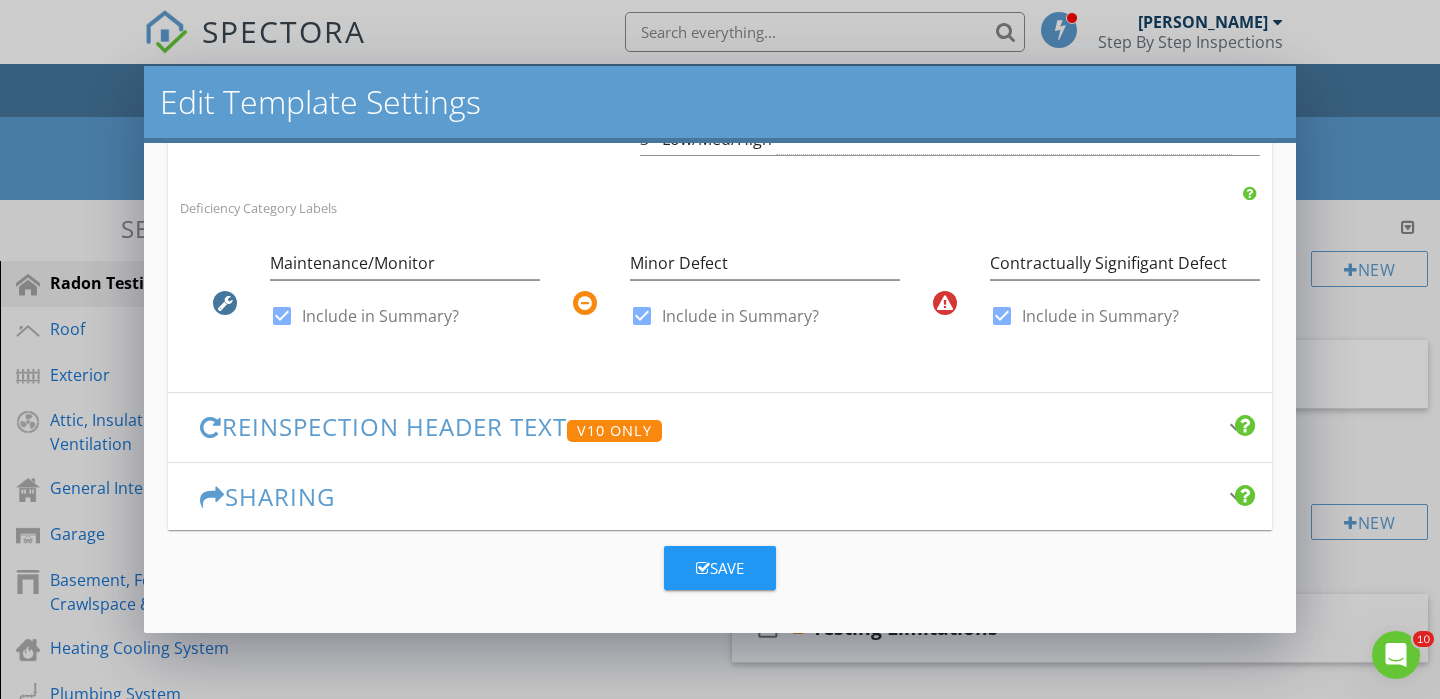 click on "Save" at bounding box center (720, 568) 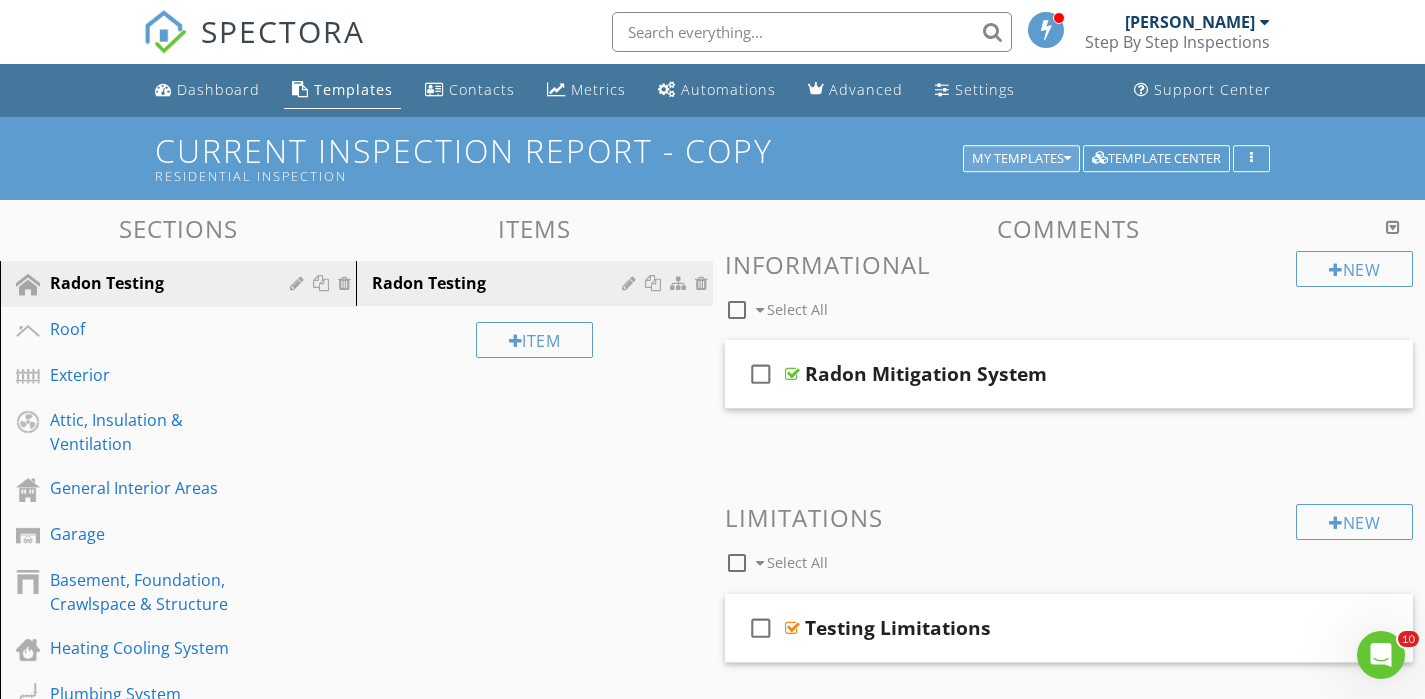 click on "My Templates" at bounding box center [1021, 159] 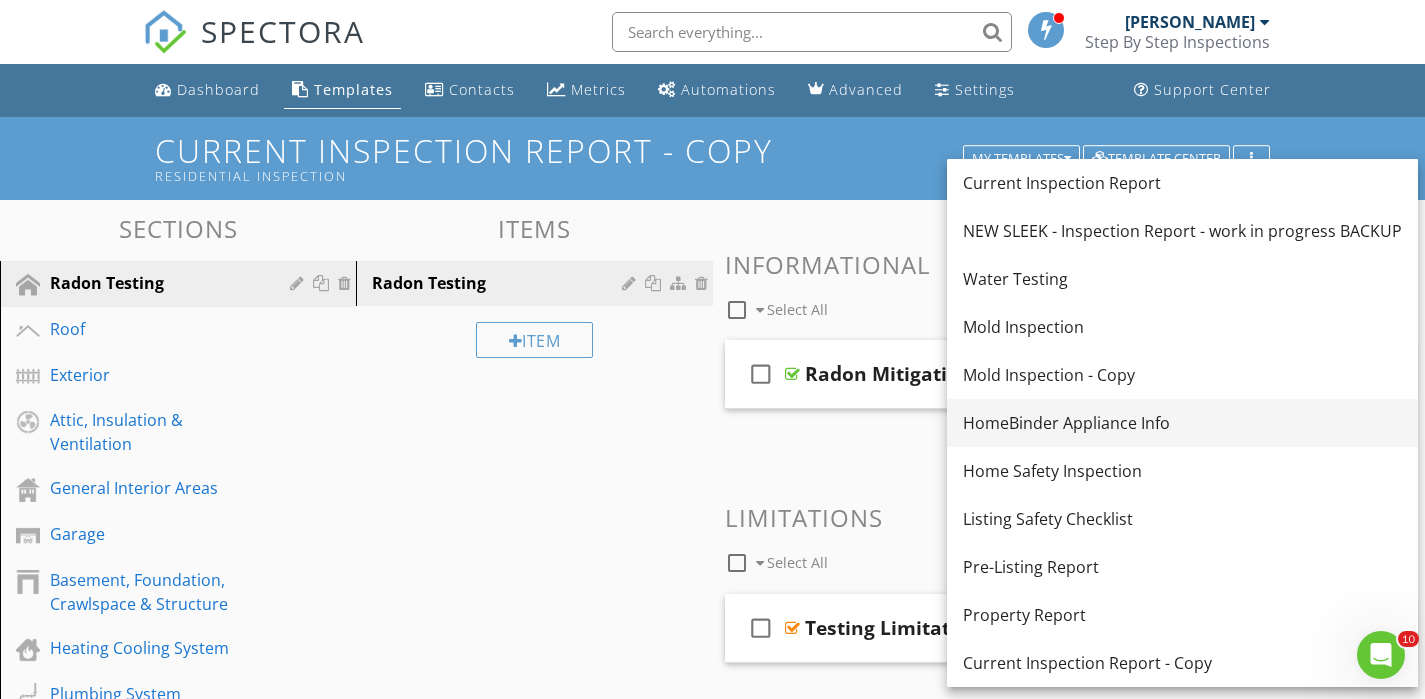 click on "HomeBinder Appliance Info" at bounding box center [1182, 423] 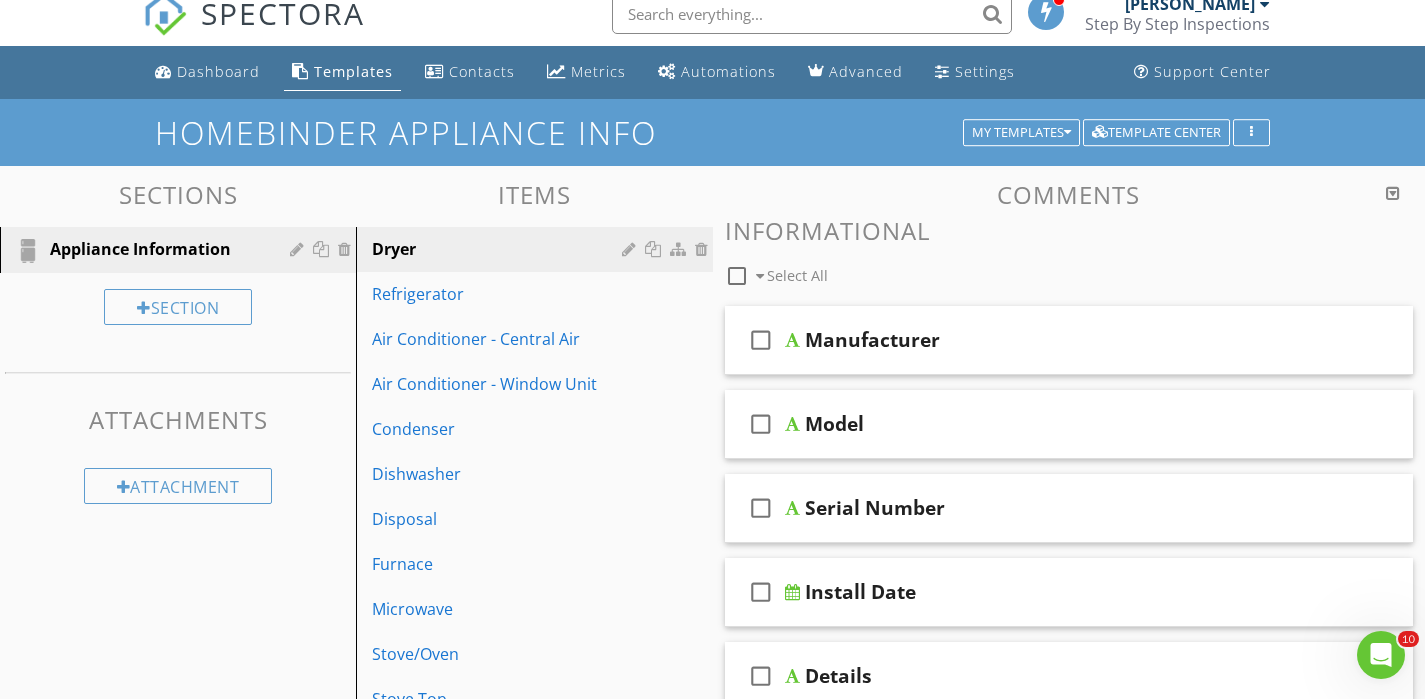 scroll, scrollTop: 0, scrollLeft: 0, axis: both 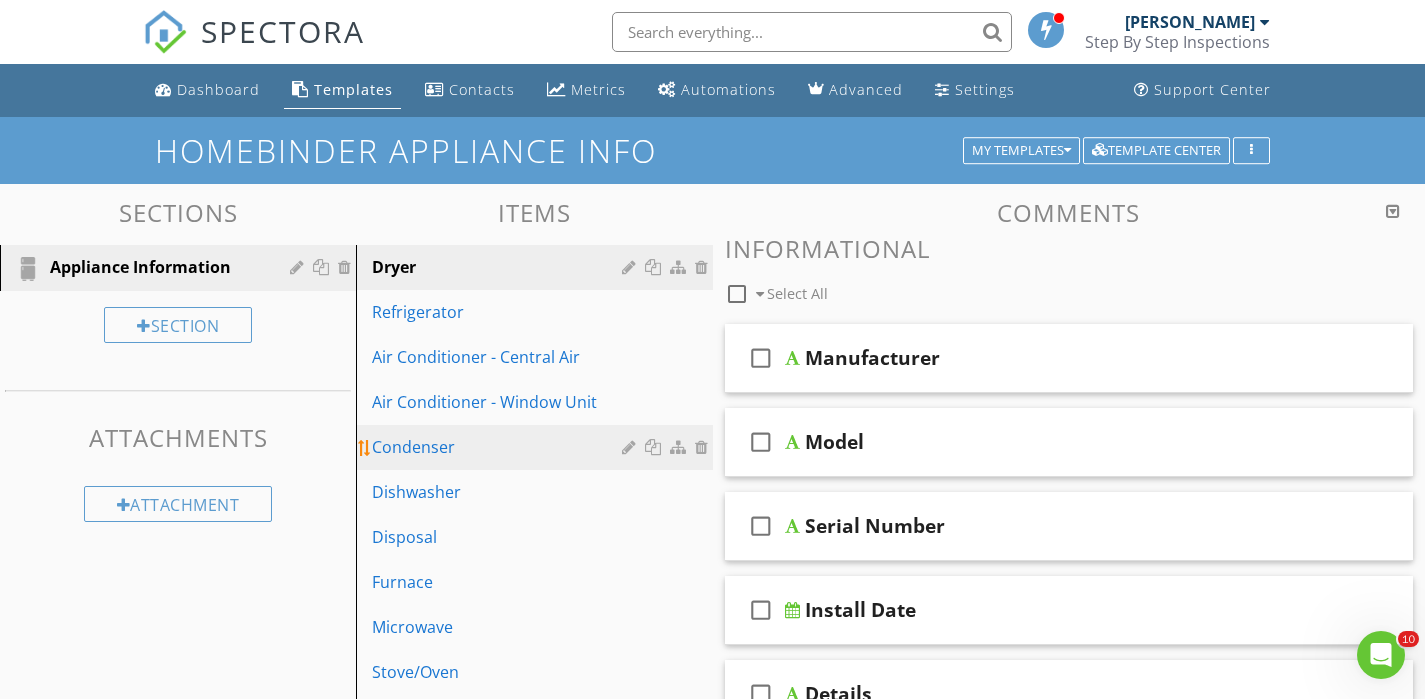 click on "Condenser" at bounding box center [499, 447] 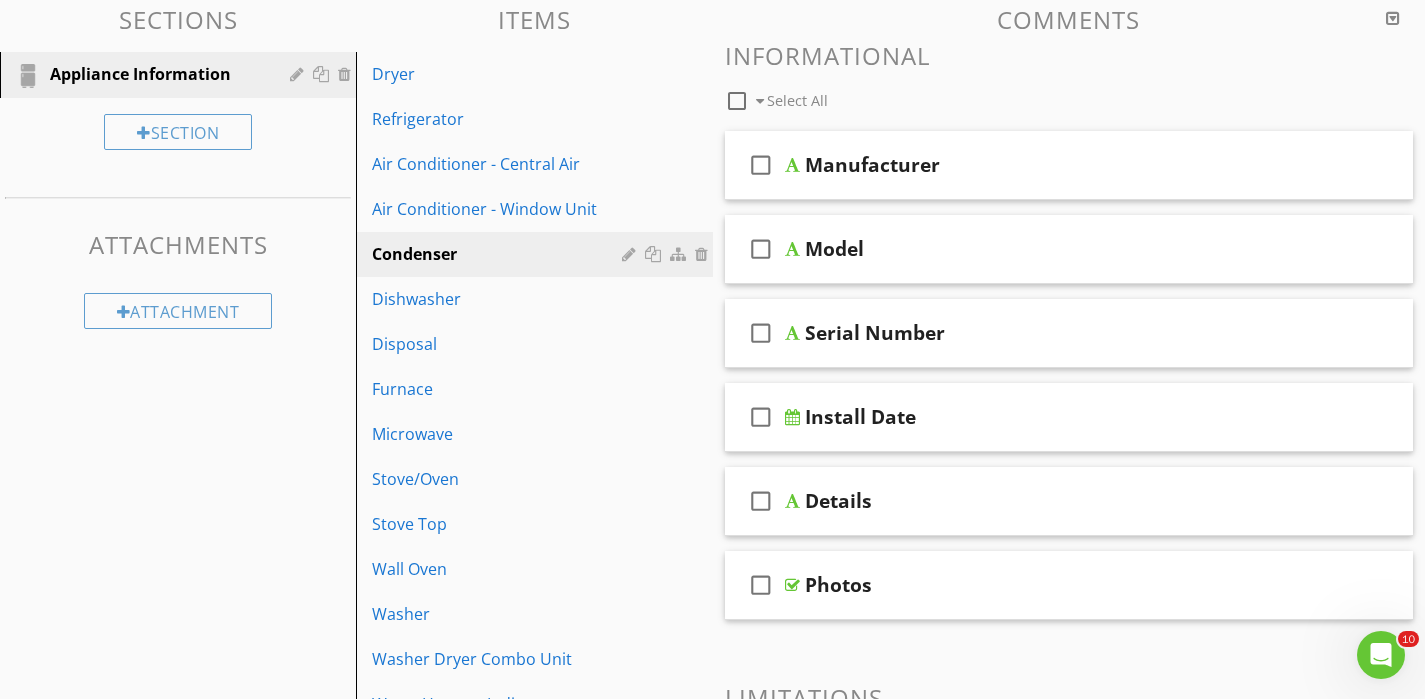 scroll, scrollTop: 0, scrollLeft: 0, axis: both 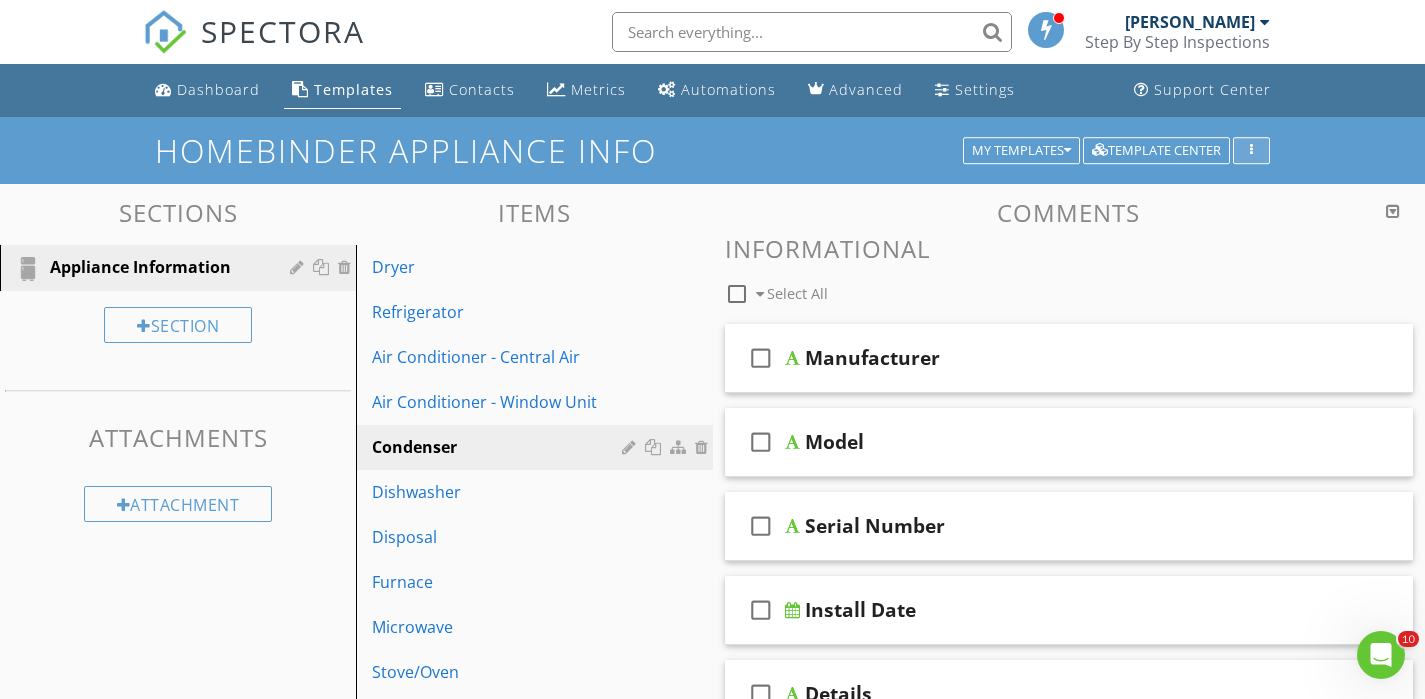 click at bounding box center [1251, 151] 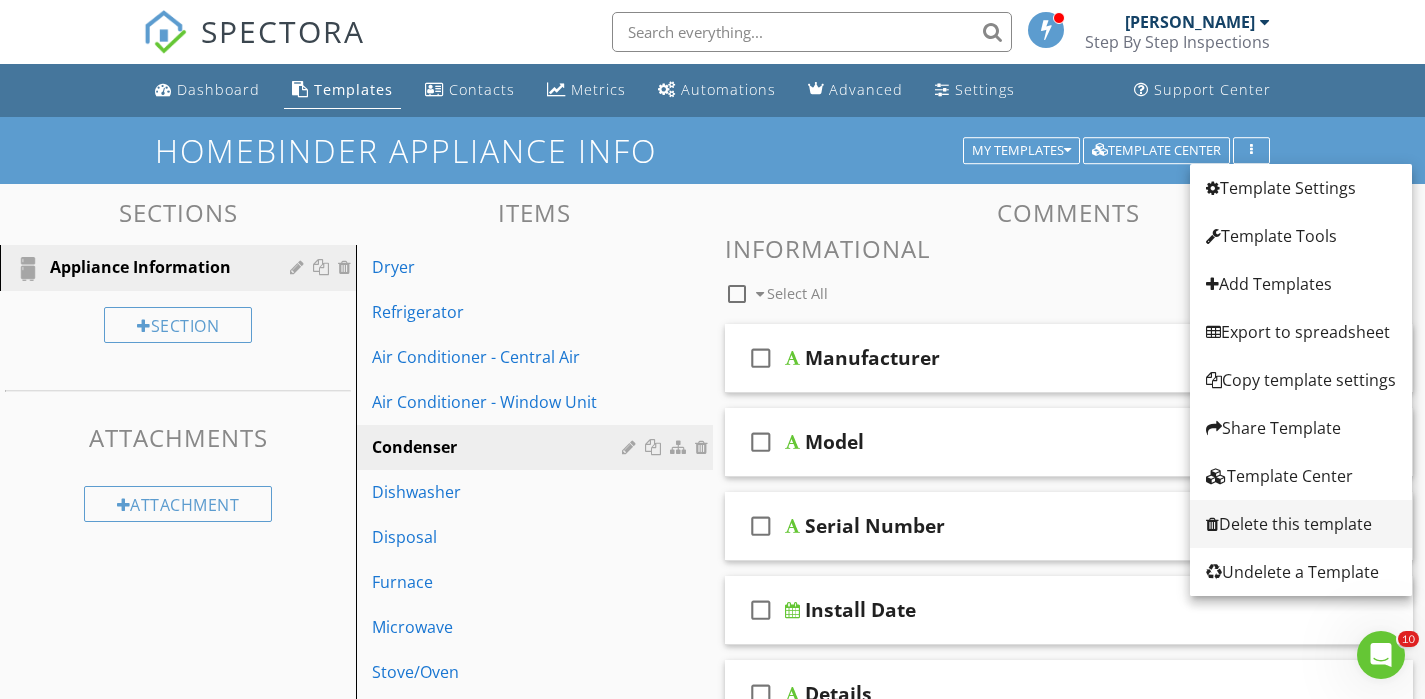 click on "Delete this template" at bounding box center (1301, 524) 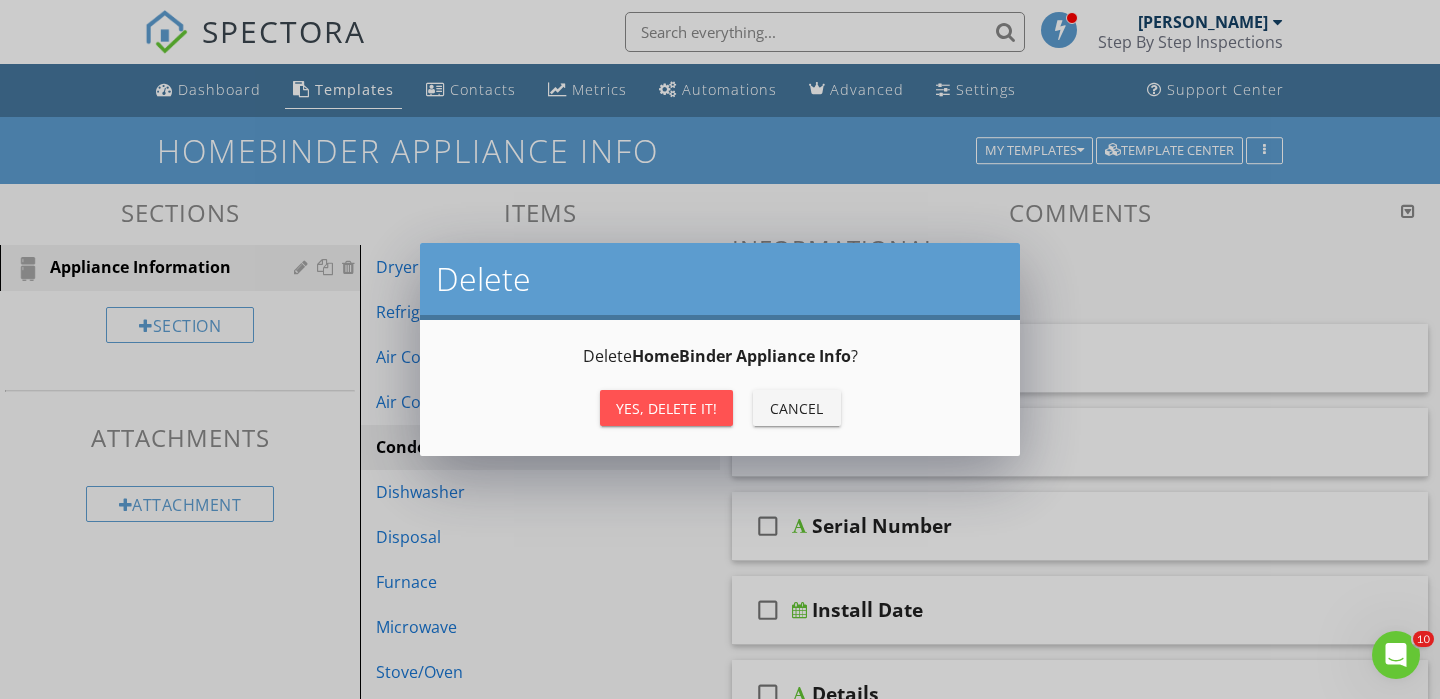 click on "Yes, Delete it!" at bounding box center (666, 408) 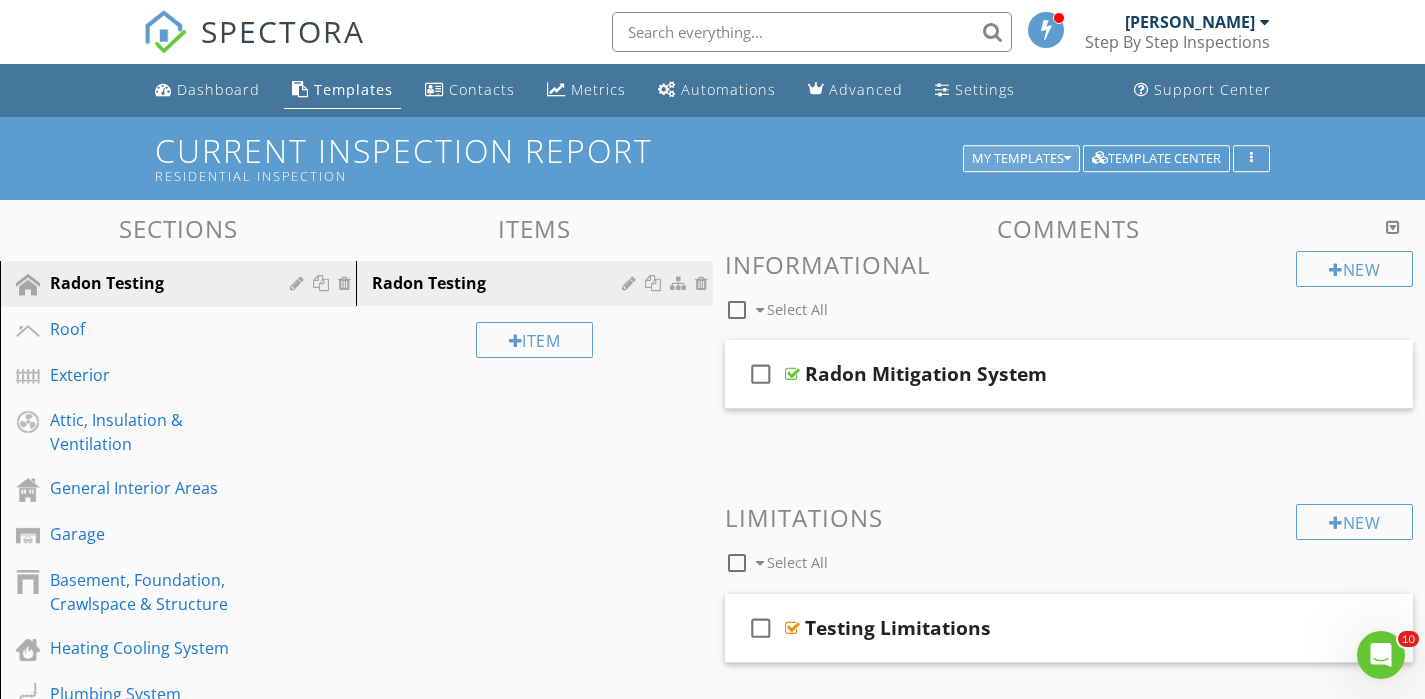 click on "My Templates" at bounding box center (1021, 159) 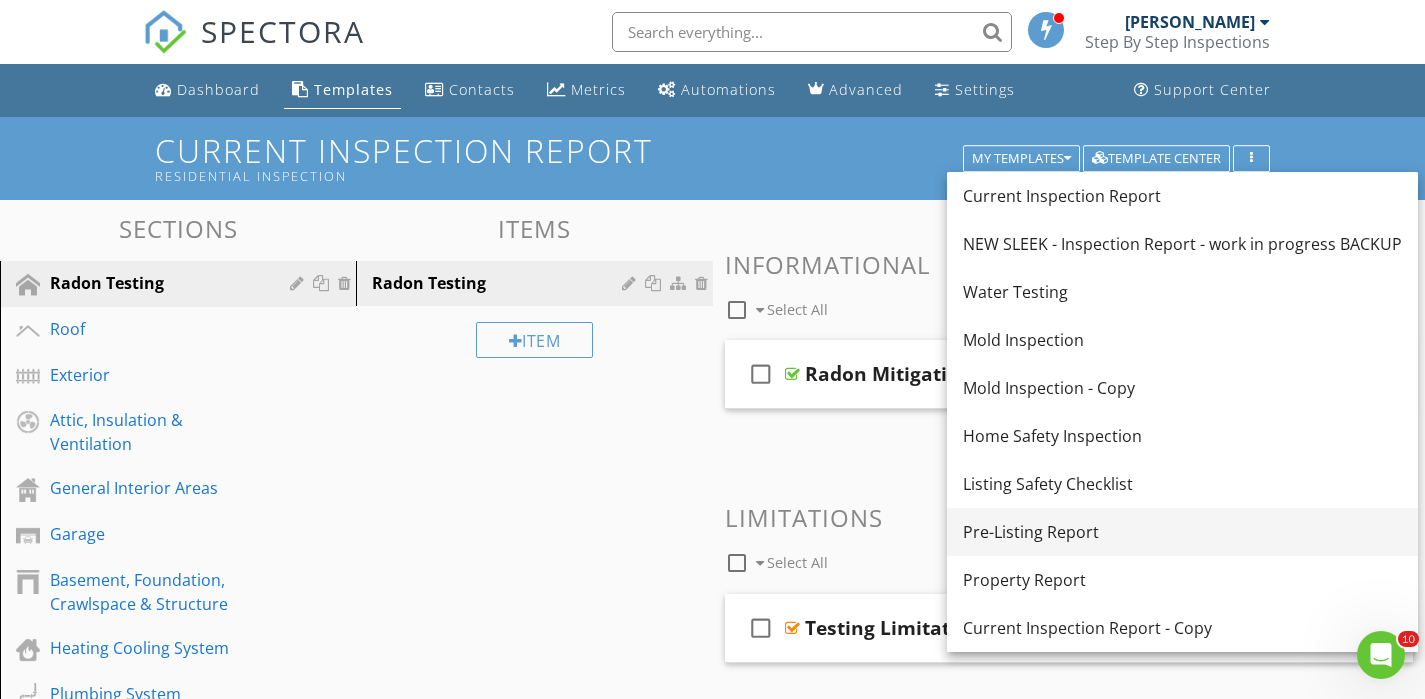 click on "Pre-Listing Report" at bounding box center [1182, 532] 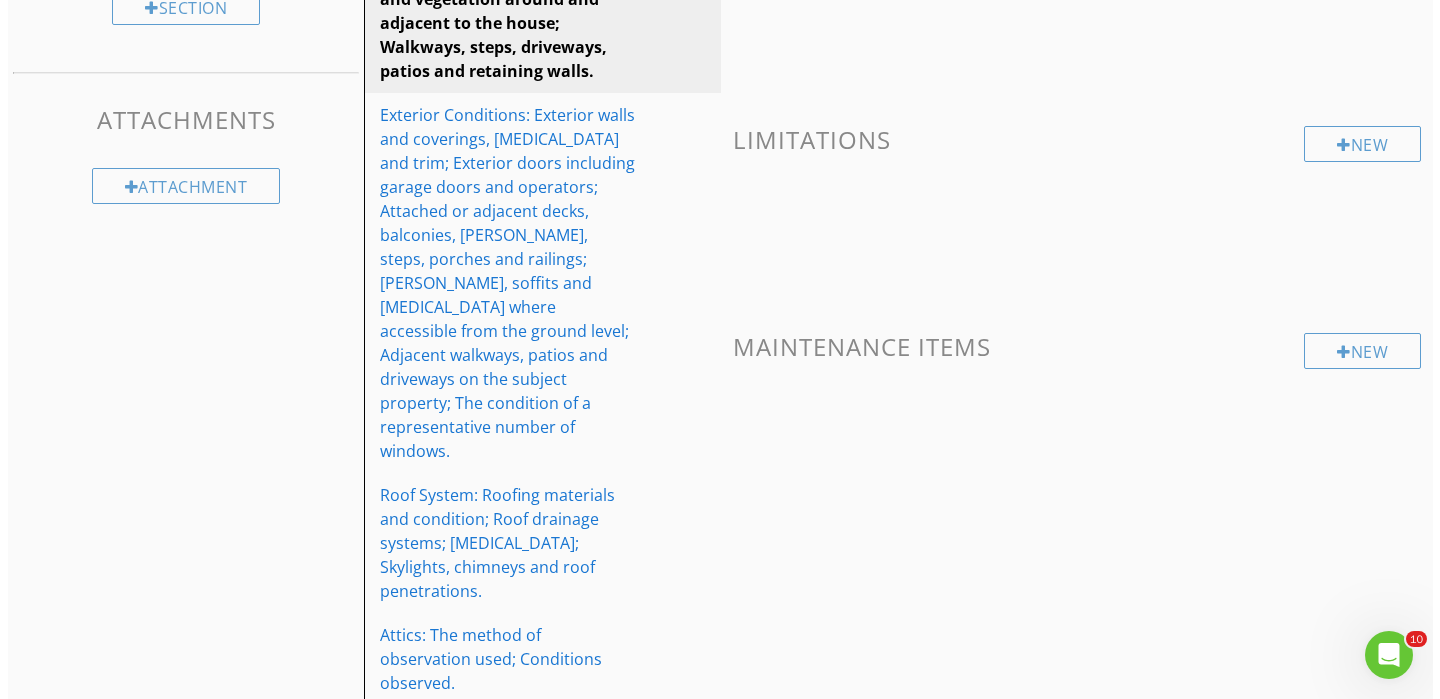 scroll, scrollTop: 0, scrollLeft: 0, axis: both 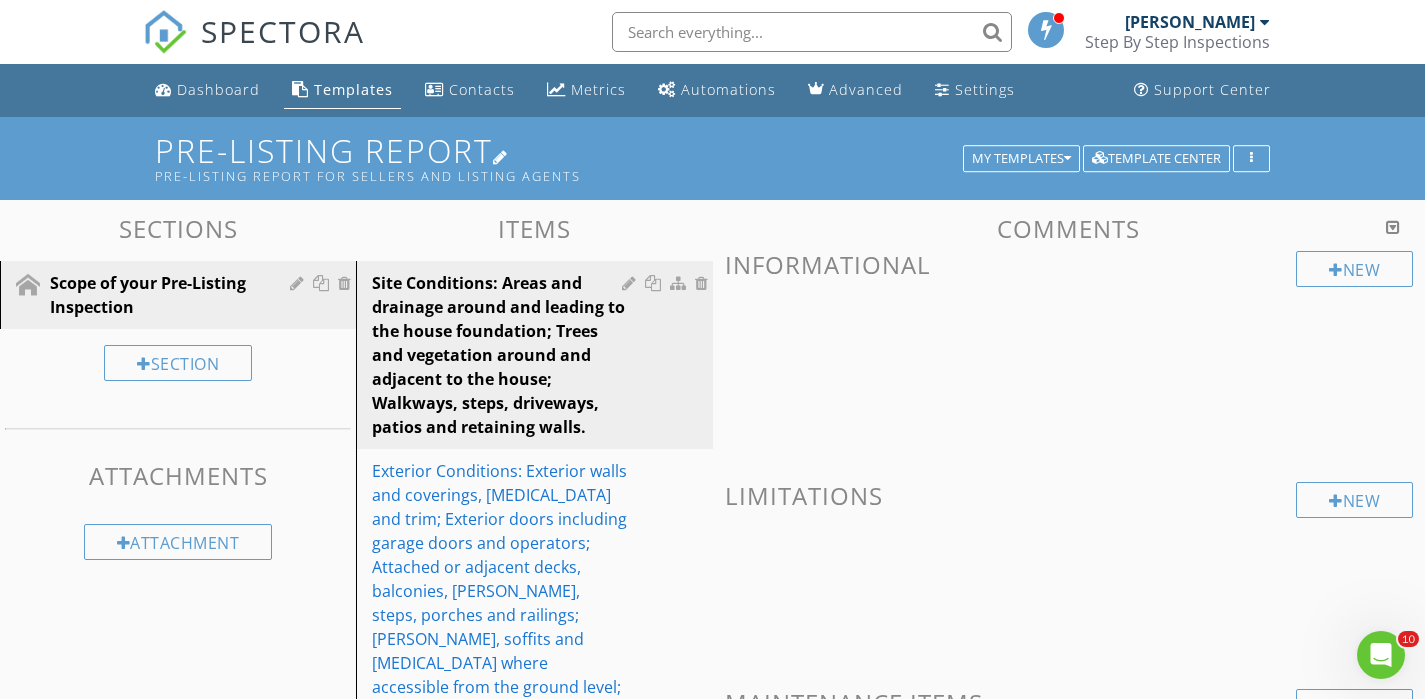 click on "Pre-Listing Report
Pre-listing report for sellers and listing agents" at bounding box center [712, 158] 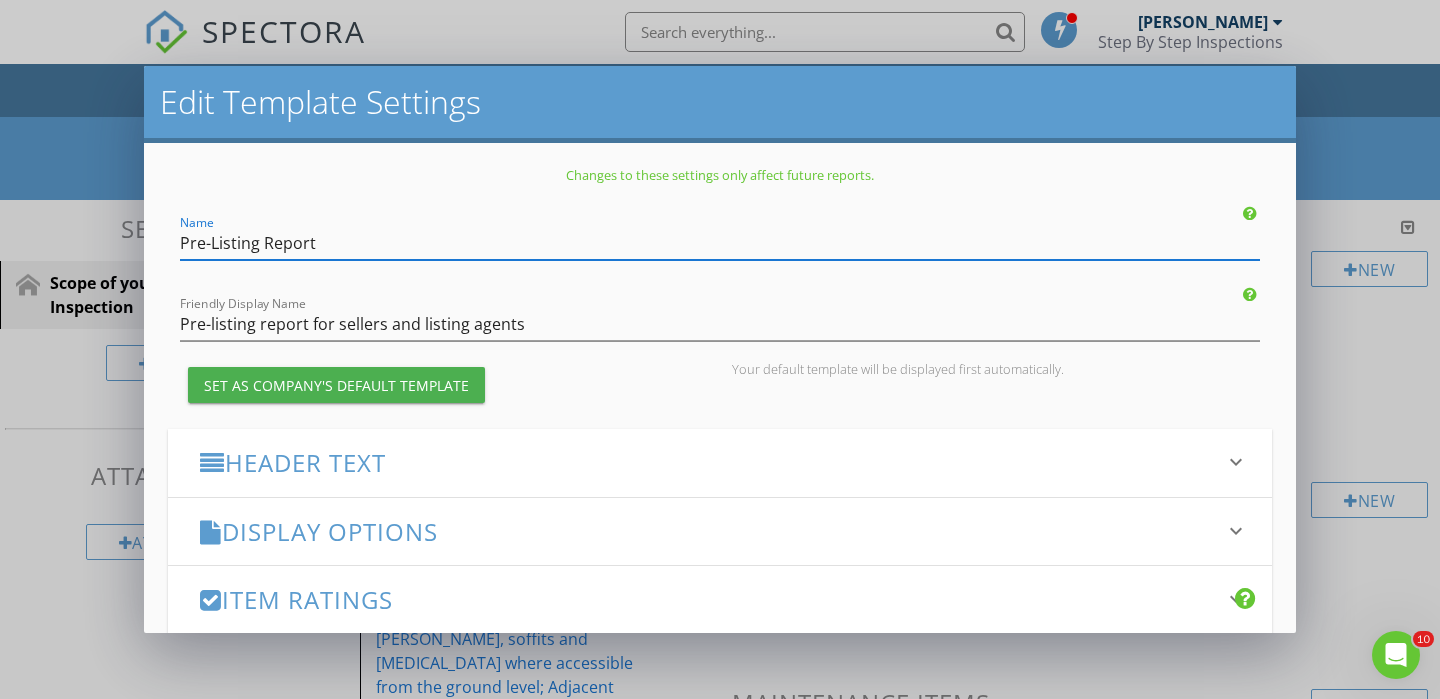 click on "Pre-Listing Report" at bounding box center [720, 243] 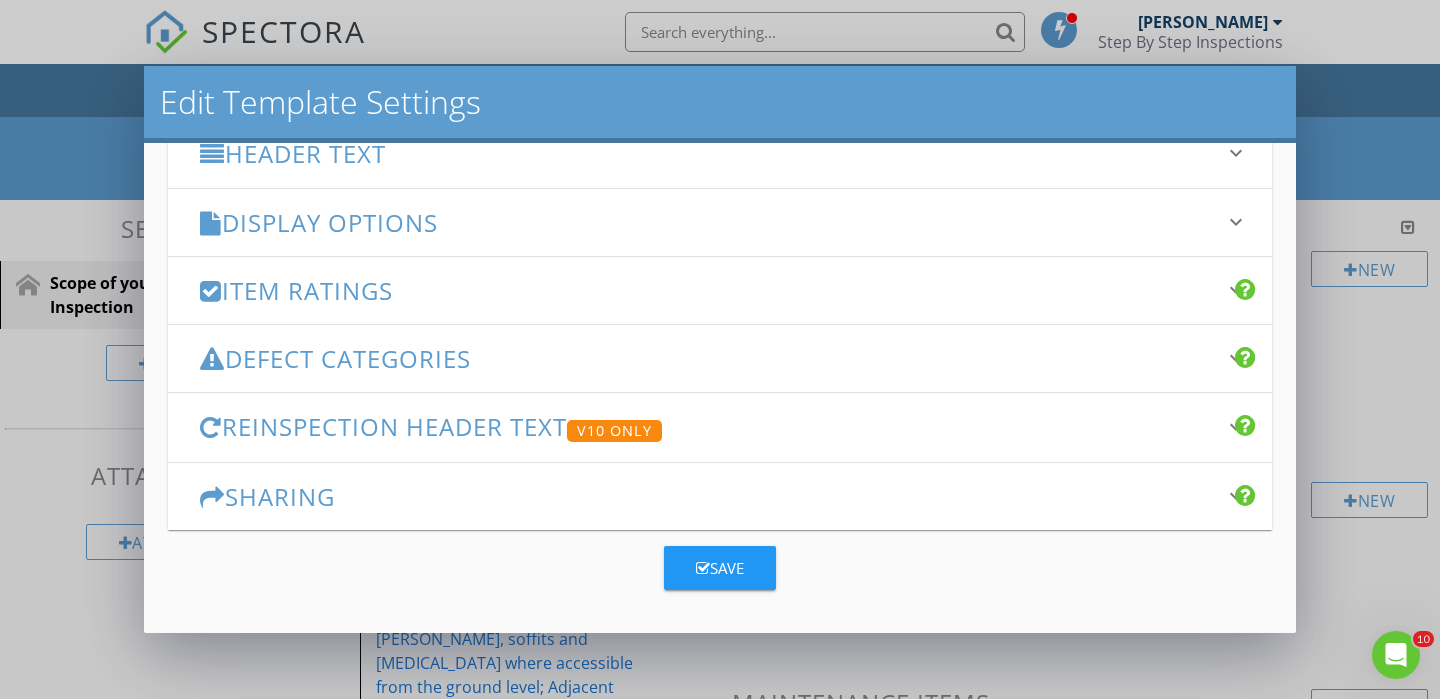 scroll, scrollTop: 309, scrollLeft: 0, axis: vertical 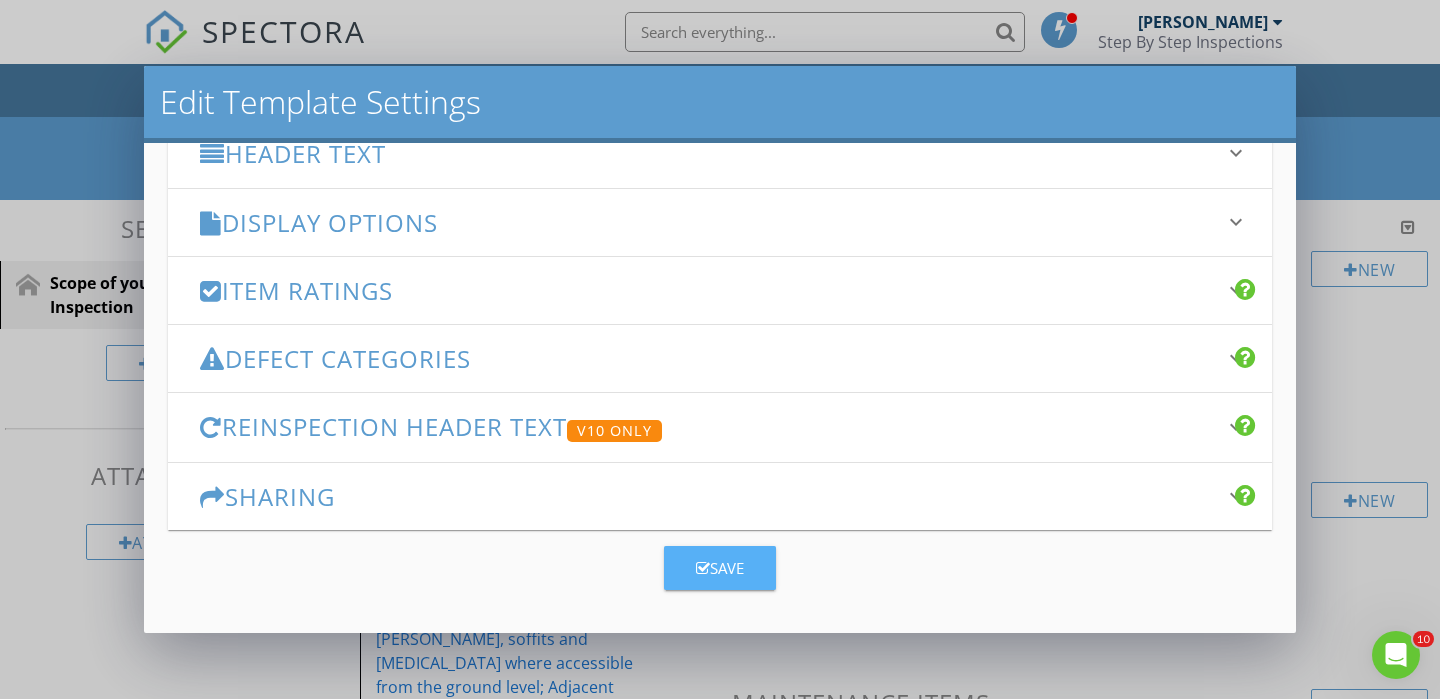 click at bounding box center [703, 568] 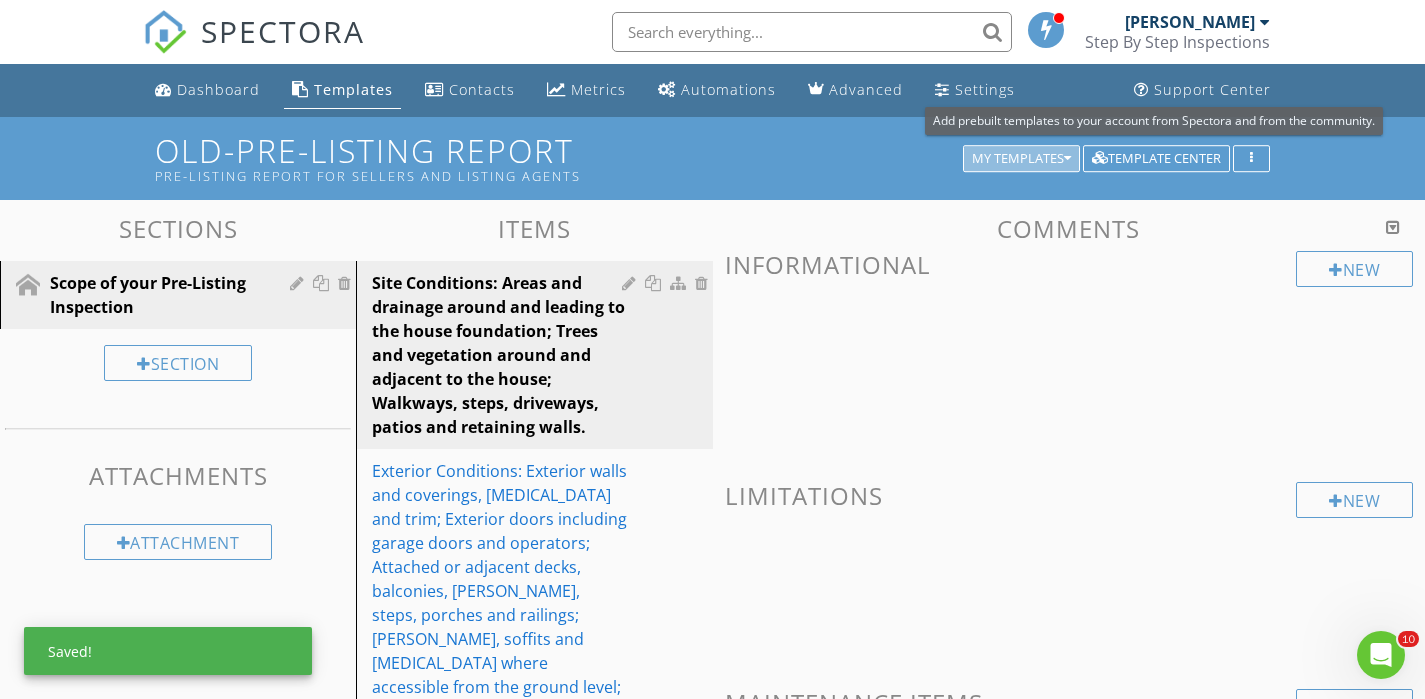 click on "My Templates" at bounding box center [1021, 159] 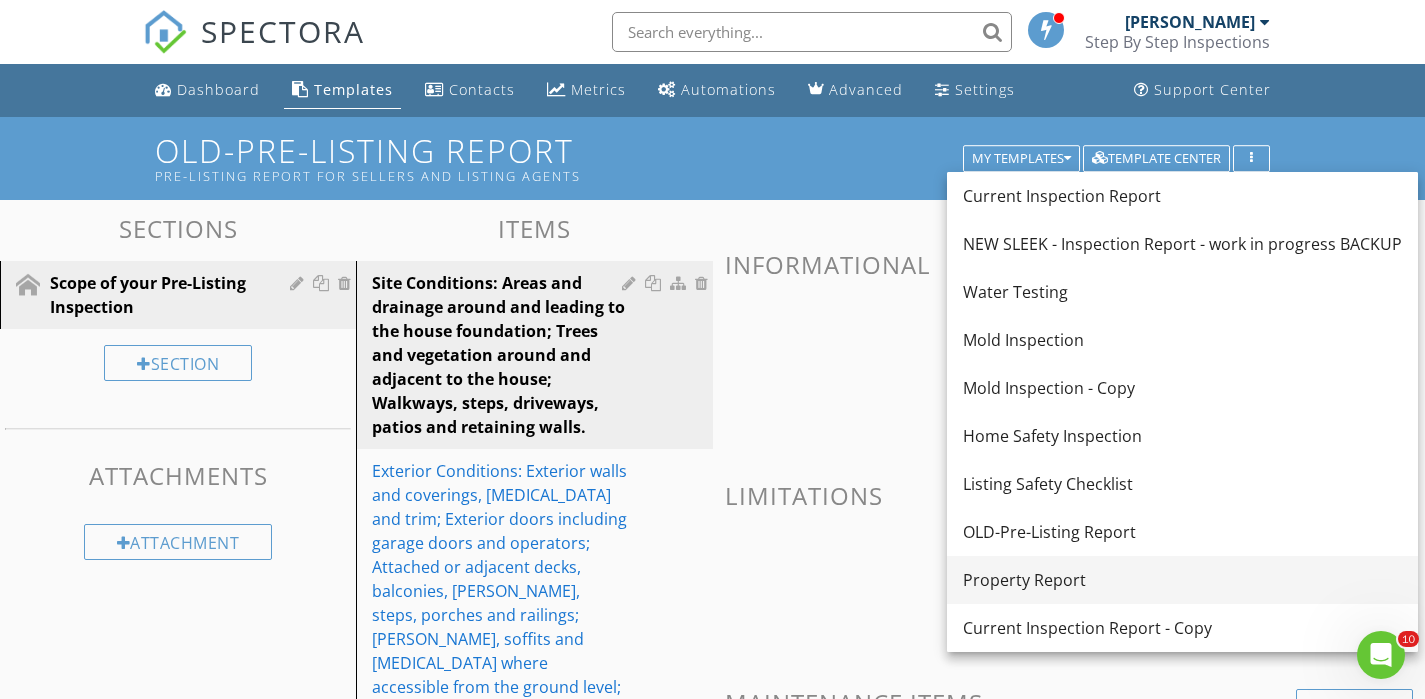 click on "Property Report" at bounding box center [1182, 580] 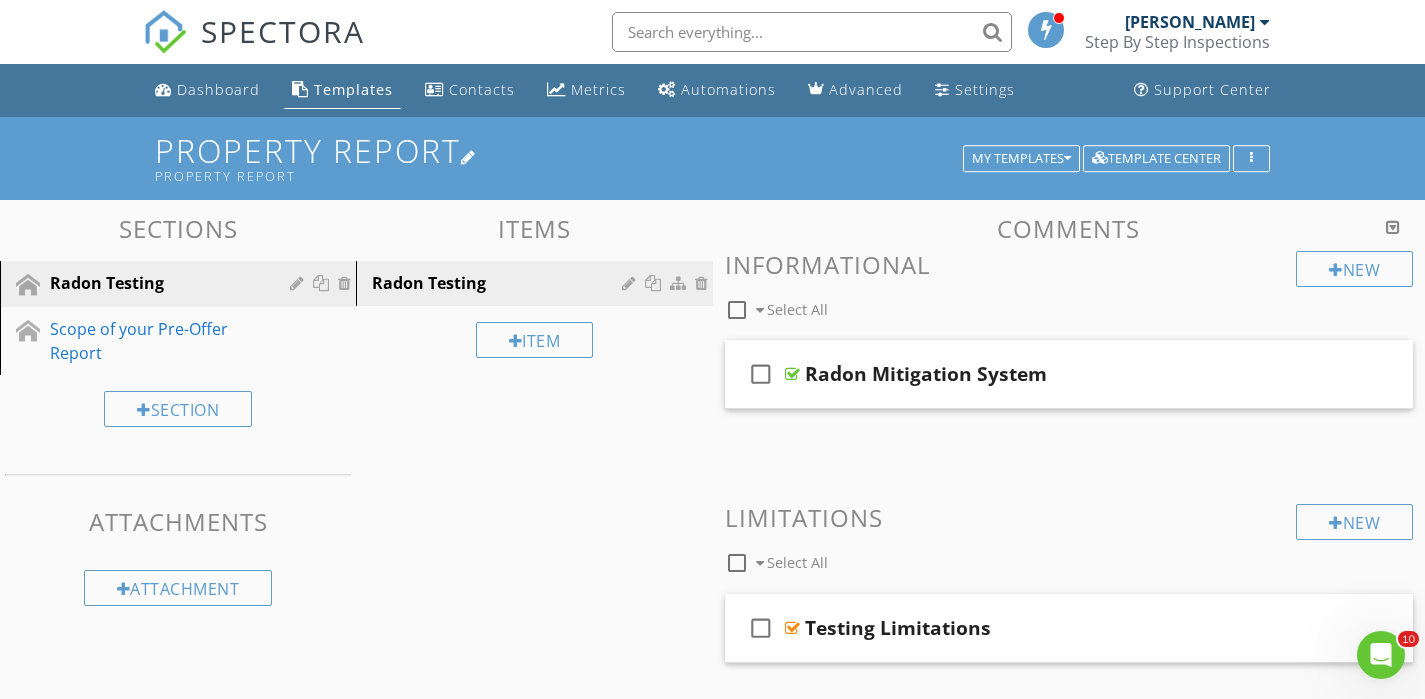 click on "Property Report
Property Report" at bounding box center [712, 158] 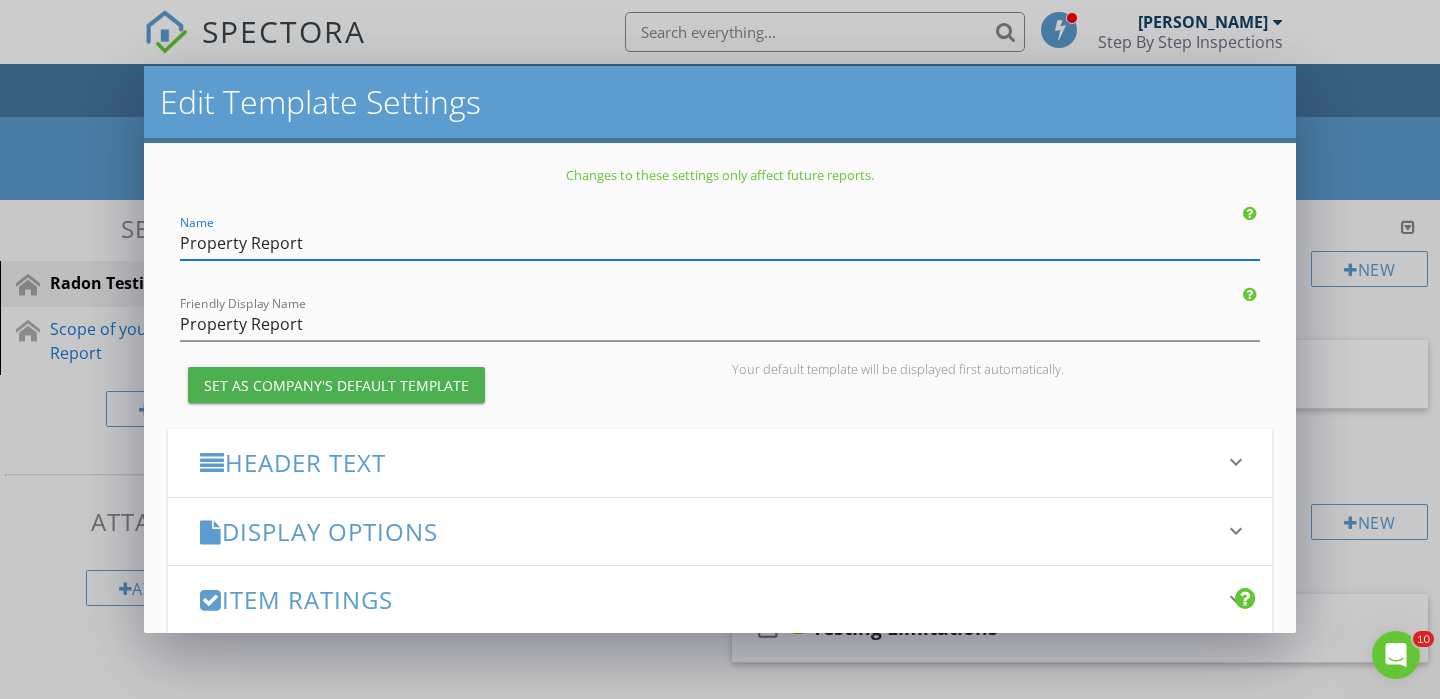 click on "Property Report" at bounding box center (720, 243) 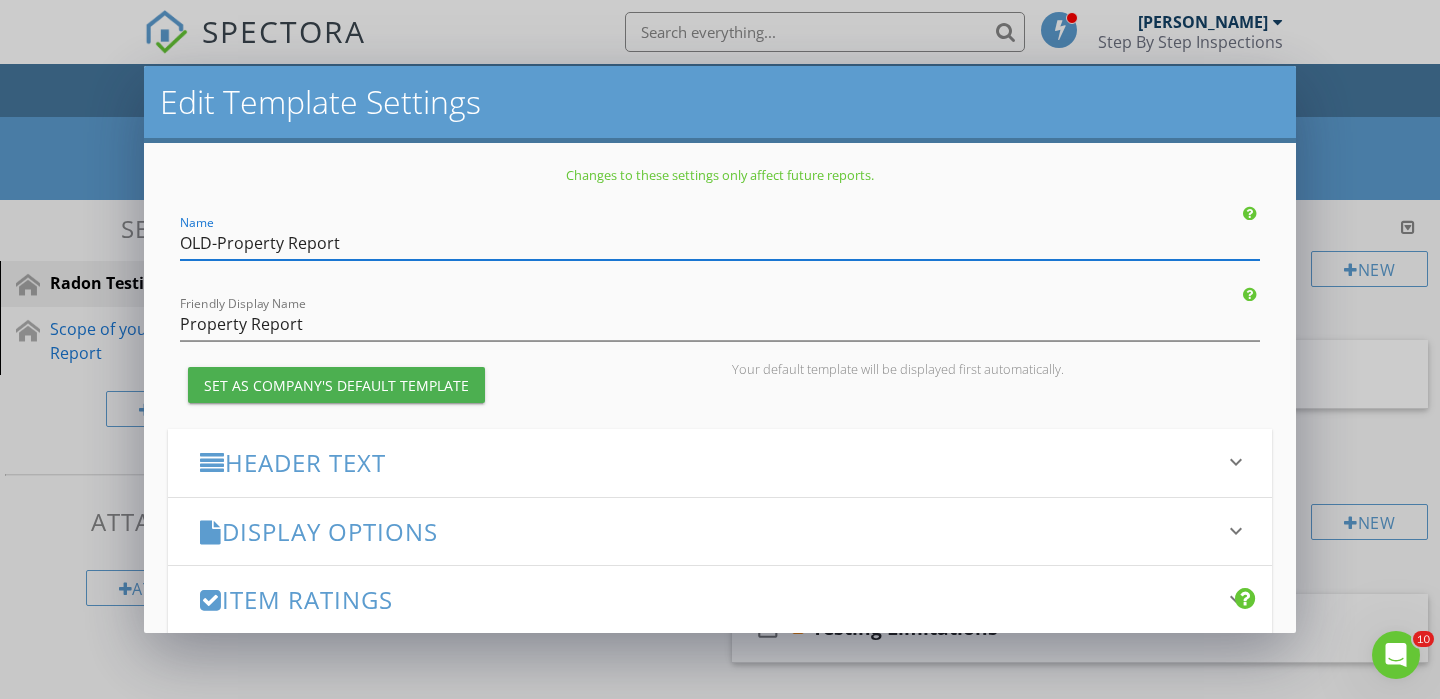 scroll, scrollTop: 309, scrollLeft: 0, axis: vertical 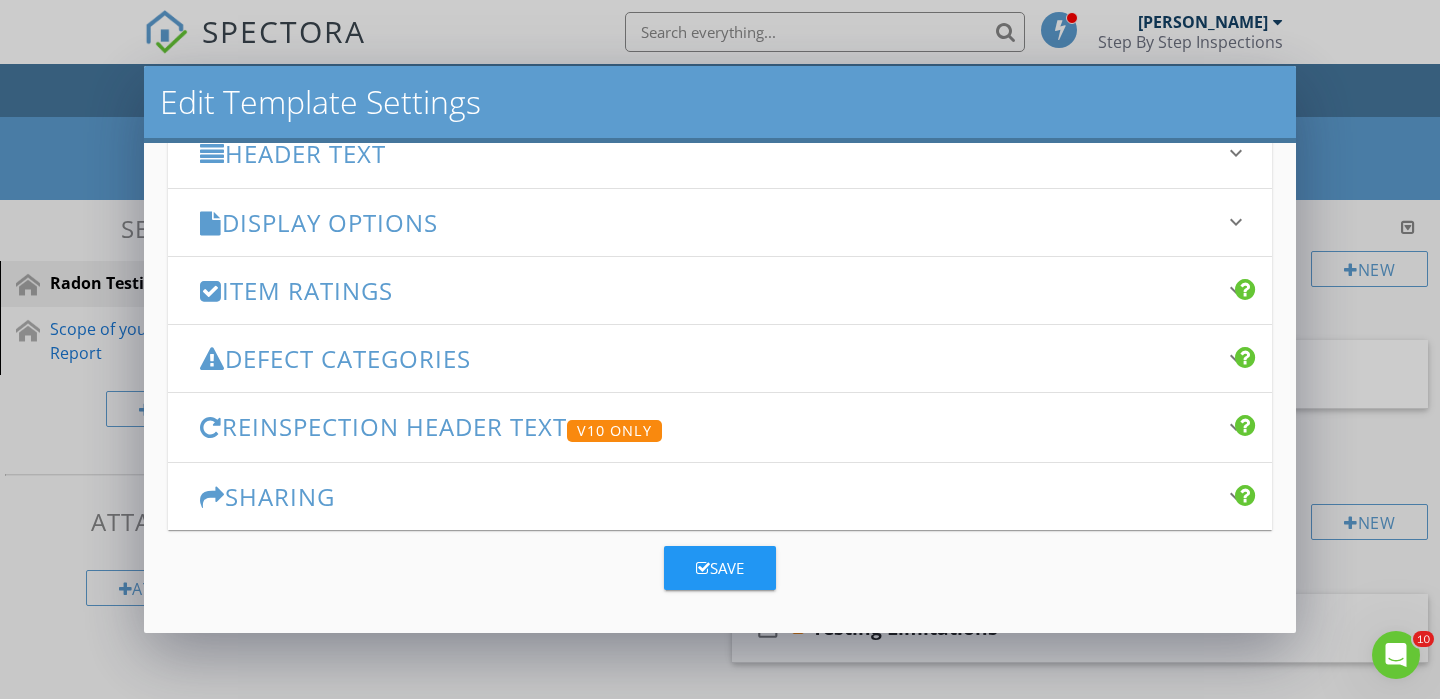 type on "OLD-Property Report" 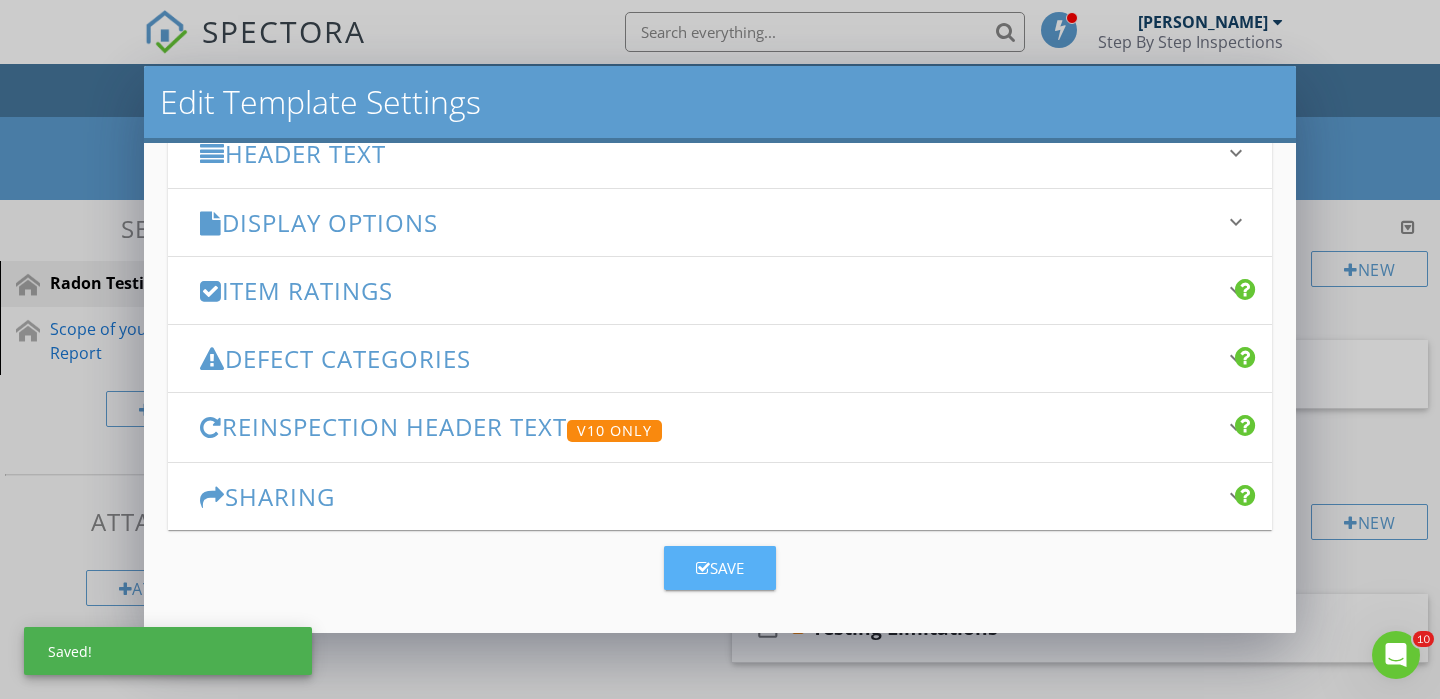 click at bounding box center (703, 568) 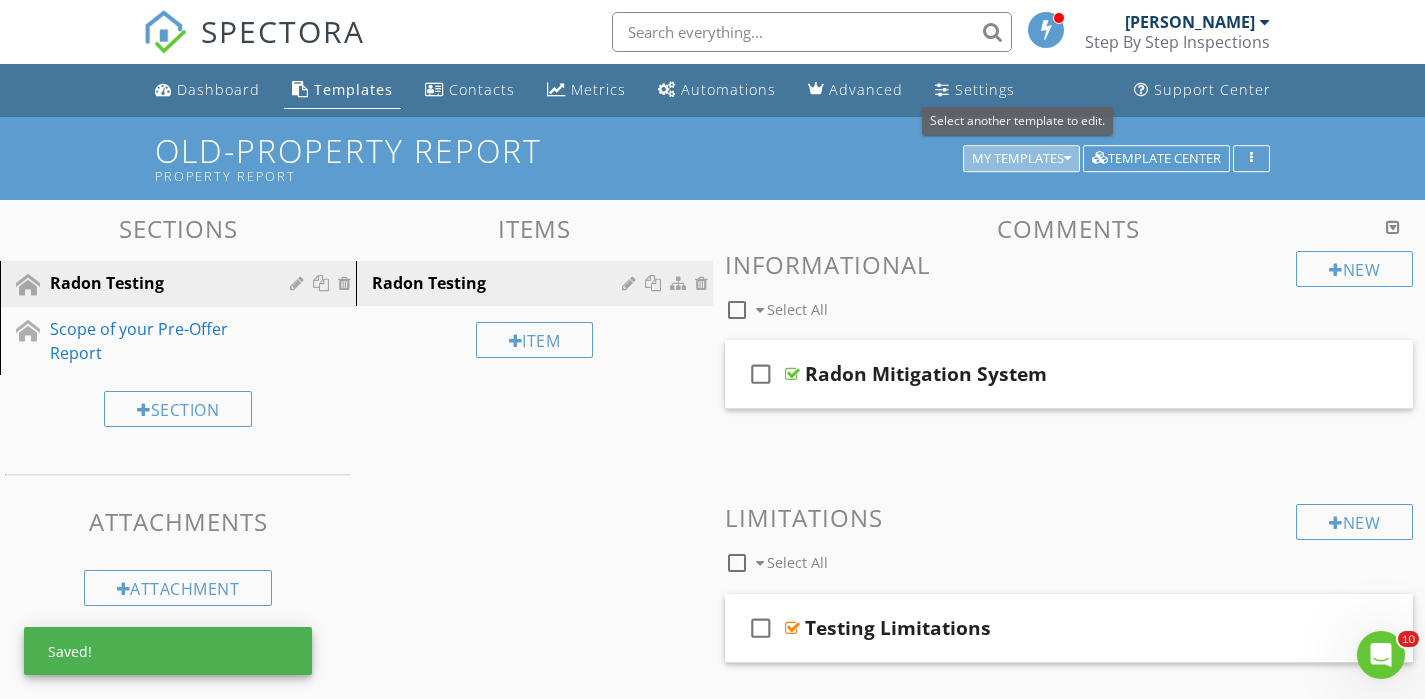 click on "My Templates" at bounding box center (1021, 159) 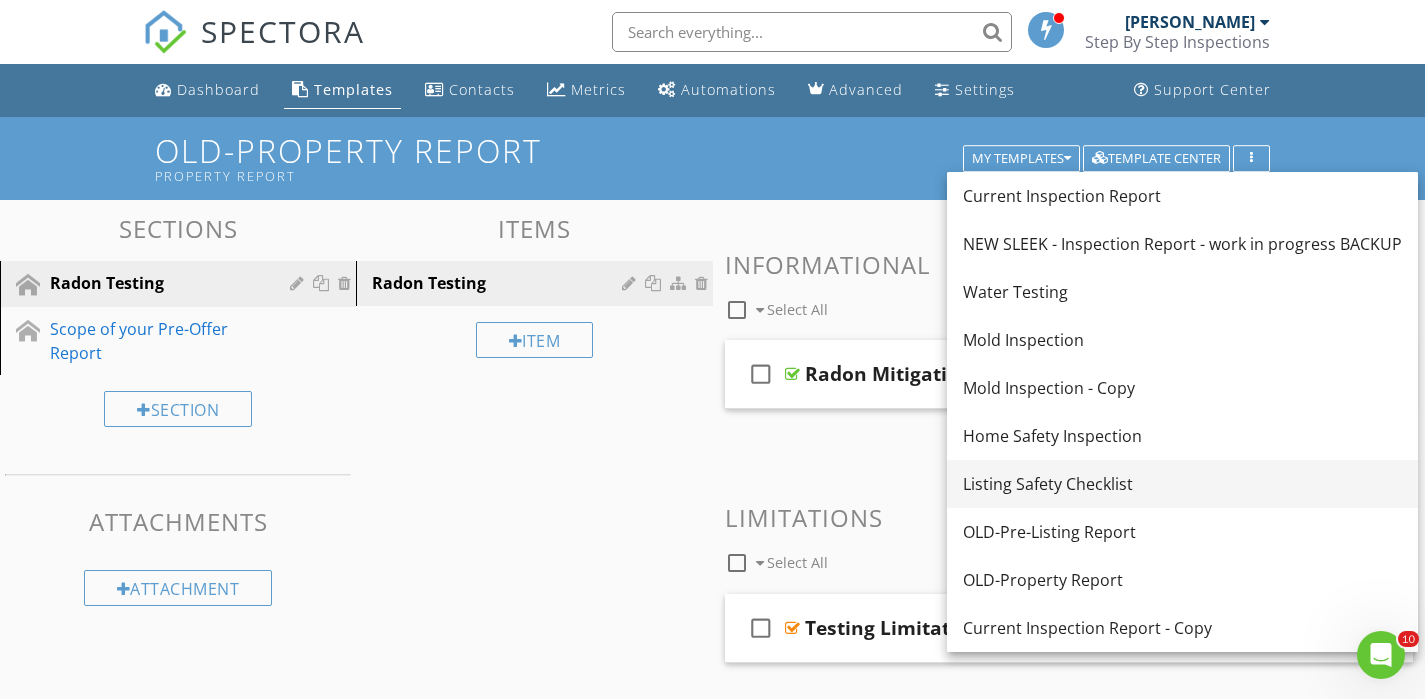 click on "Listing Safety Checklist" at bounding box center (1182, 484) 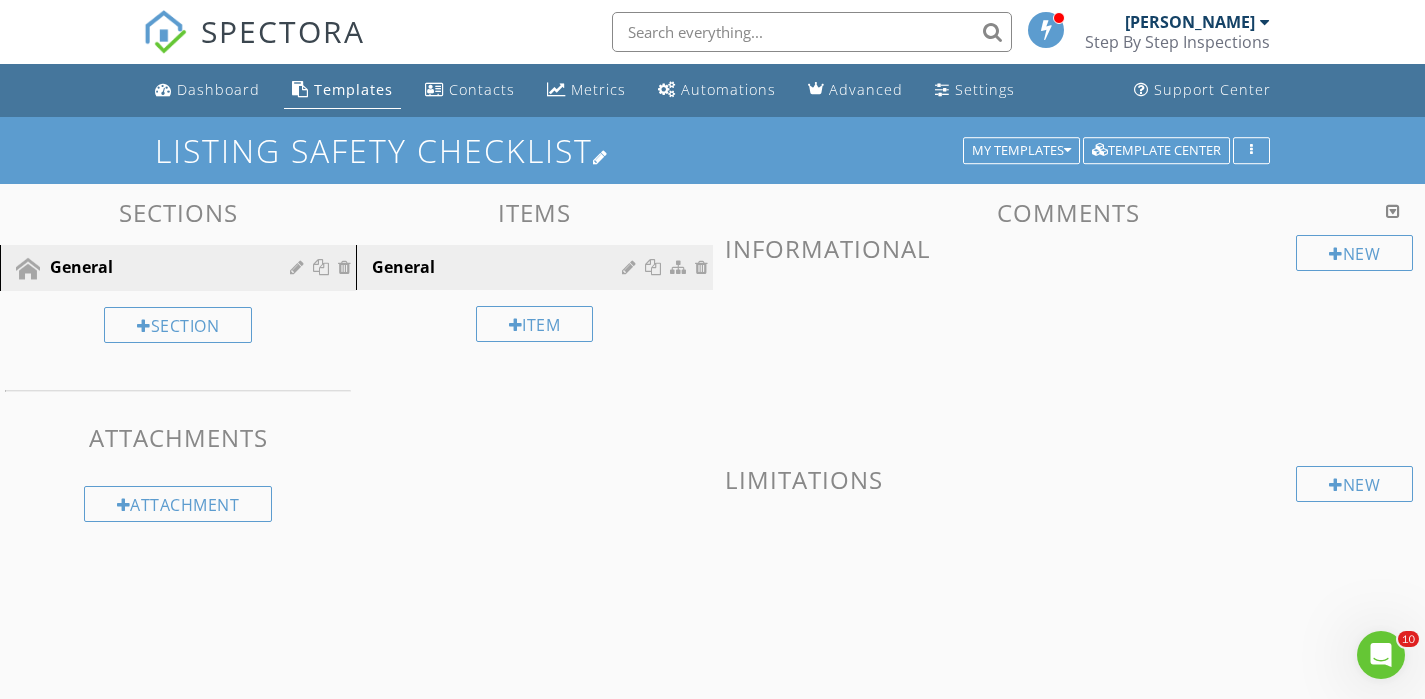 click on "Listing Safety Checklist" at bounding box center [712, 150] 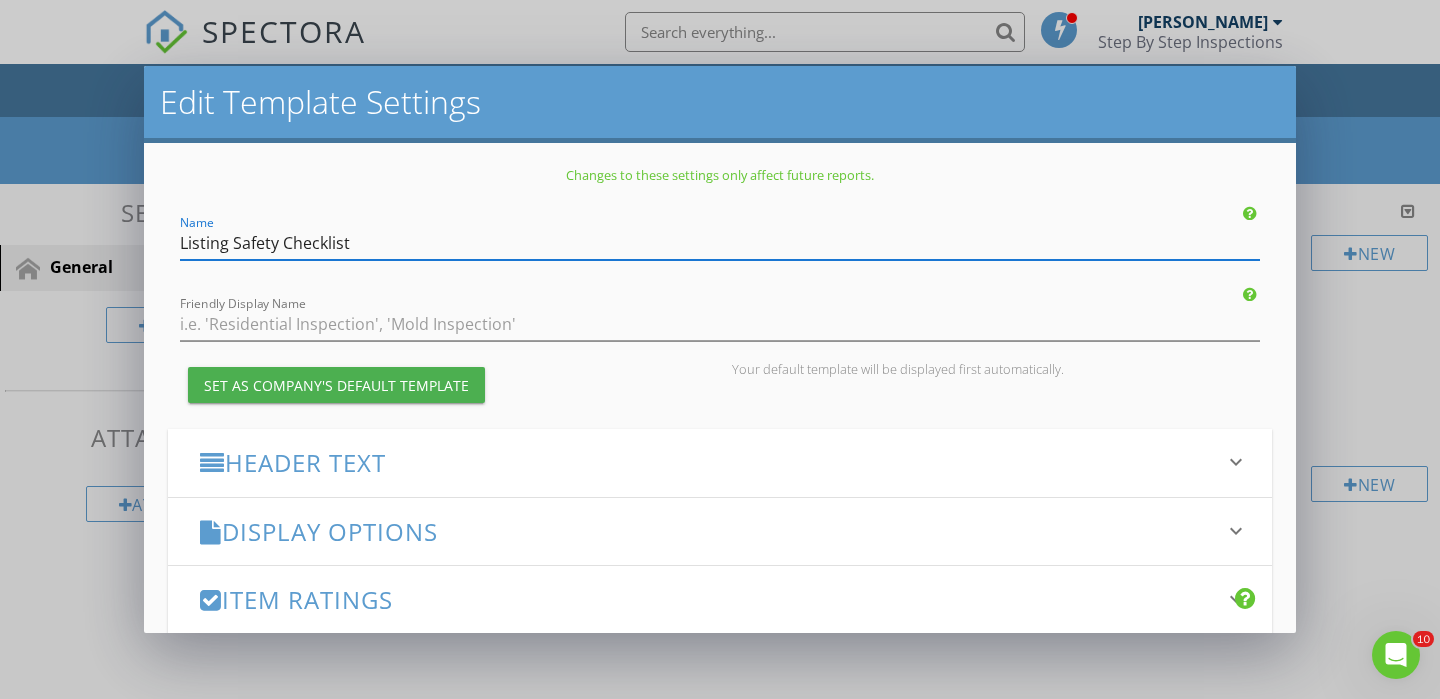 click on "Listing Safety Checklist" at bounding box center [720, 243] 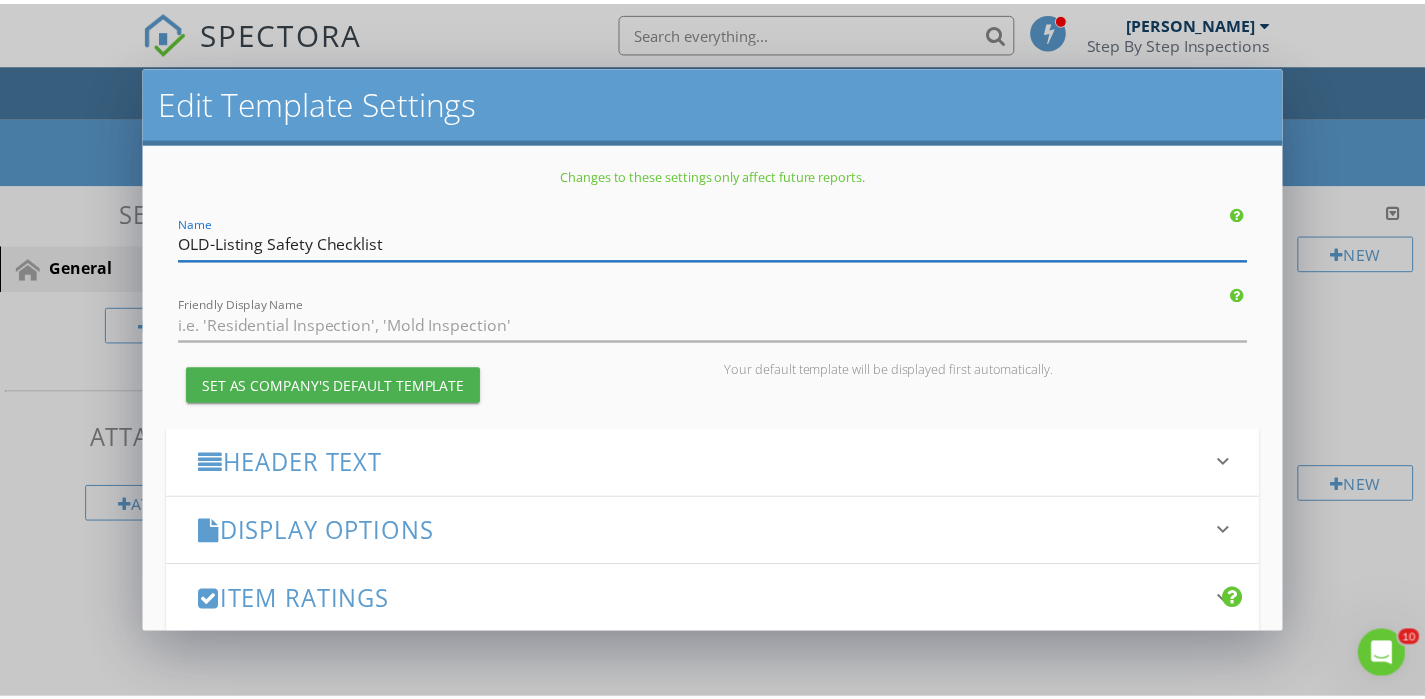 scroll, scrollTop: 309, scrollLeft: 0, axis: vertical 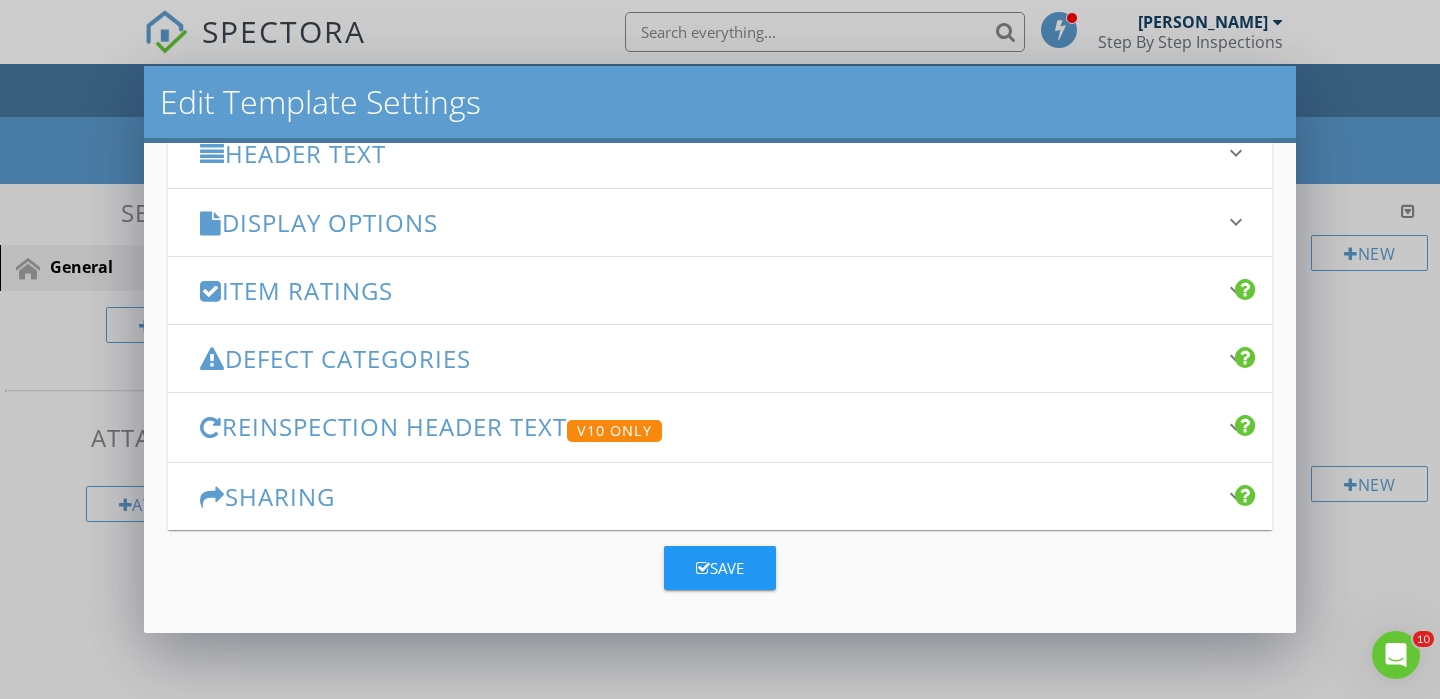 type on "OLD-Listing Safety Checklist" 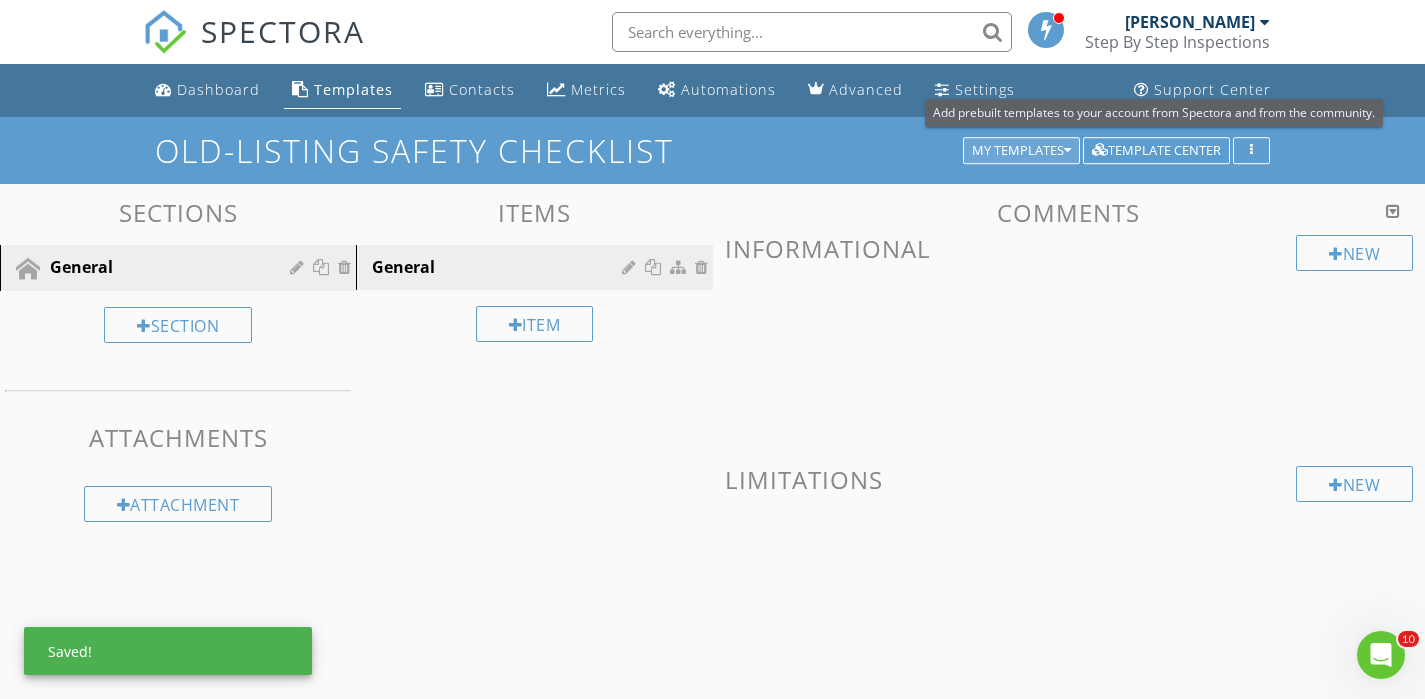 click on "My Templates" at bounding box center (1021, 151) 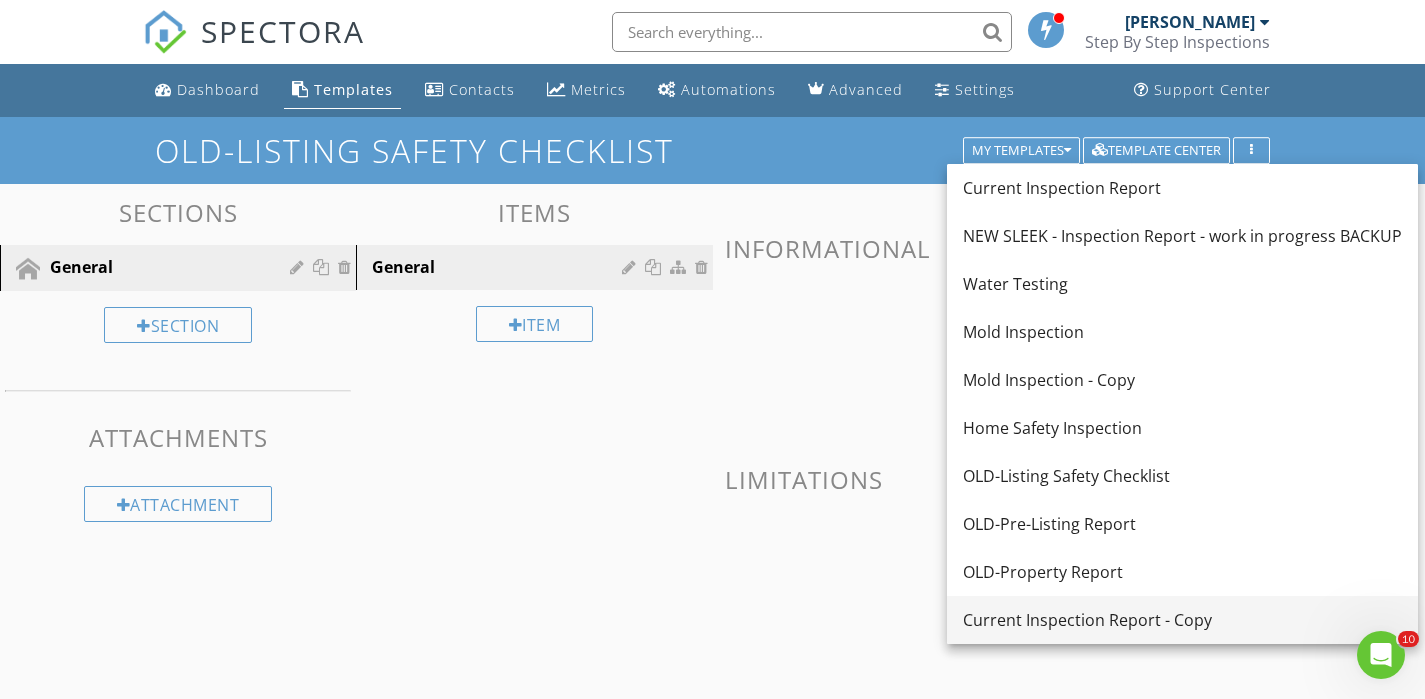 click on "Current Inspection Report - Copy" at bounding box center [1182, 620] 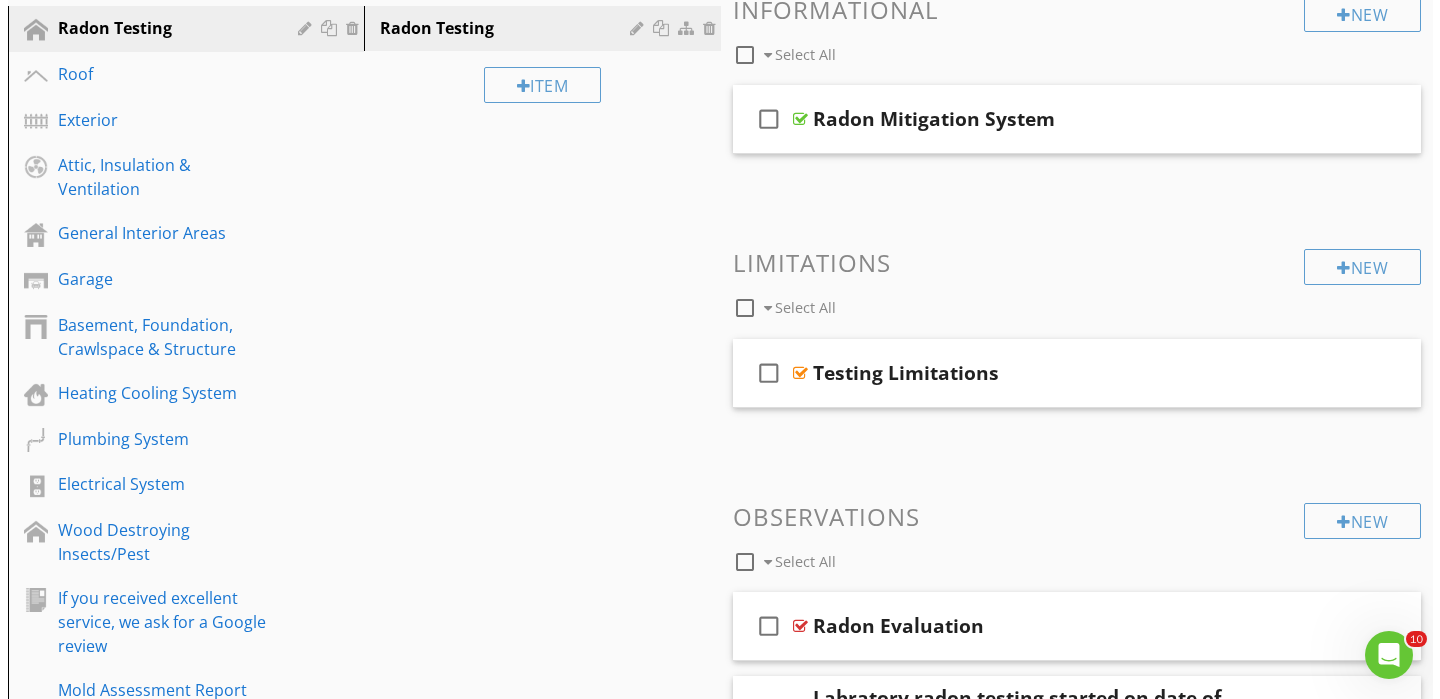scroll, scrollTop: 0, scrollLeft: 0, axis: both 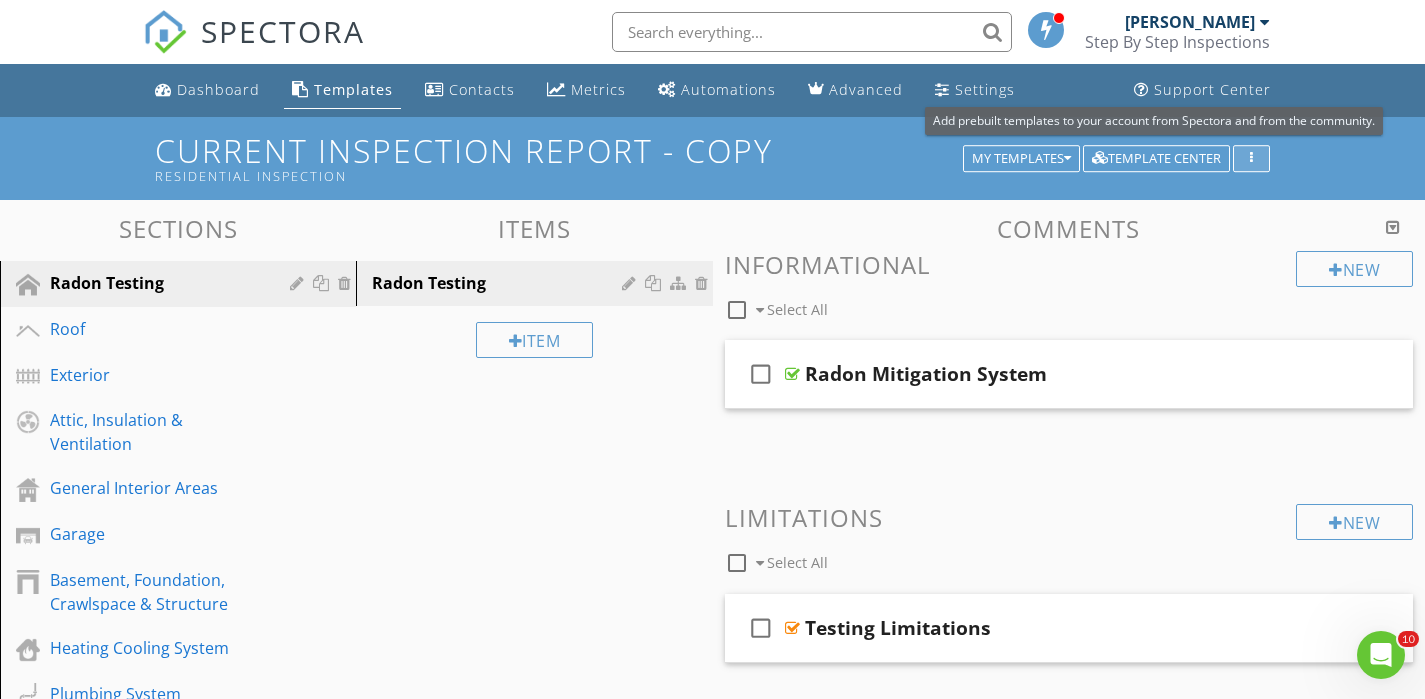 click at bounding box center (1251, 159) 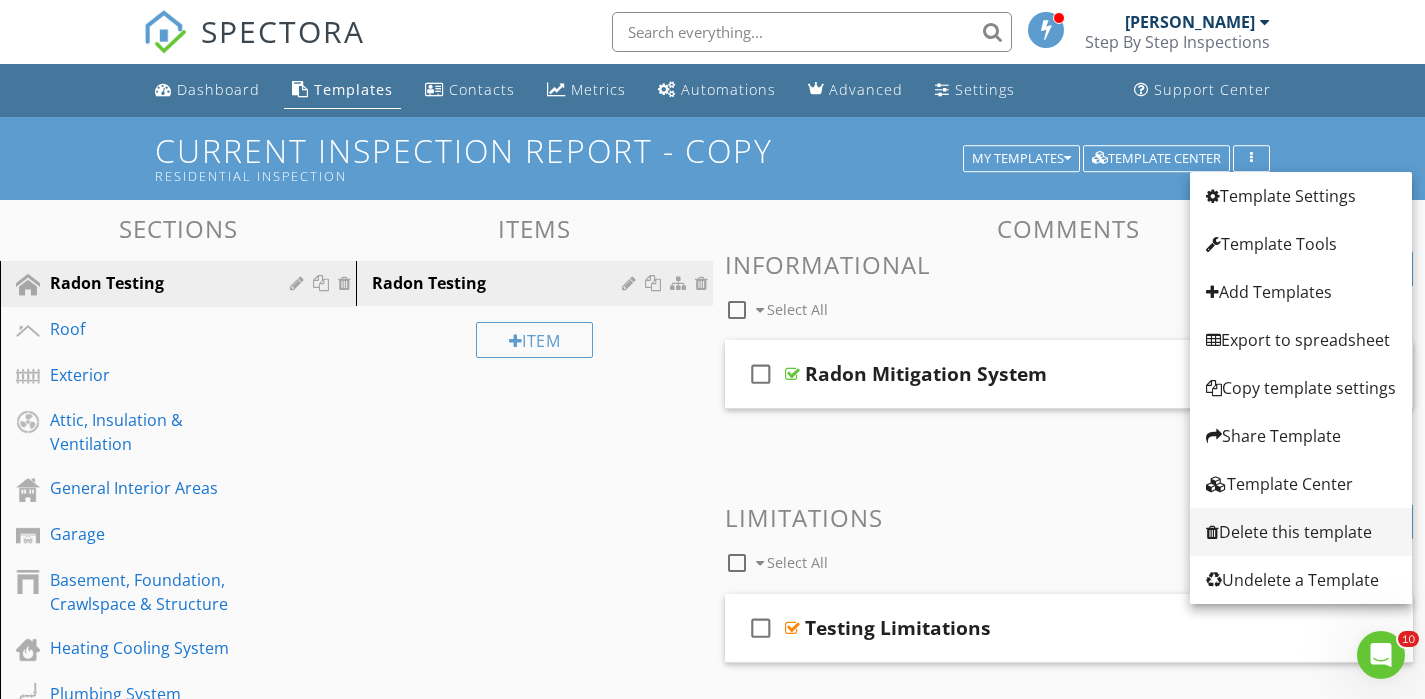 click on "Delete this template" at bounding box center (1301, 532) 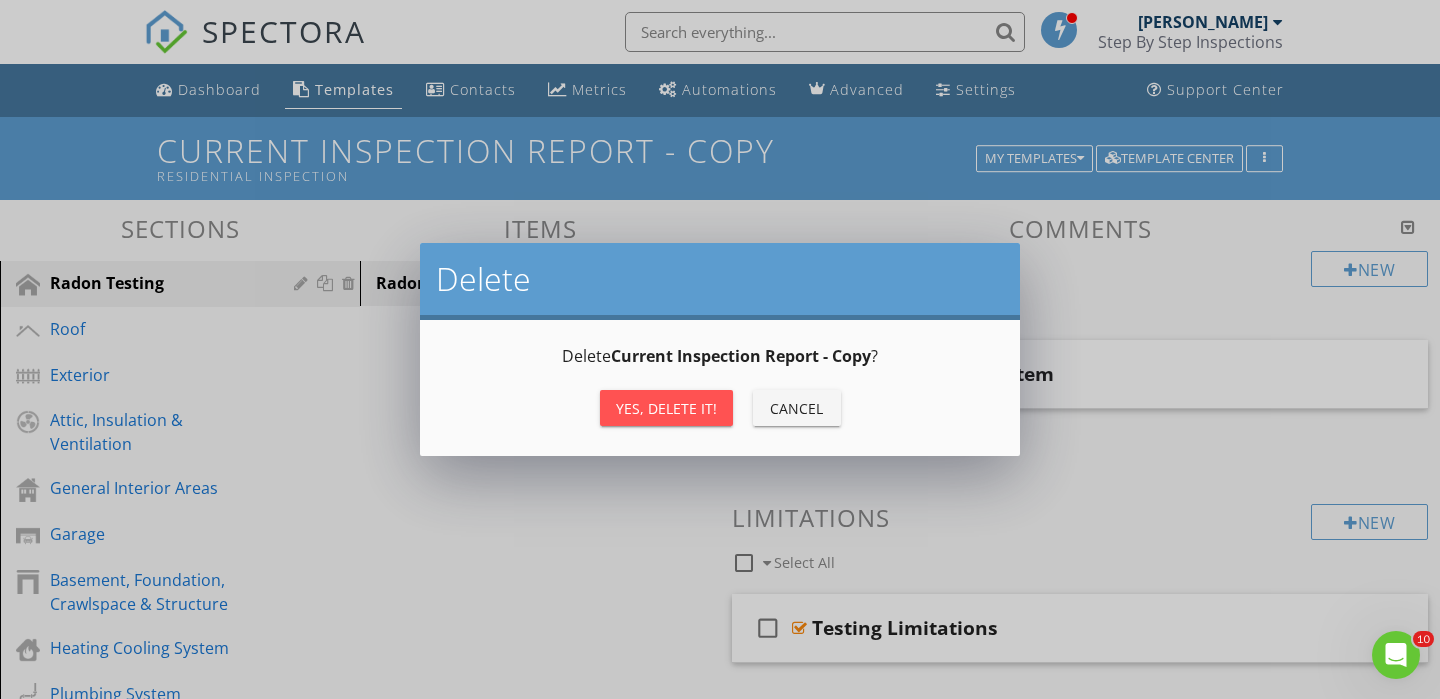 click on "Yes, Delete it!" at bounding box center [666, 408] 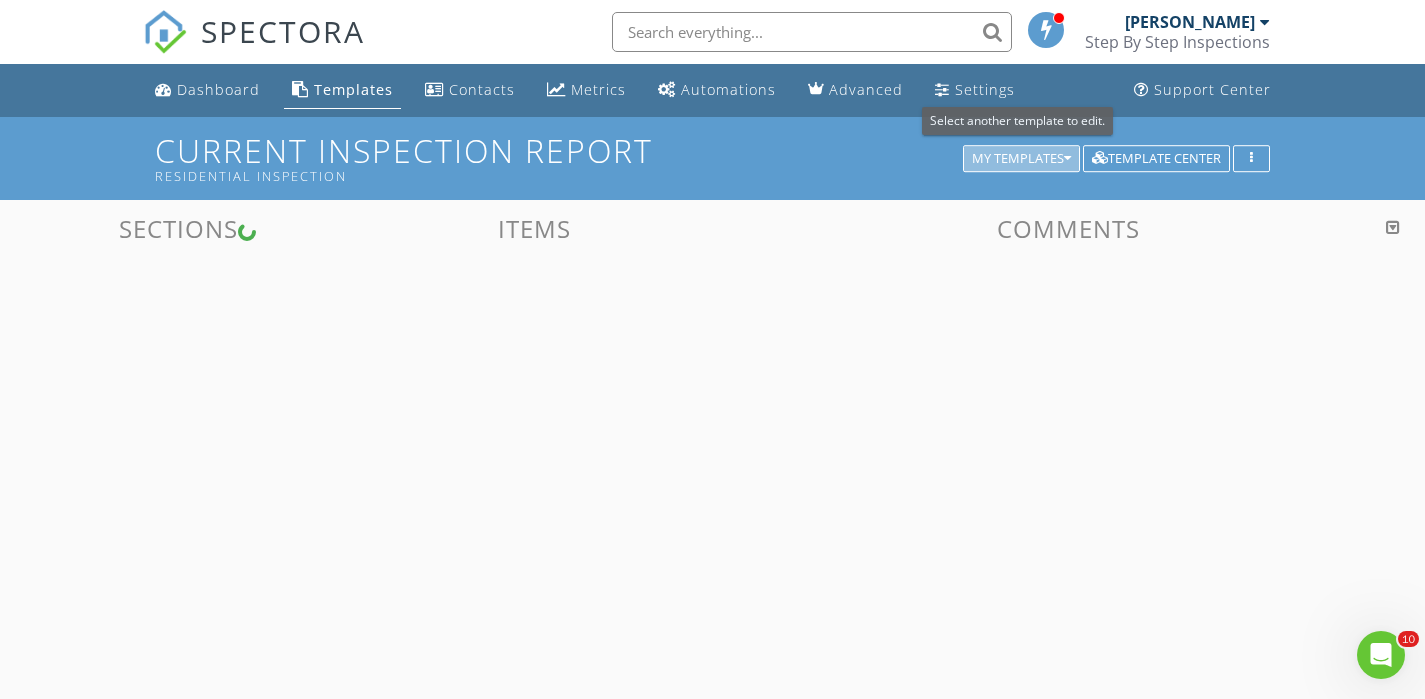 click on "My Templates" at bounding box center [1021, 159] 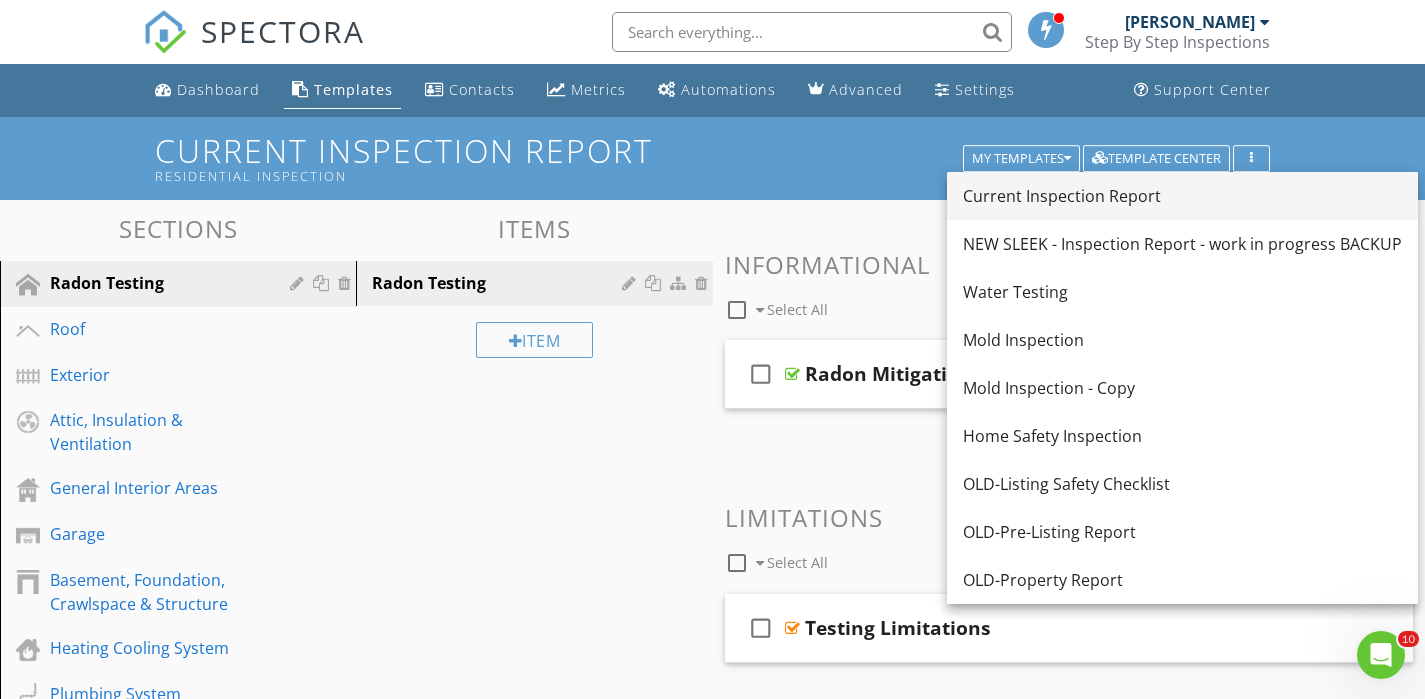click on "Current Inspection Report" at bounding box center [1182, 196] 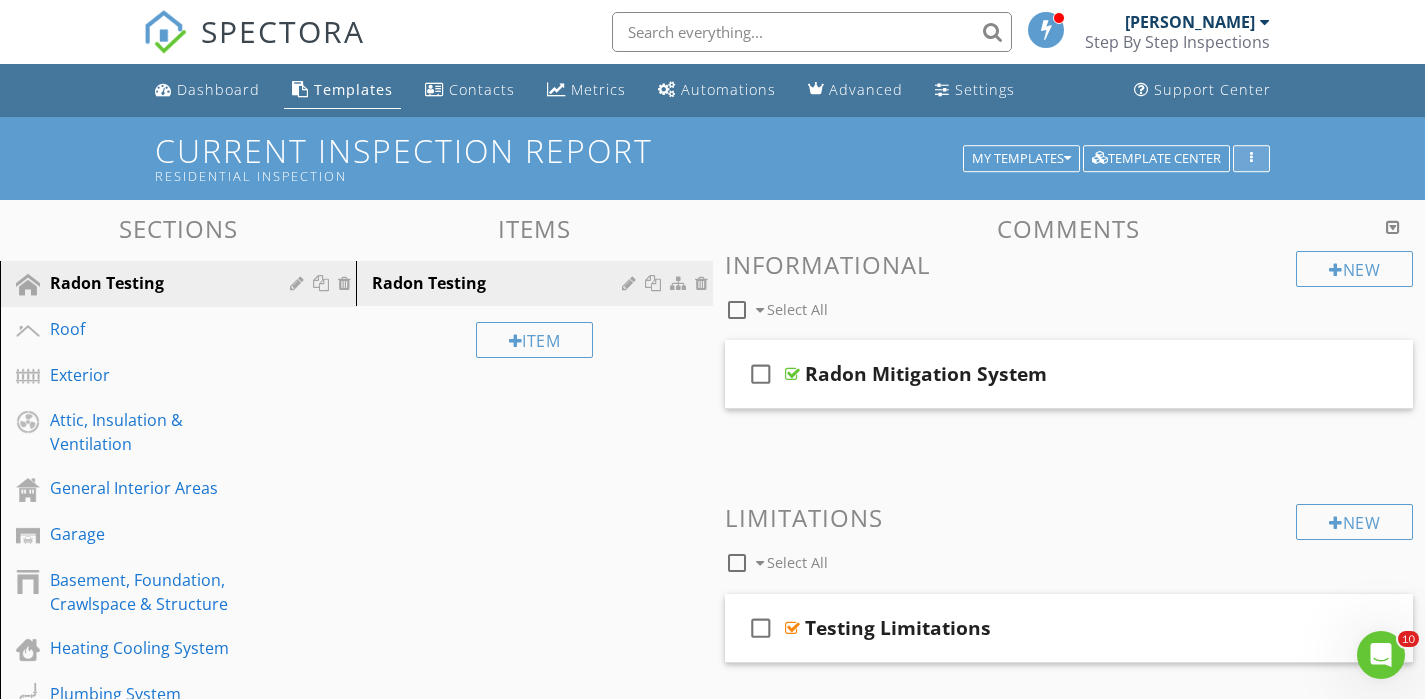 click at bounding box center [1251, 159] 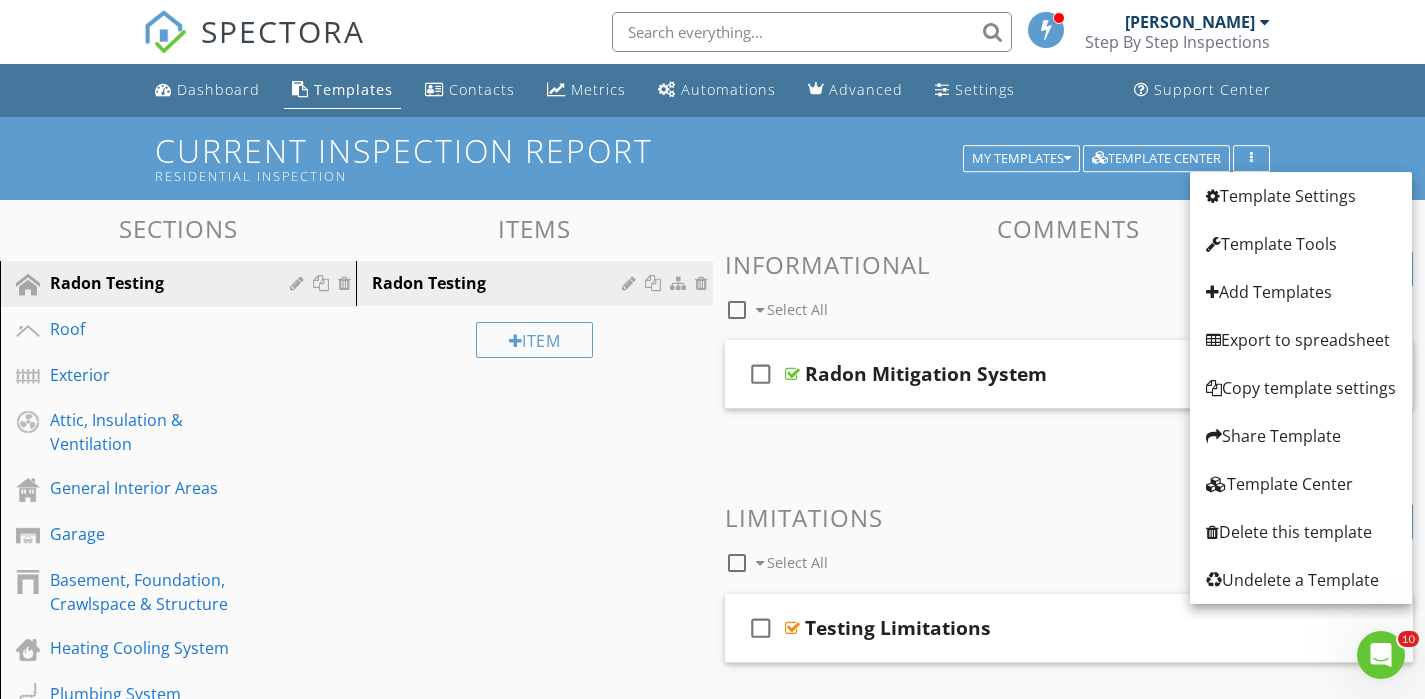 click on "Current Inspection Report
Residential Inspection
My Templates
Template Center" at bounding box center [712, 158] 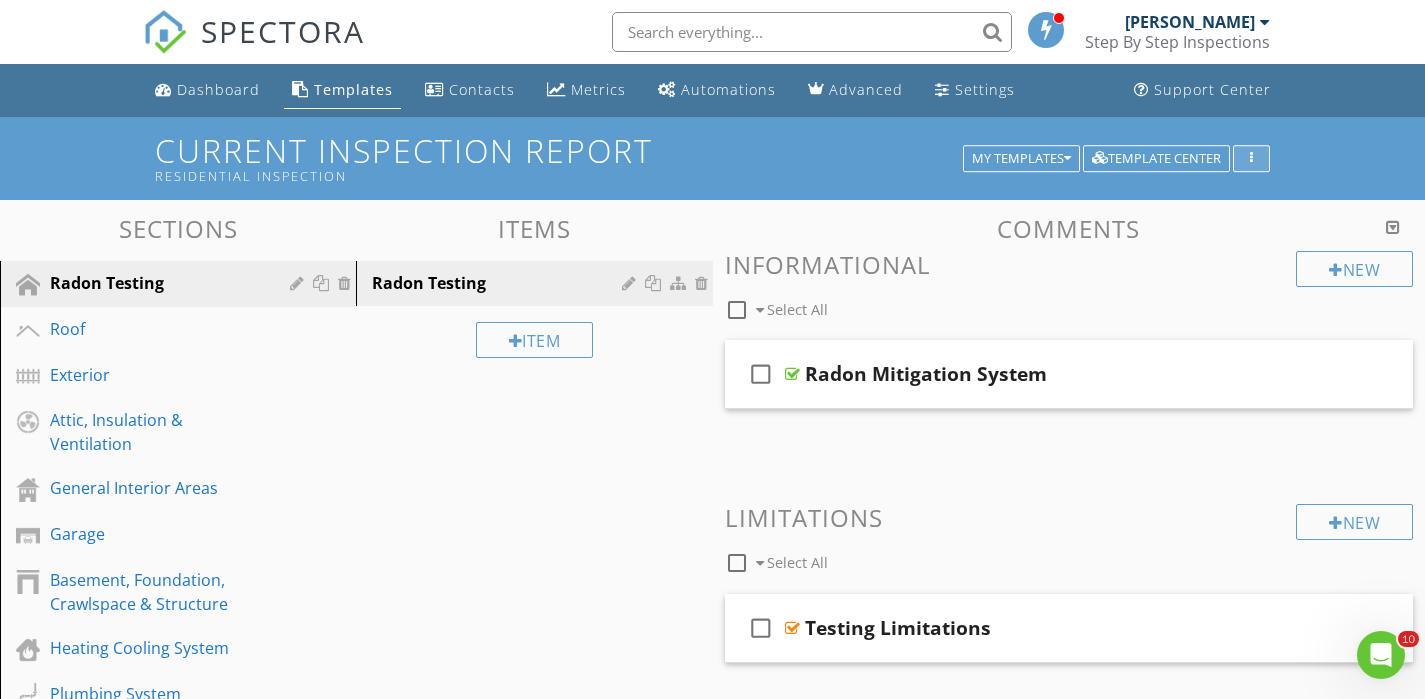 click at bounding box center (1251, 159) 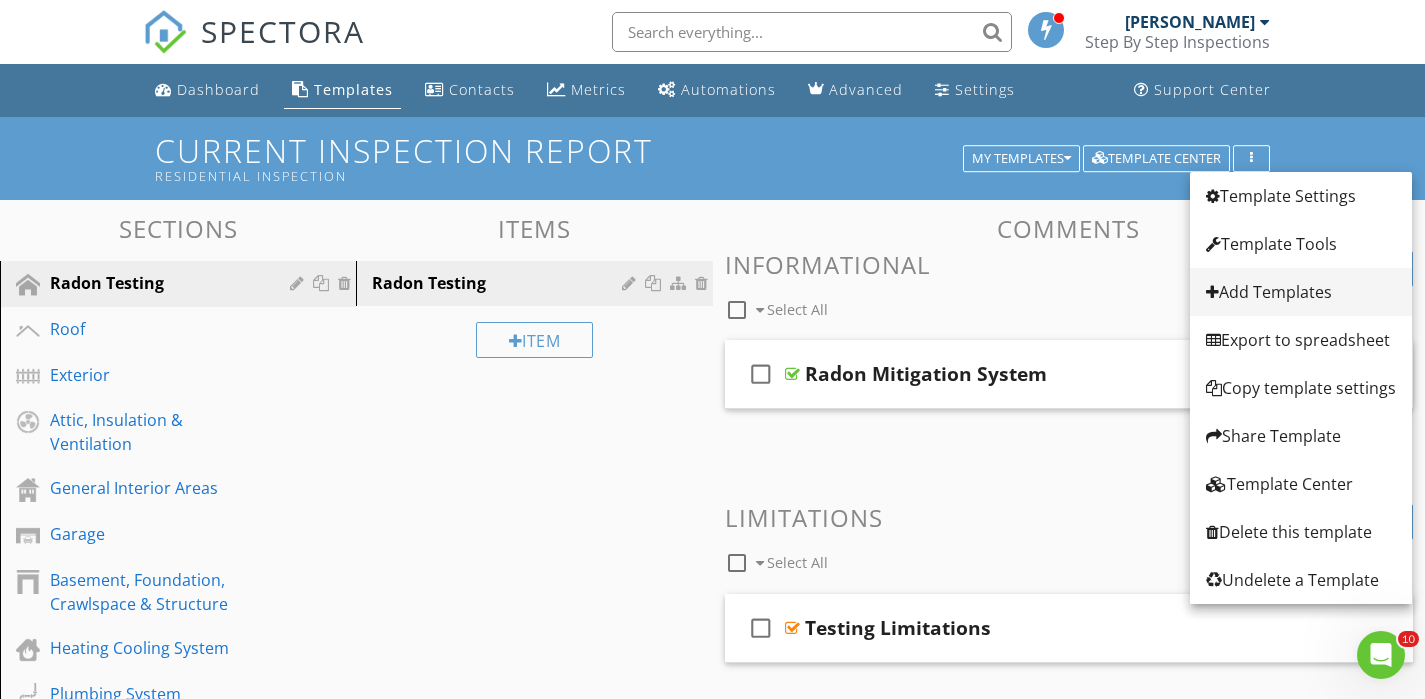 click on "Add Templates" at bounding box center (1301, 292) 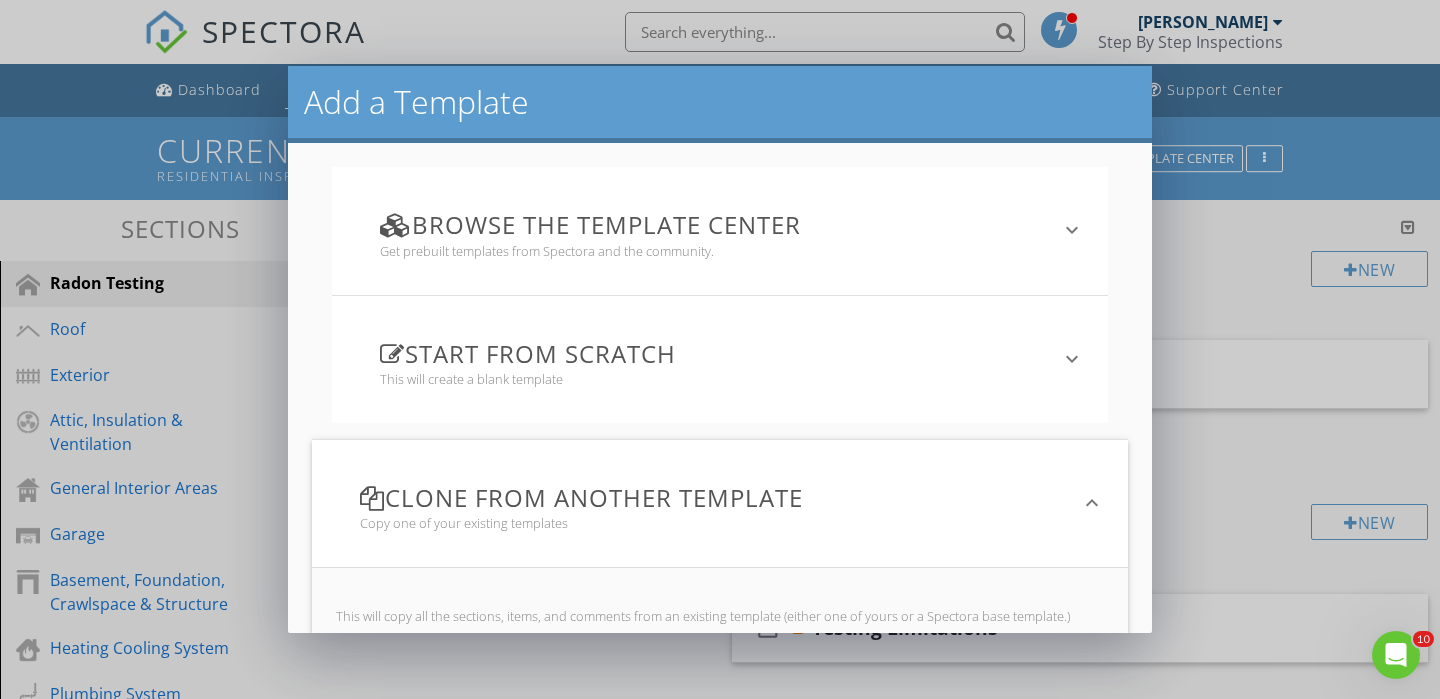 click on "Clone from another template" at bounding box center (708, 497) 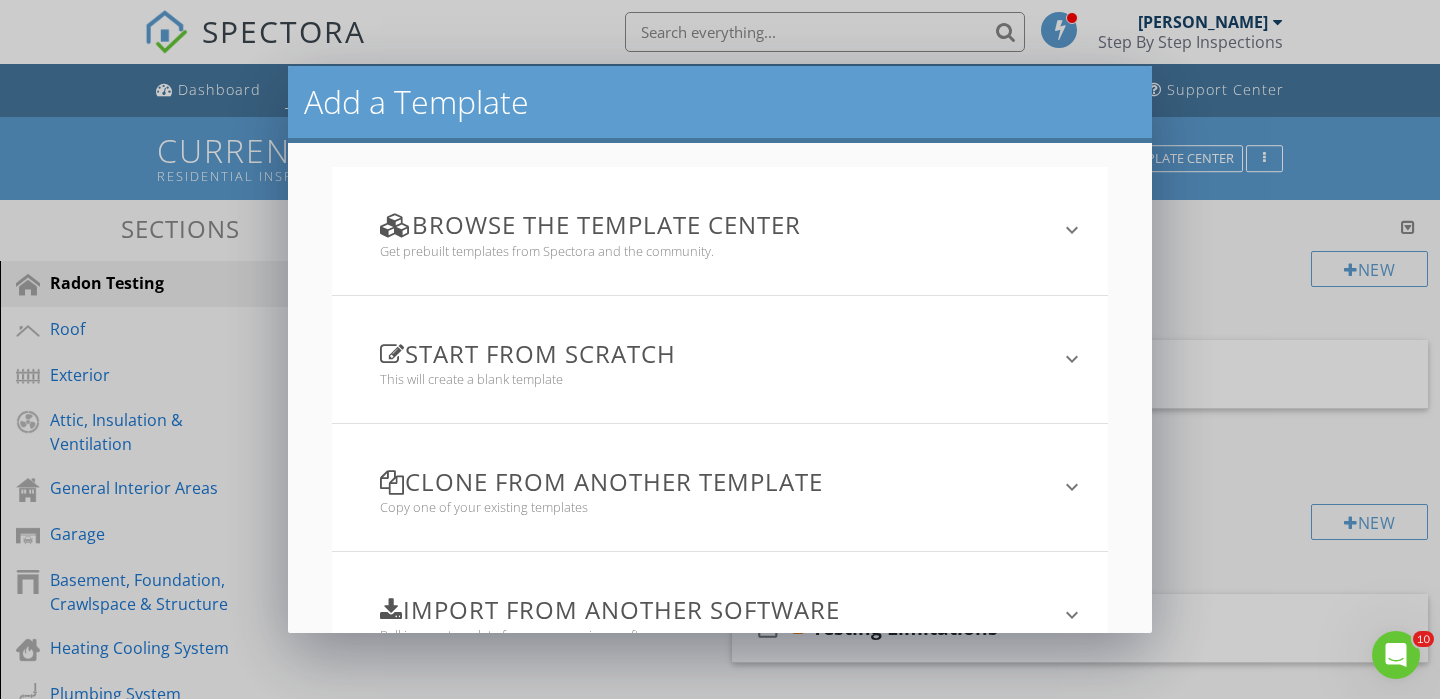 click on "Clone from another template" at bounding box center [707, 481] 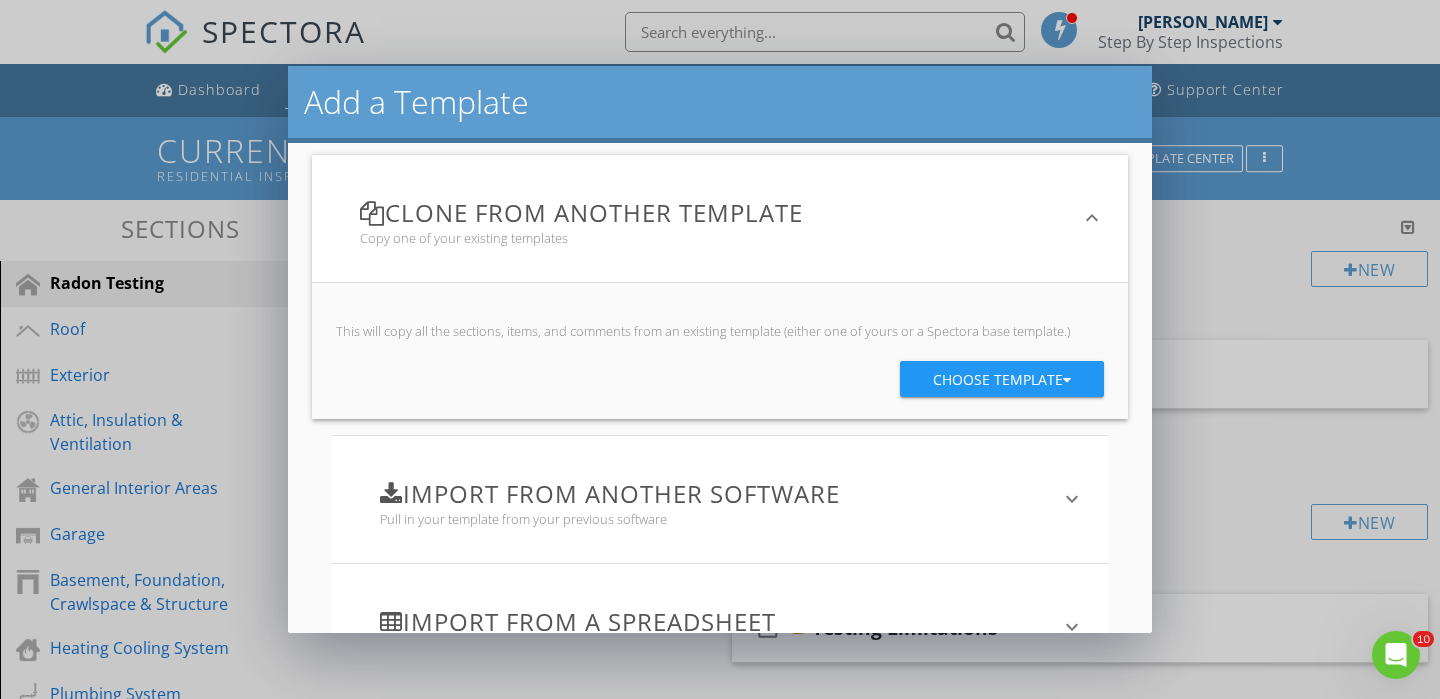 scroll, scrollTop: 289, scrollLeft: 0, axis: vertical 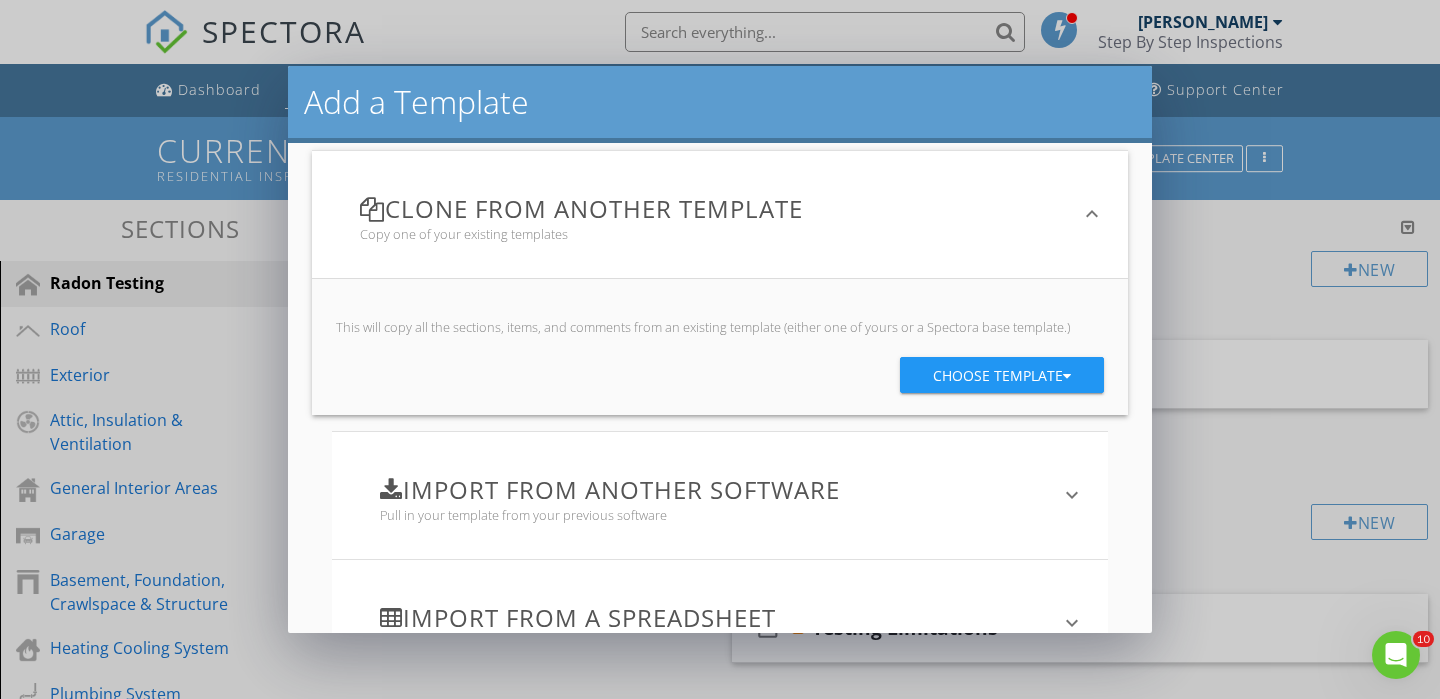 click on "Choose template" at bounding box center (1002, 376) 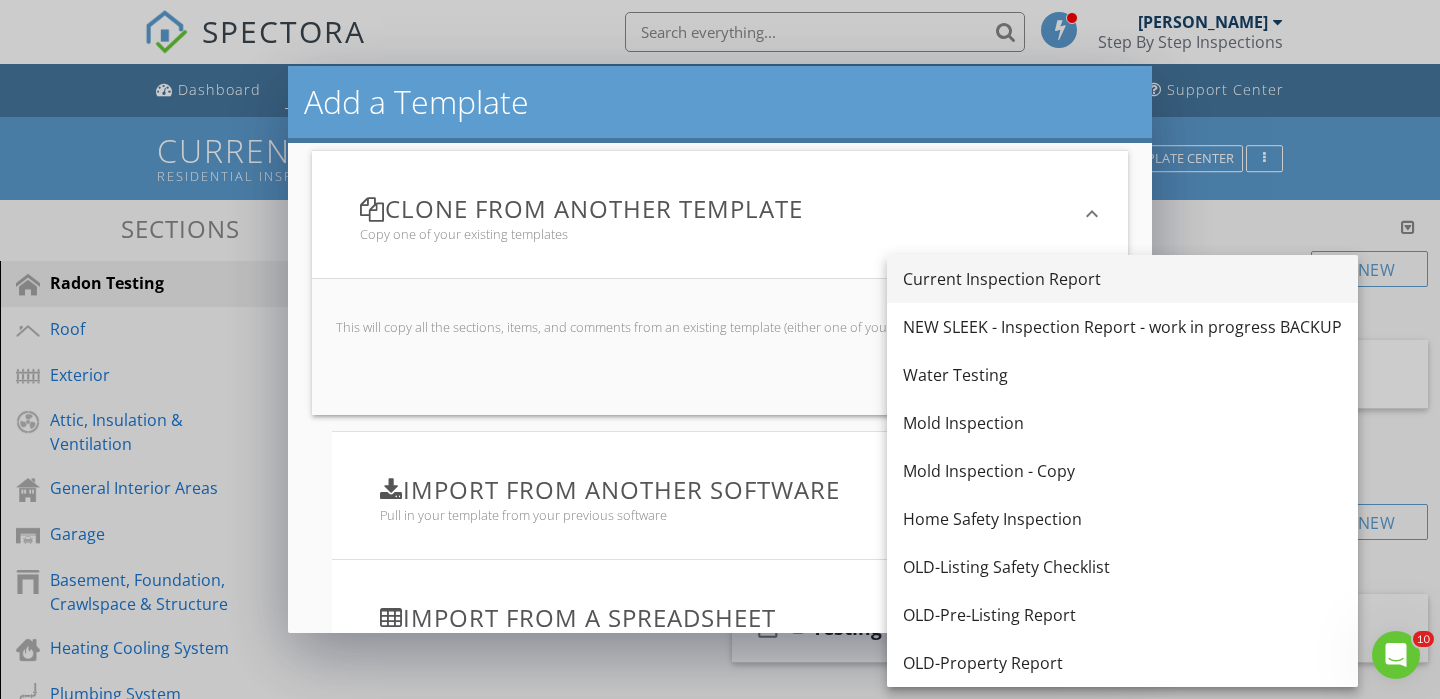 click on "Current Inspection Report" at bounding box center (1122, 279) 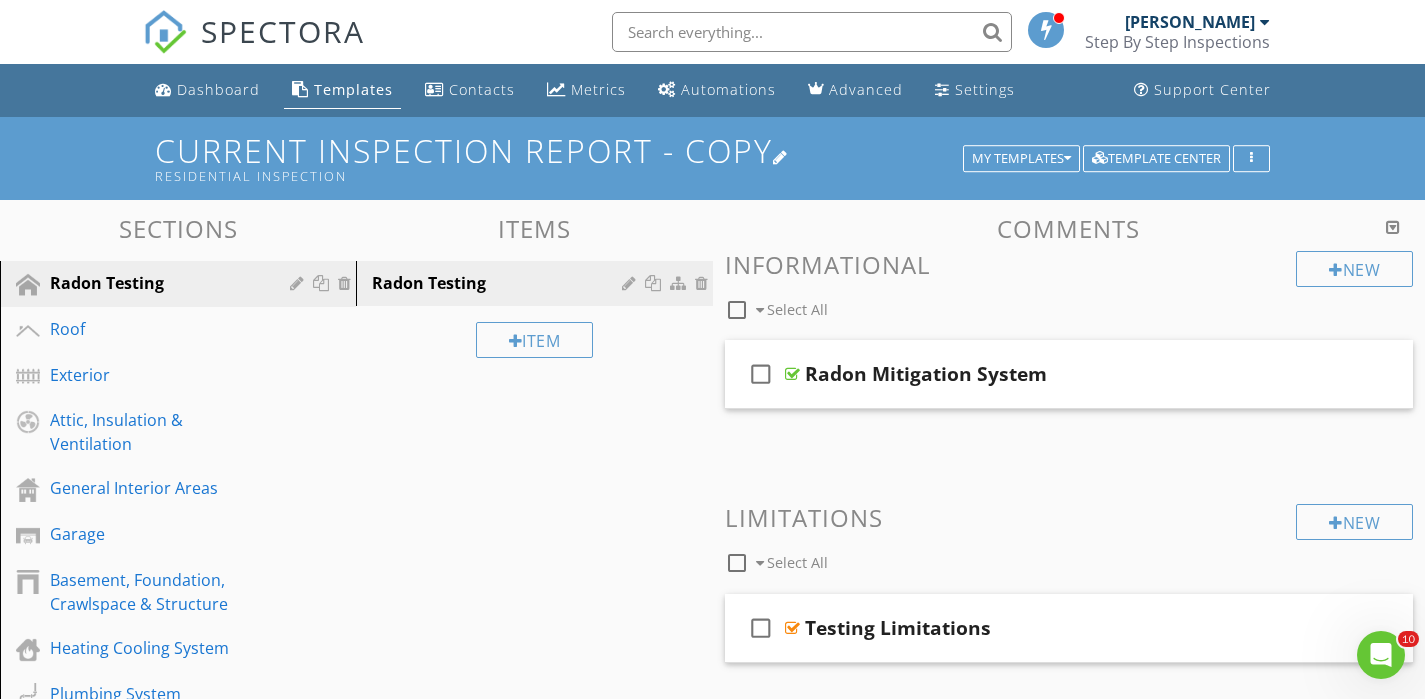 click on "Current Inspection Report - Copy
Residential Inspection" at bounding box center [712, 158] 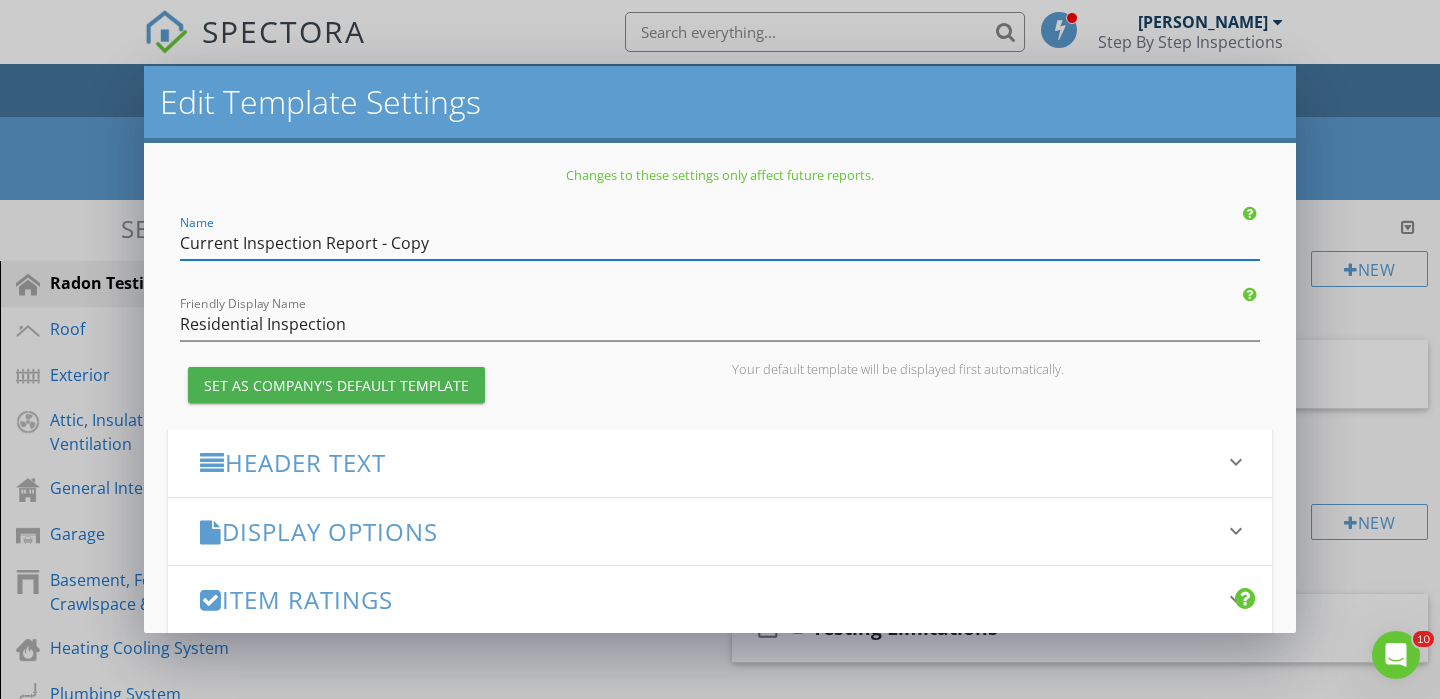click on "Current Inspection Report - Copy" at bounding box center [720, 243] 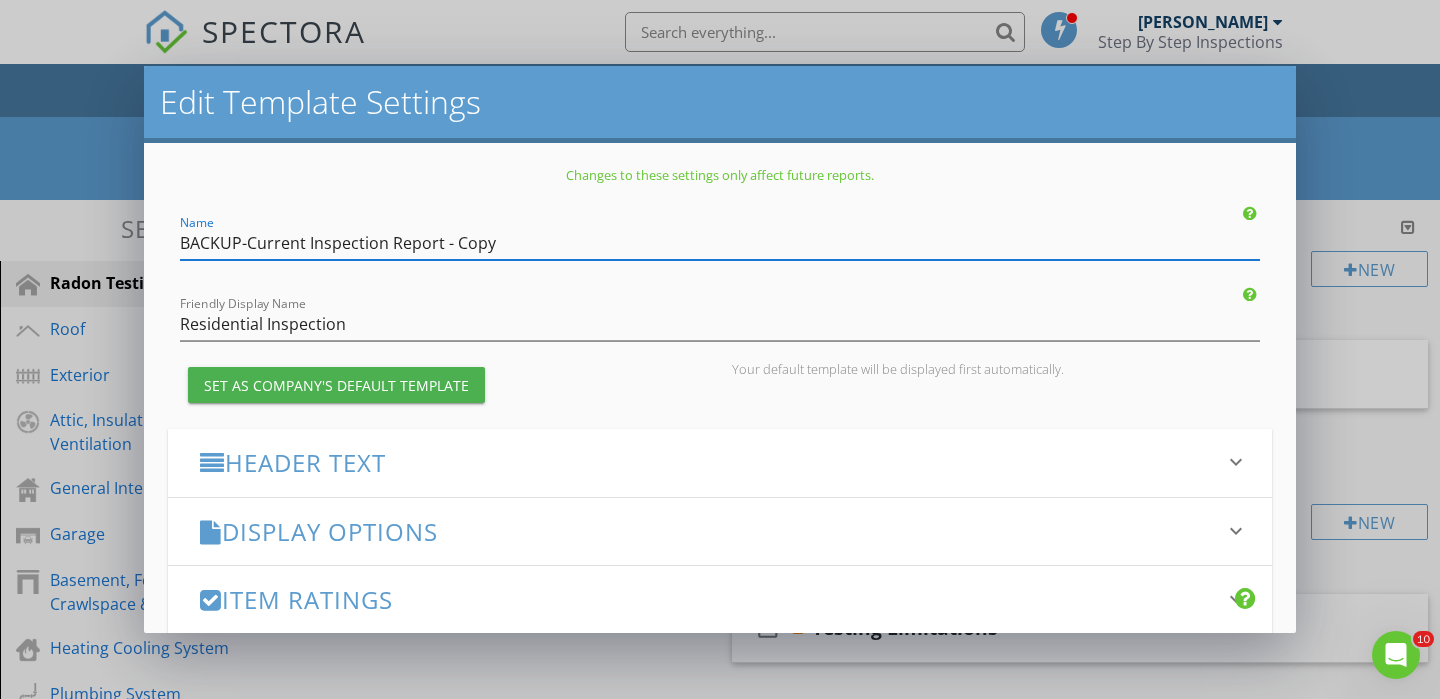drag, startPoint x: 456, startPoint y: 246, endPoint x: 599, endPoint y: 236, distance: 143.34923 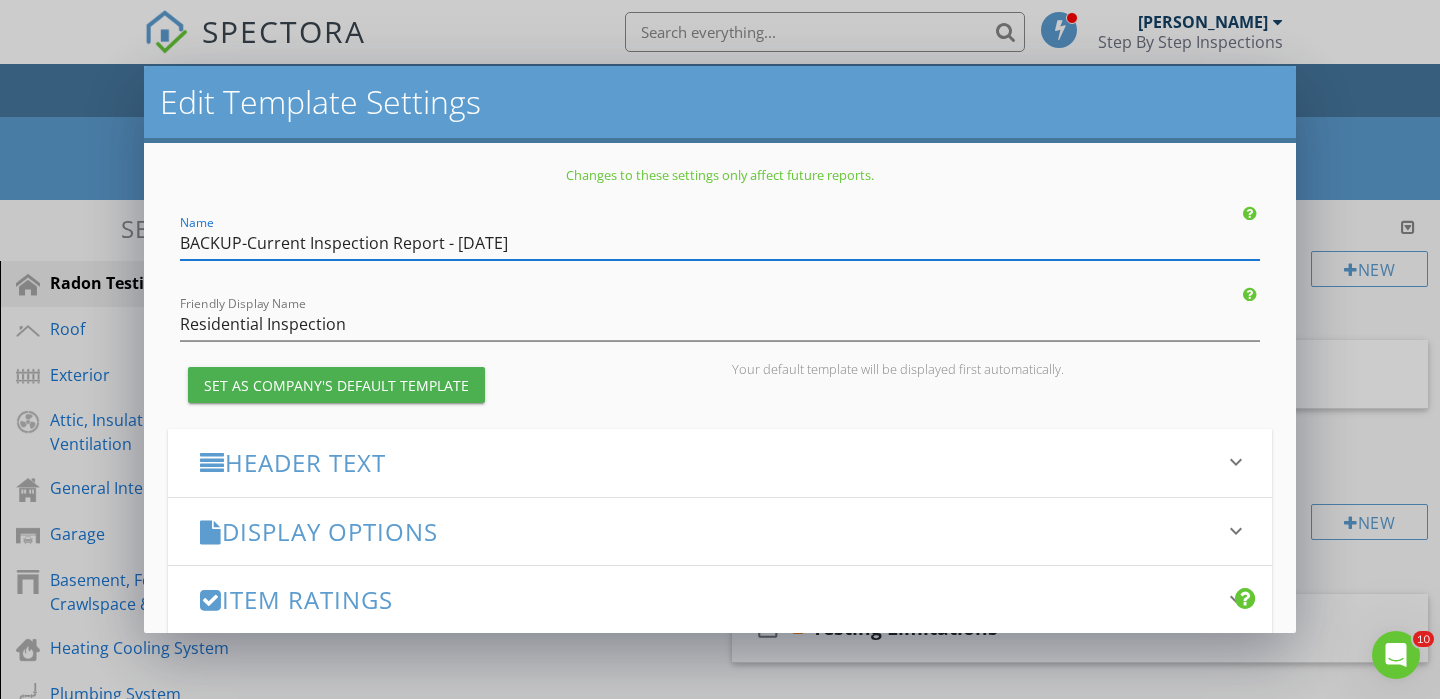 scroll, scrollTop: 309, scrollLeft: 0, axis: vertical 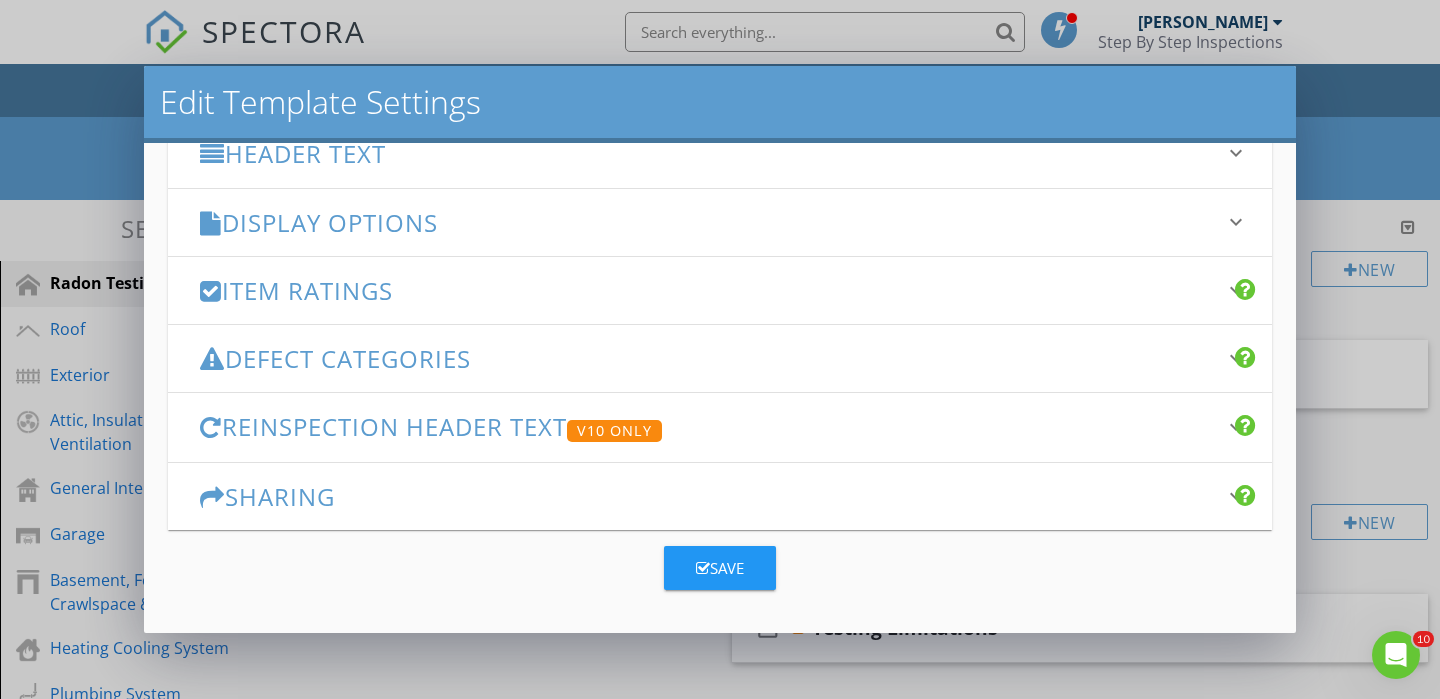 type on "BACKUP-Current Inspection Report - [DATE]" 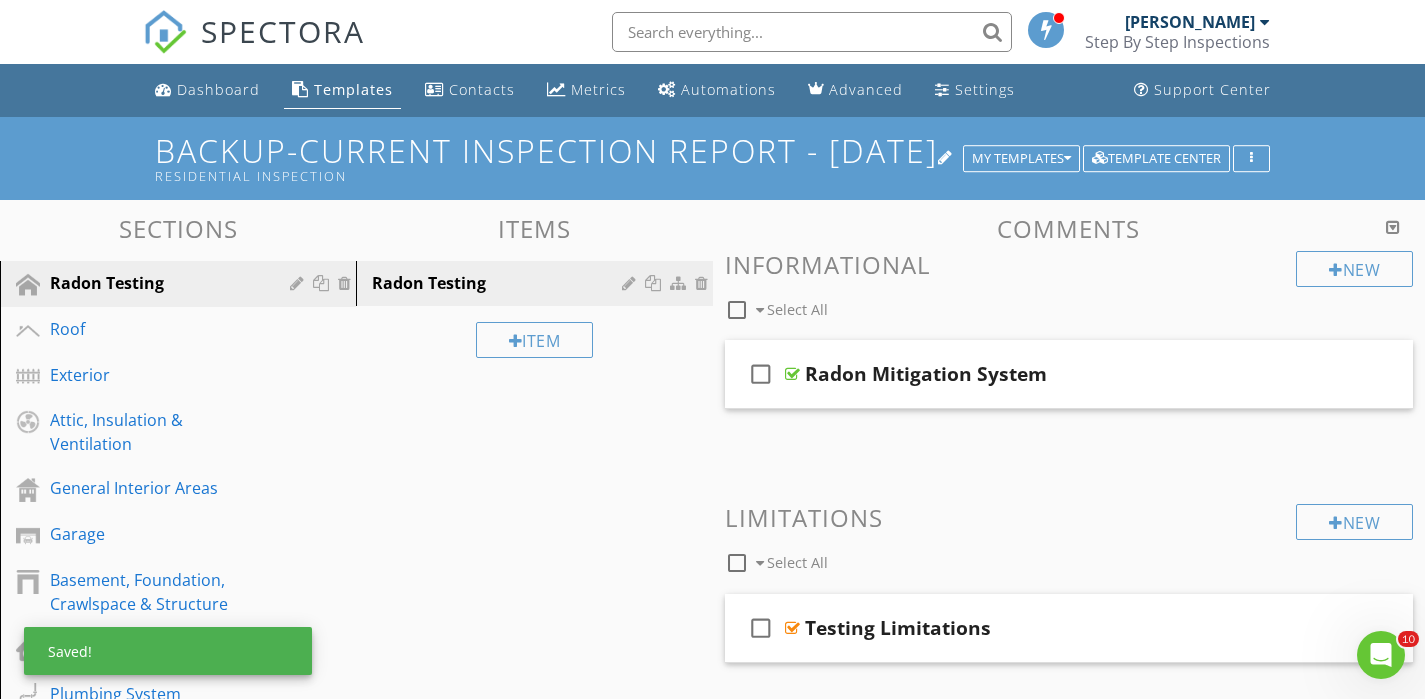 click on "BACKUP-Current Inspection Report - [DATE]
Residential Inspection" at bounding box center [712, 158] 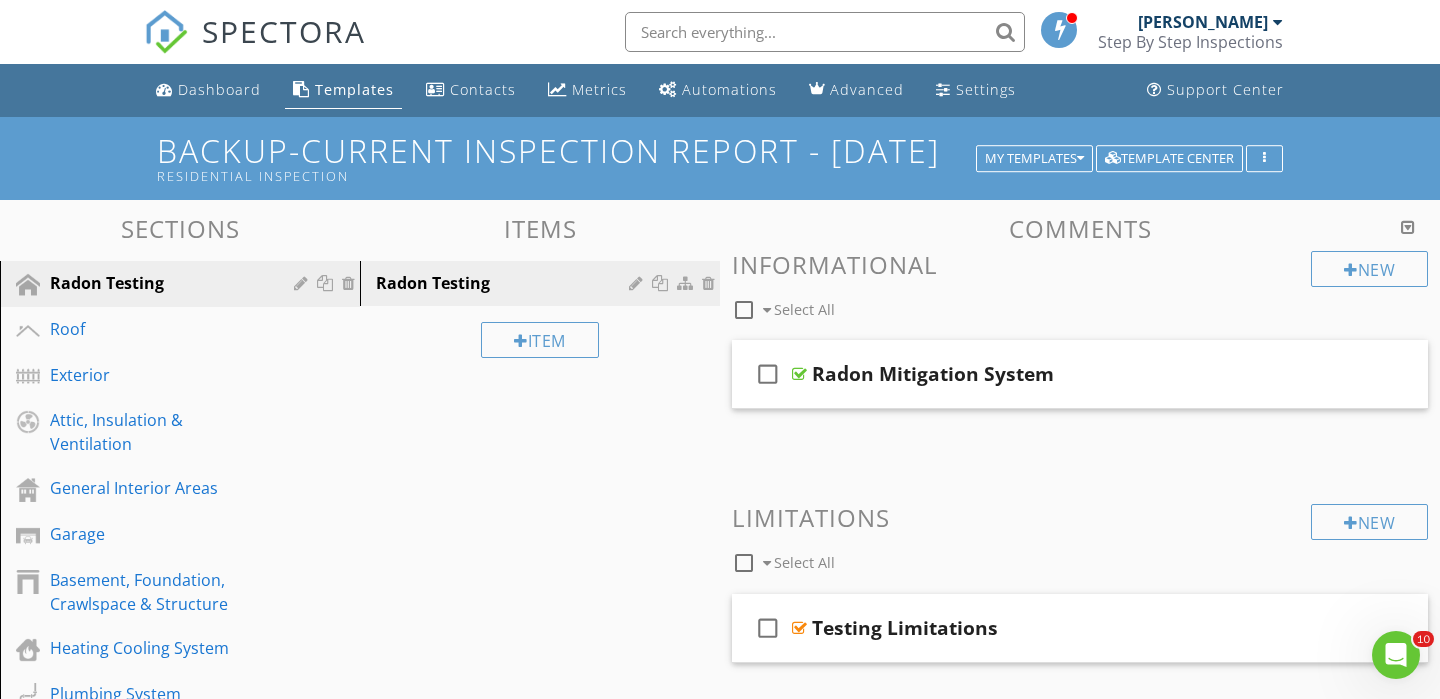 click at bounding box center [720, 349] 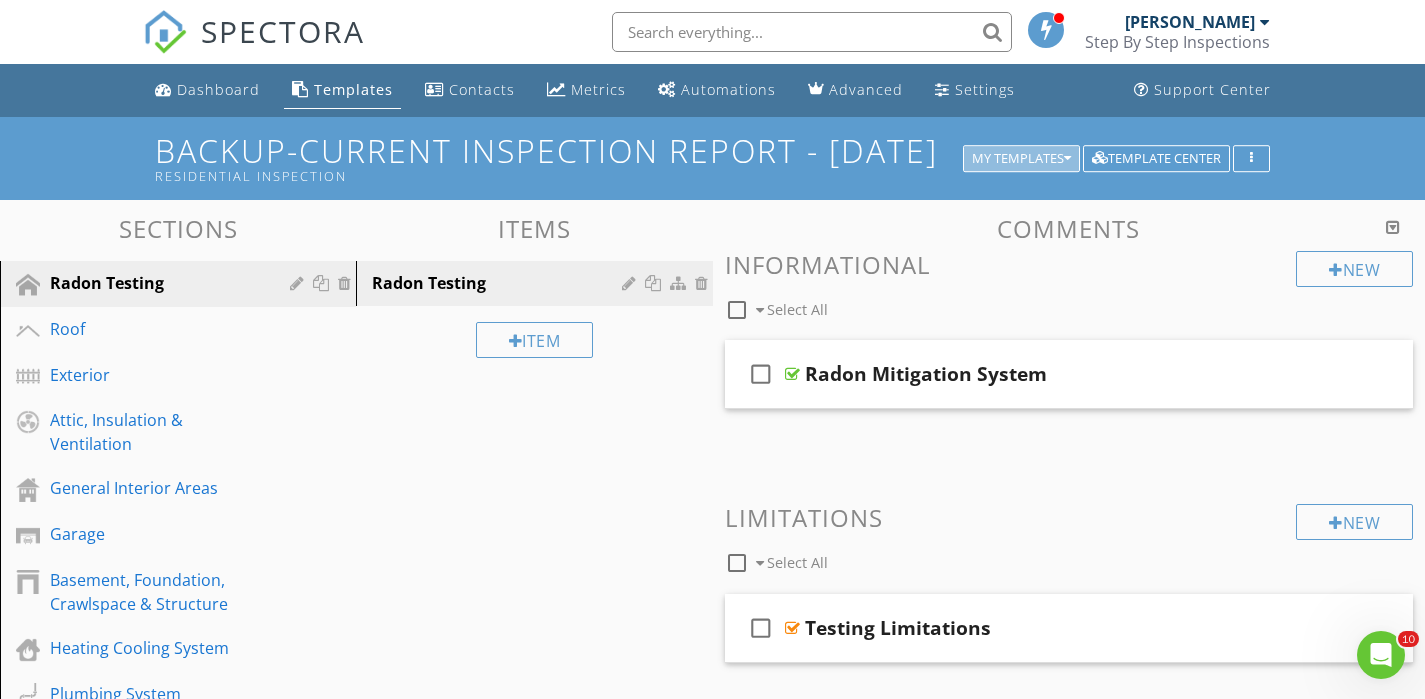 click on "My Templates" at bounding box center [1021, 159] 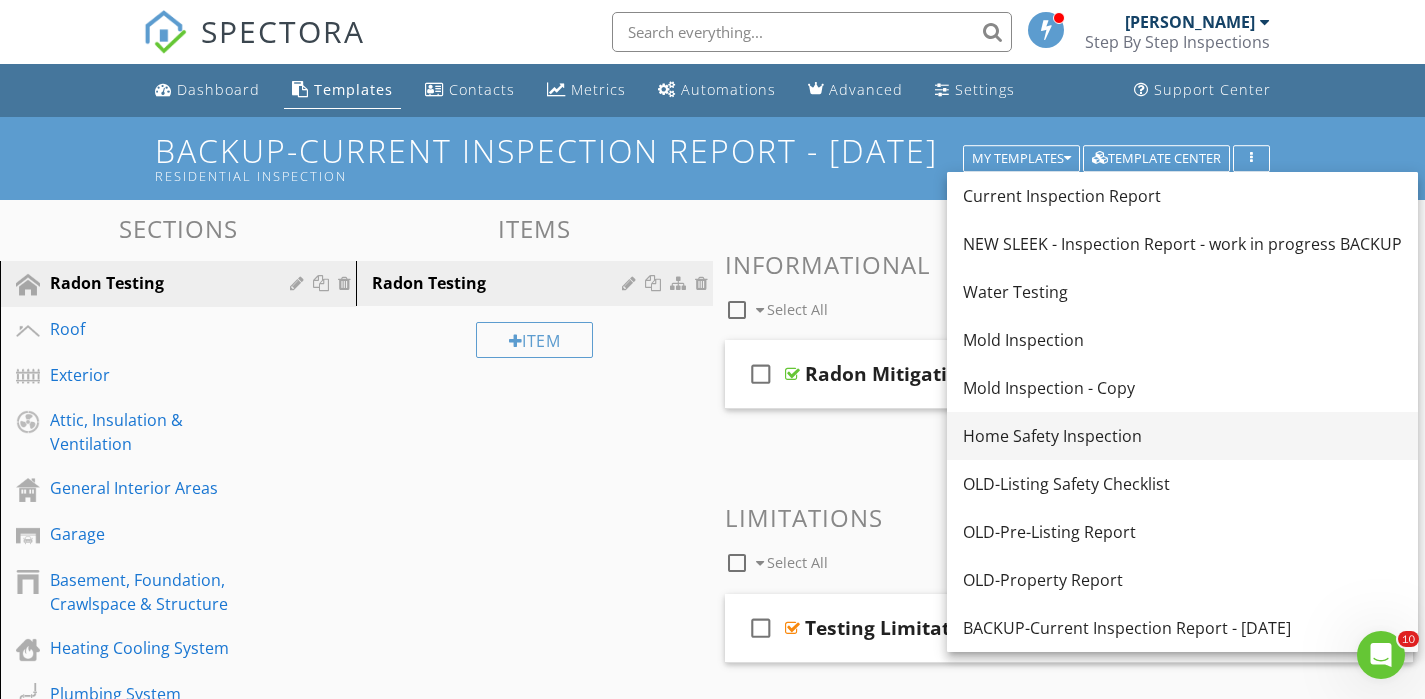 click on "Home Safety Inspection" at bounding box center (1182, 436) 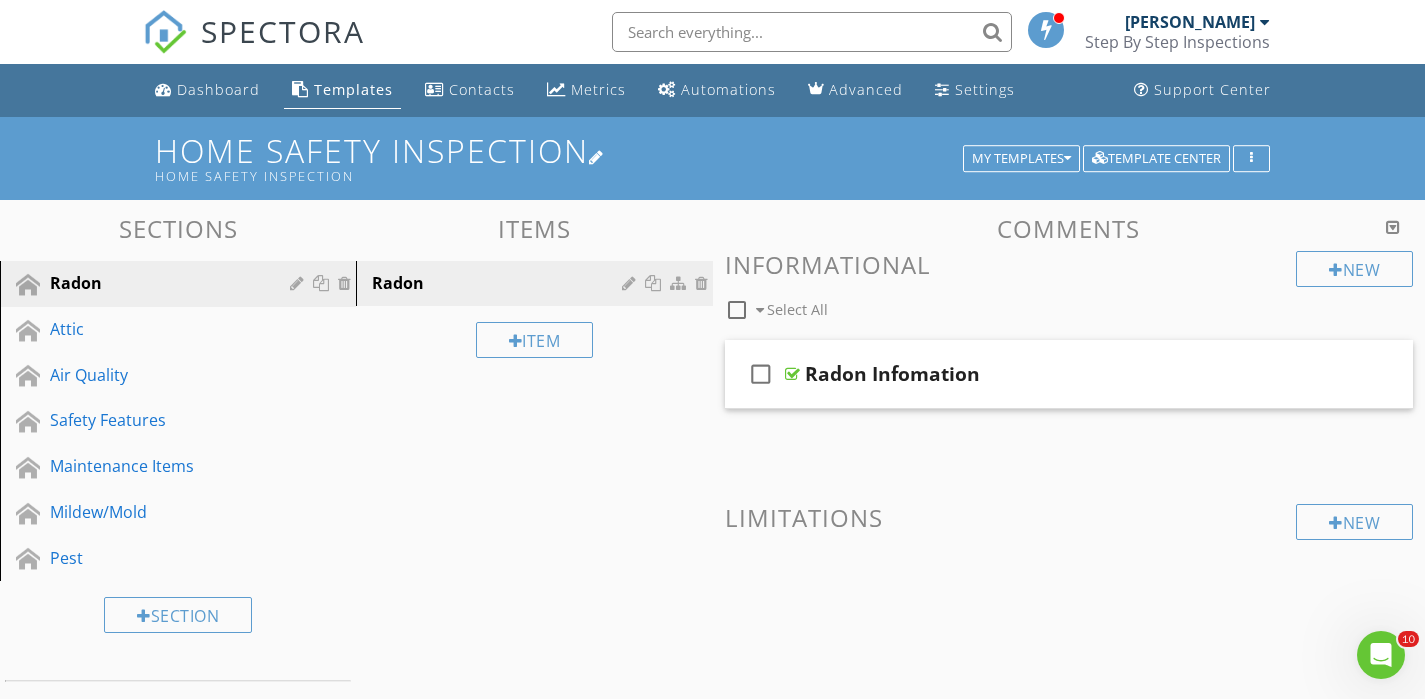 click on "Home Safety Inspection
Home Safety Inspection
My Templates
Template Center" at bounding box center (712, 158) 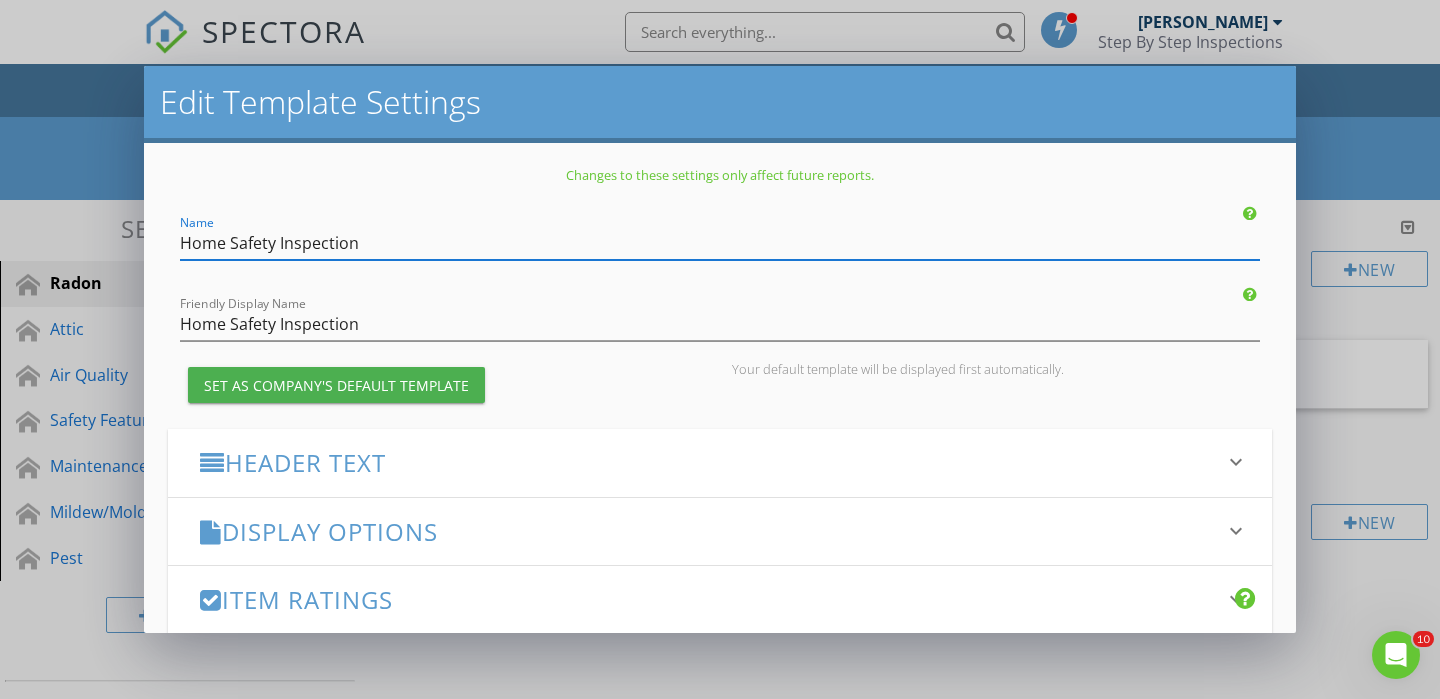 click on "Home Safety Inspection" at bounding box center (720, 243) 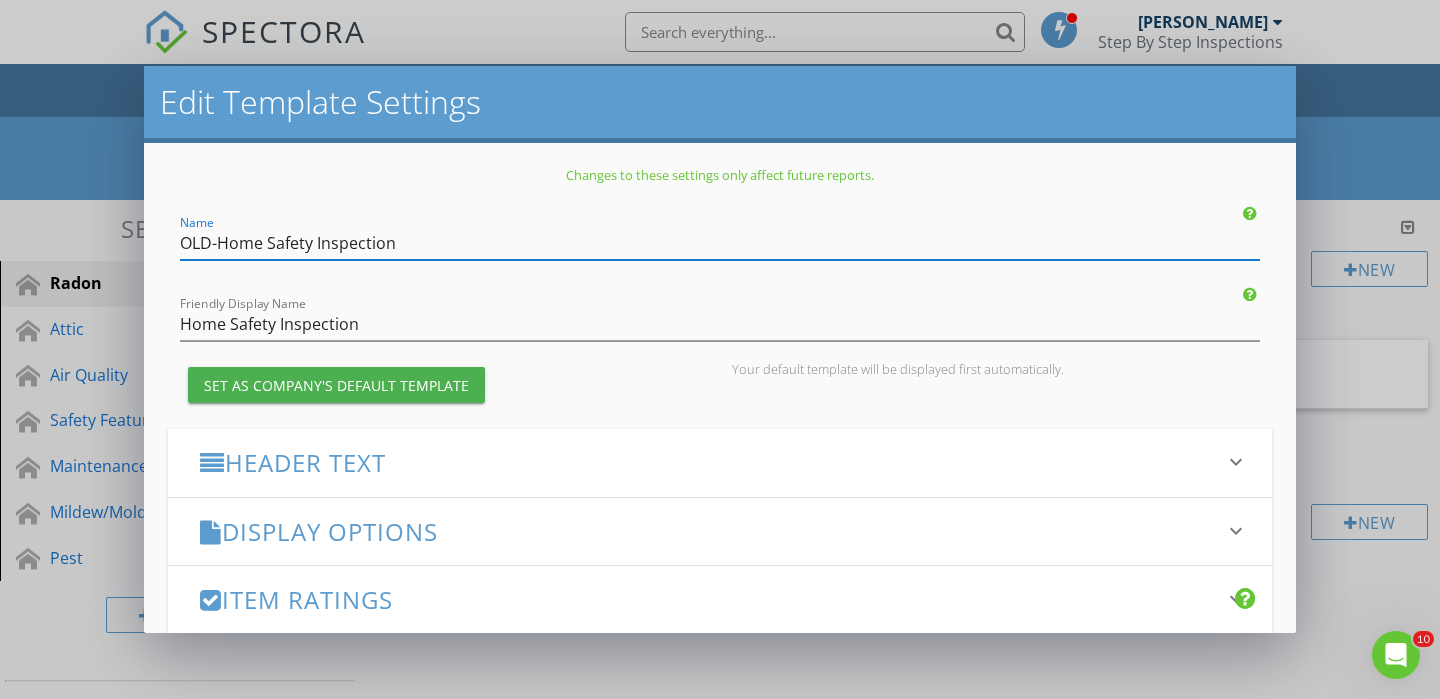 scroll, scrollTop: 309, scrollLeft: 0, axis: vertical 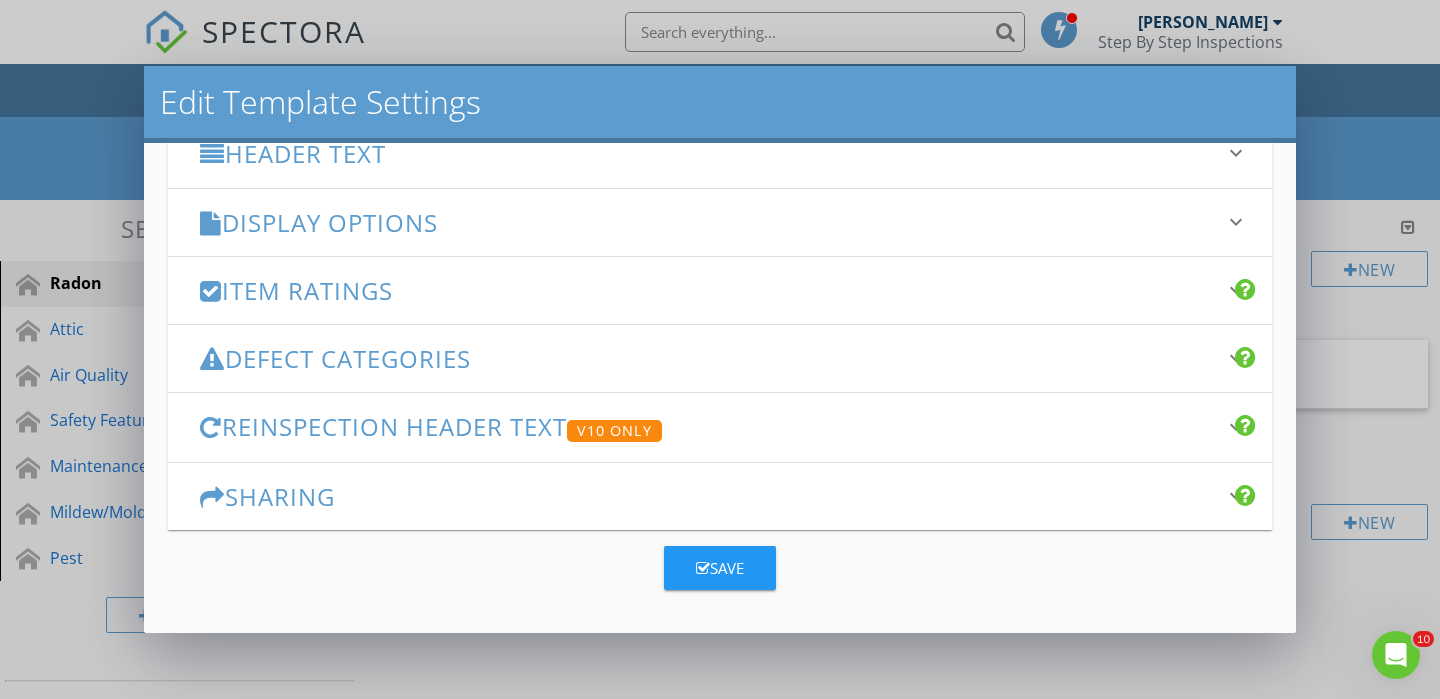 type on "OLD-Home Safety Inspection" 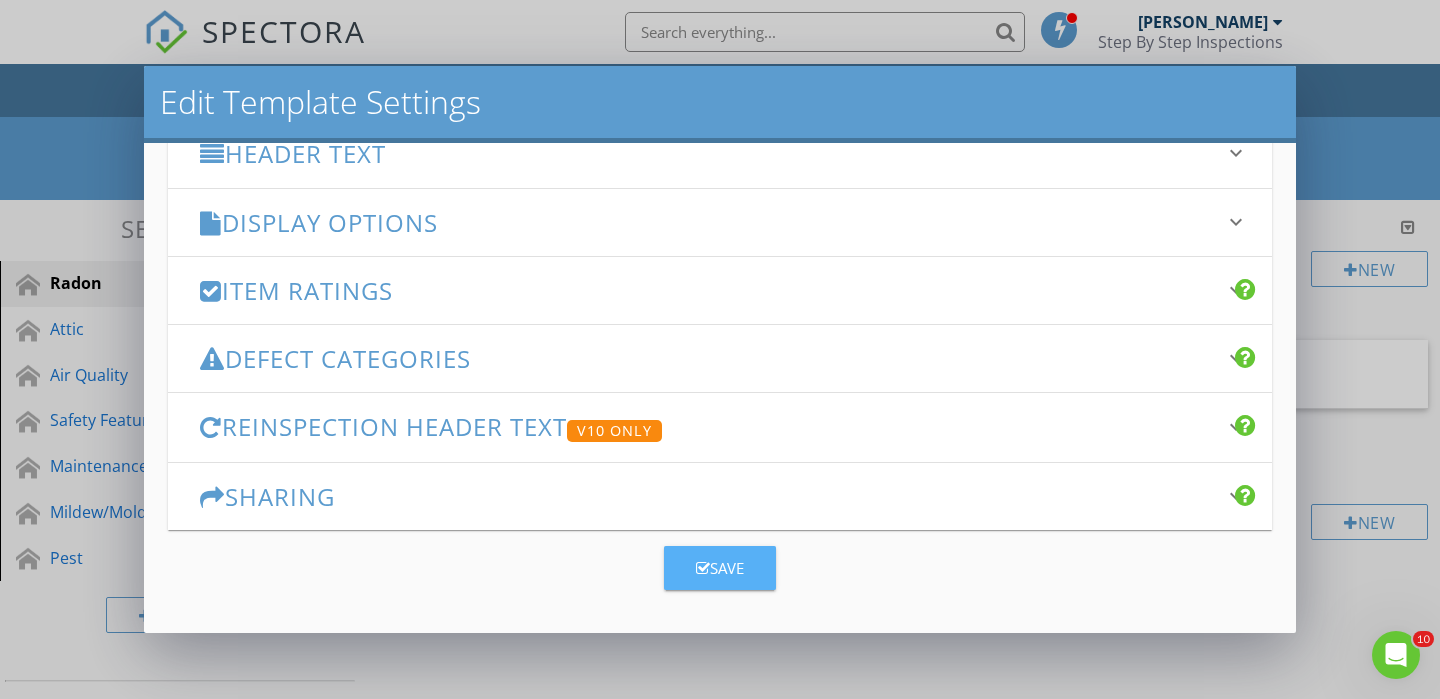 click on "Save" at bounding box center (720, 568) 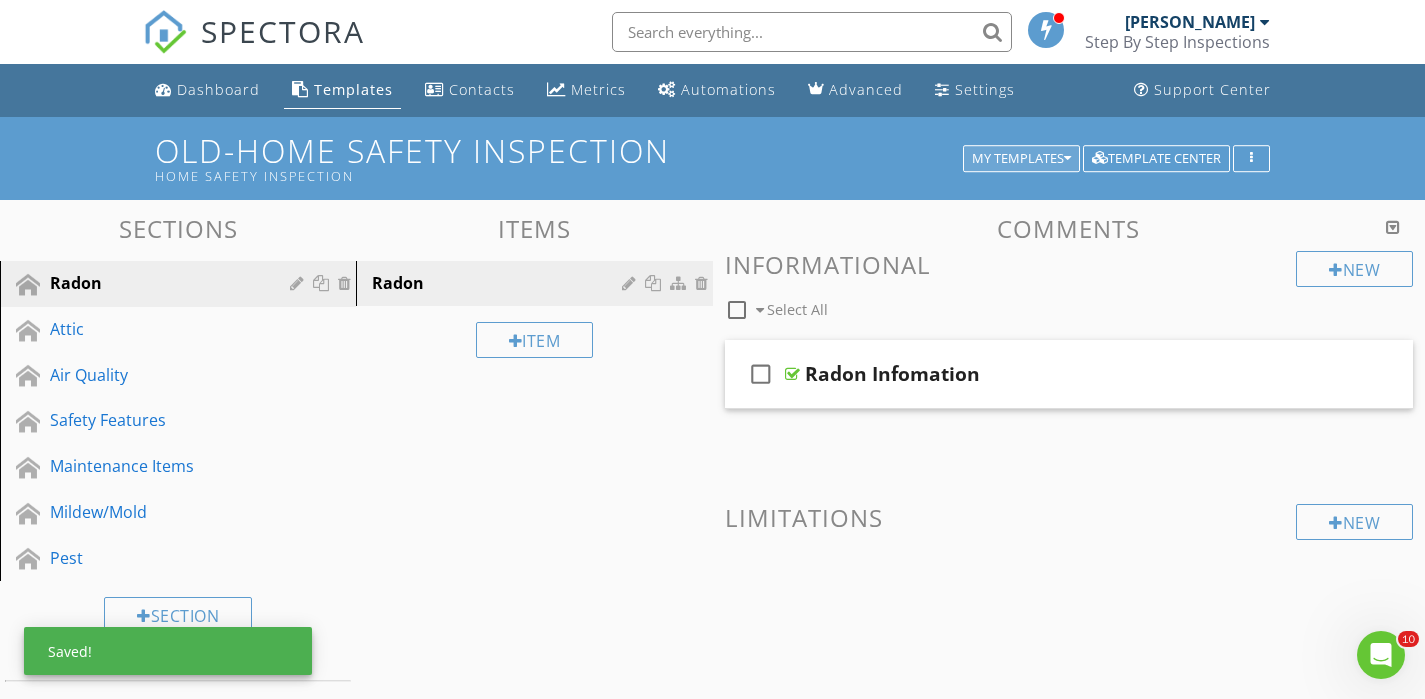 click on "My Templates" at bounding box center [1021, 159] 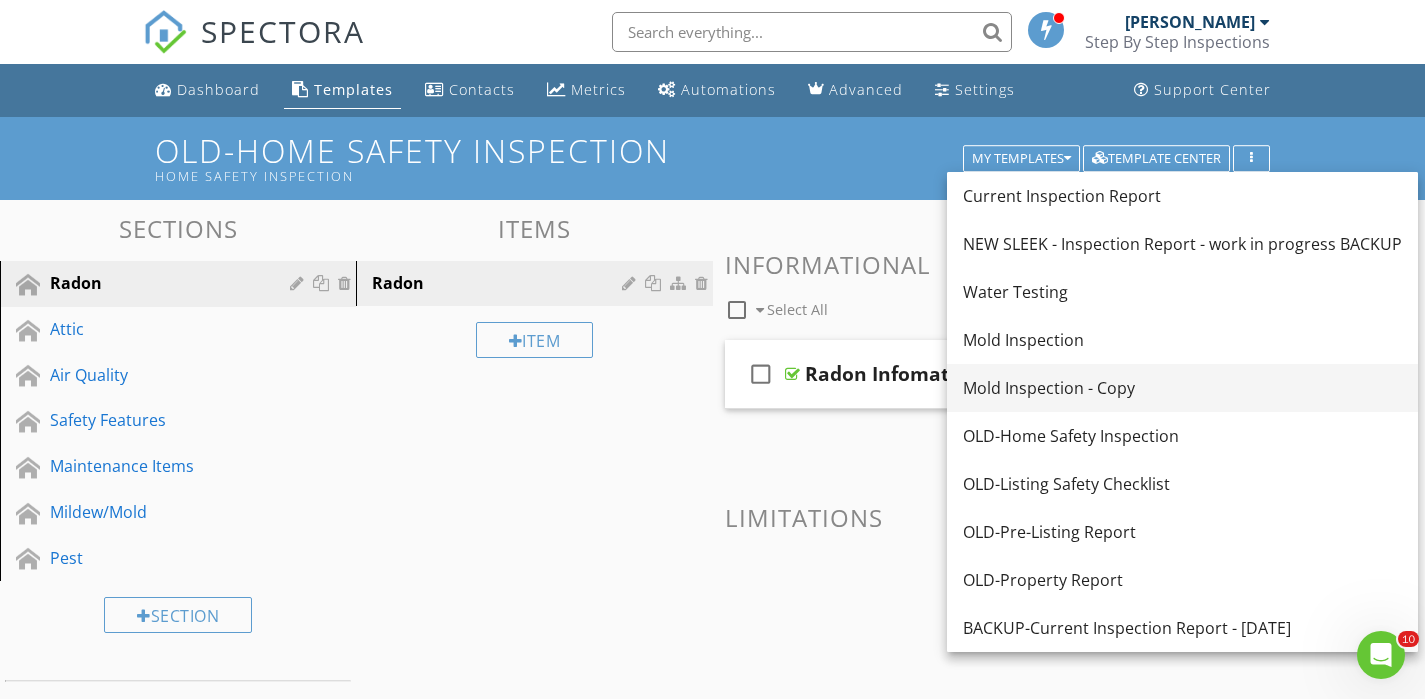 click on "Mold Inspection - Copy" at bounding box center [1182, 388] 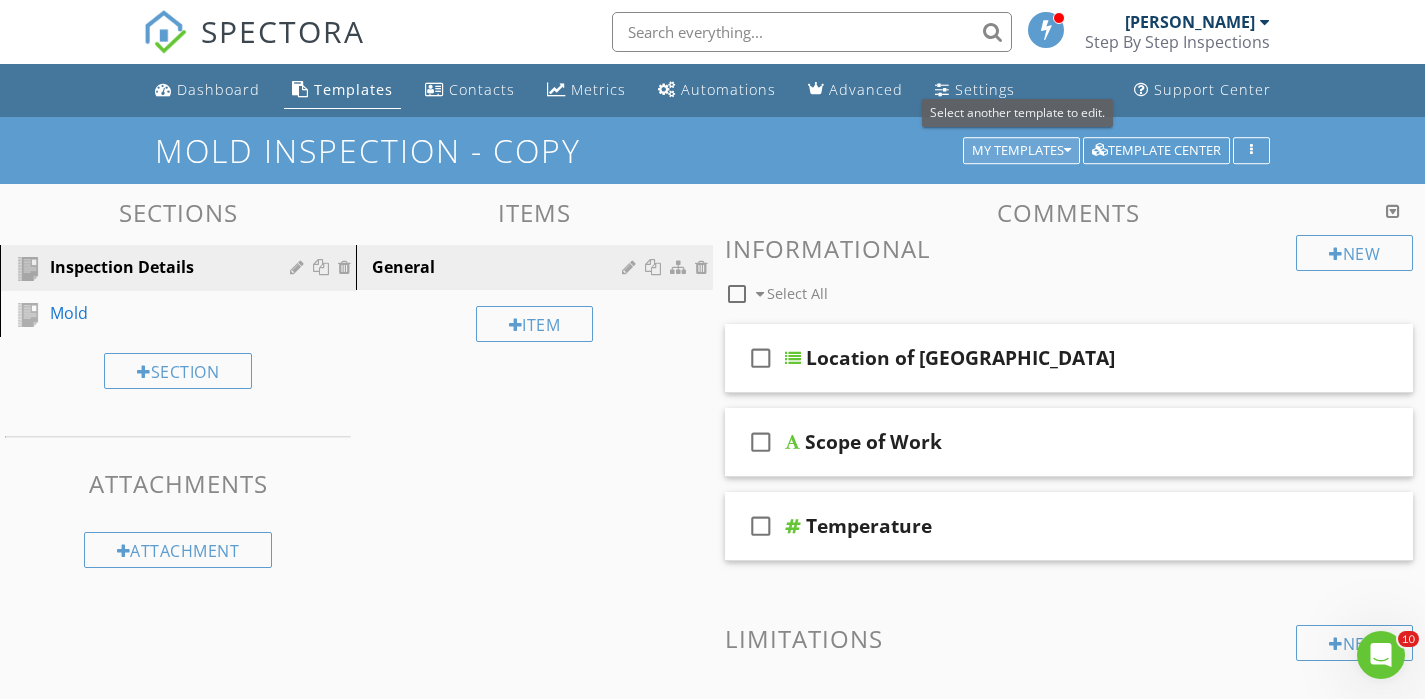 click on "My Templates" at bounding box center [1021, 151] 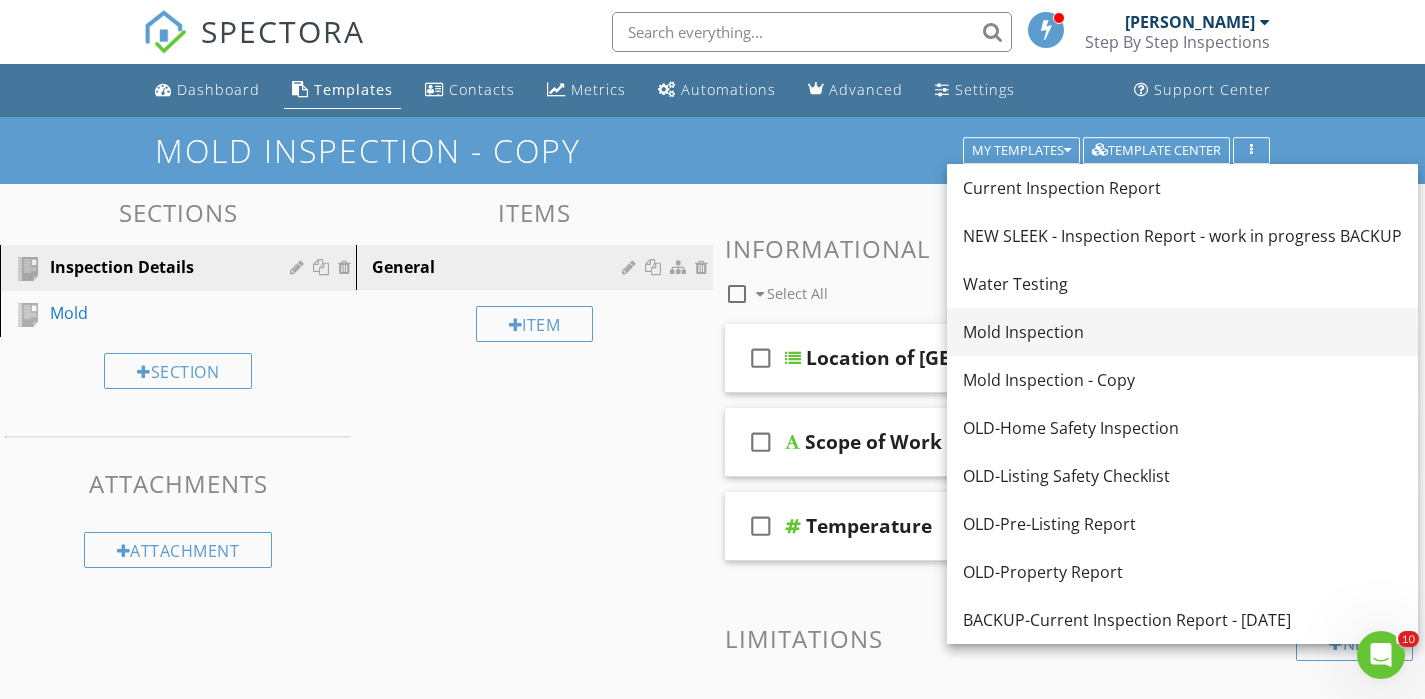 click on "Mold Inspection" at bounding box center (1182, 332) 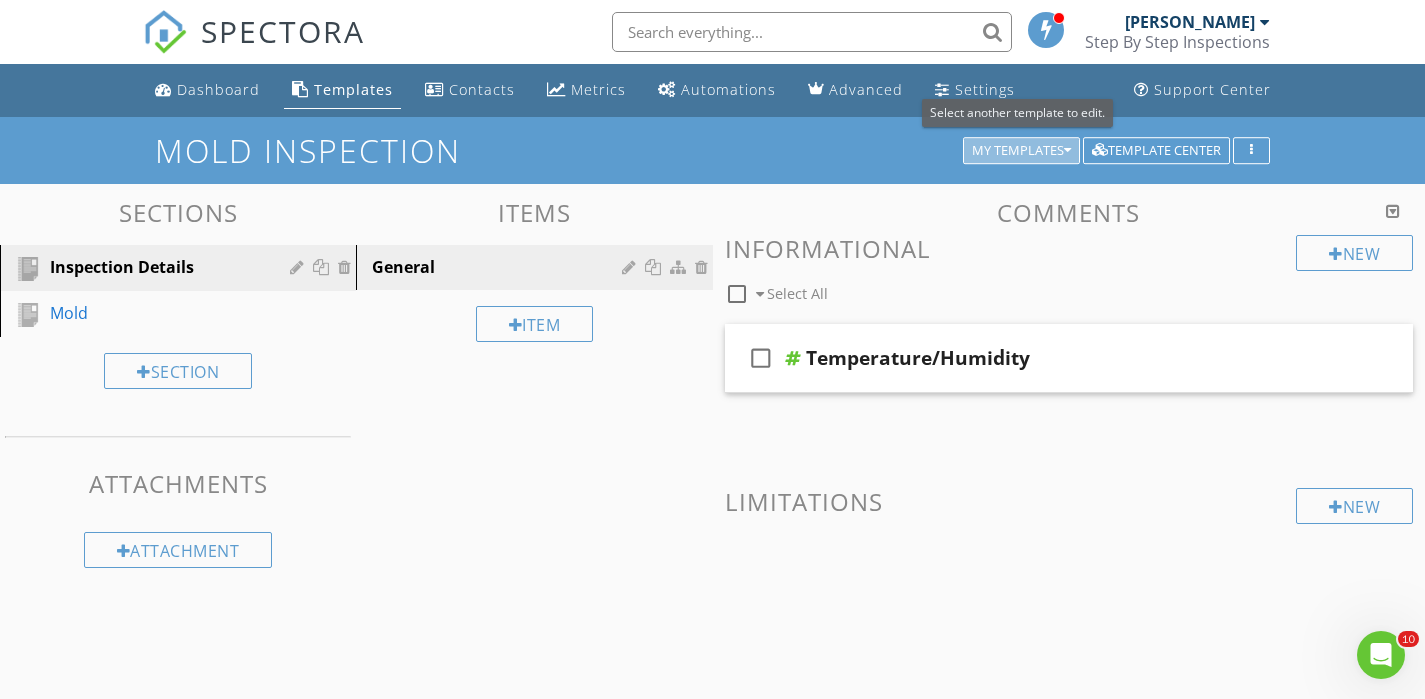 click on "My Templates" at bounding box center (1021, 151) 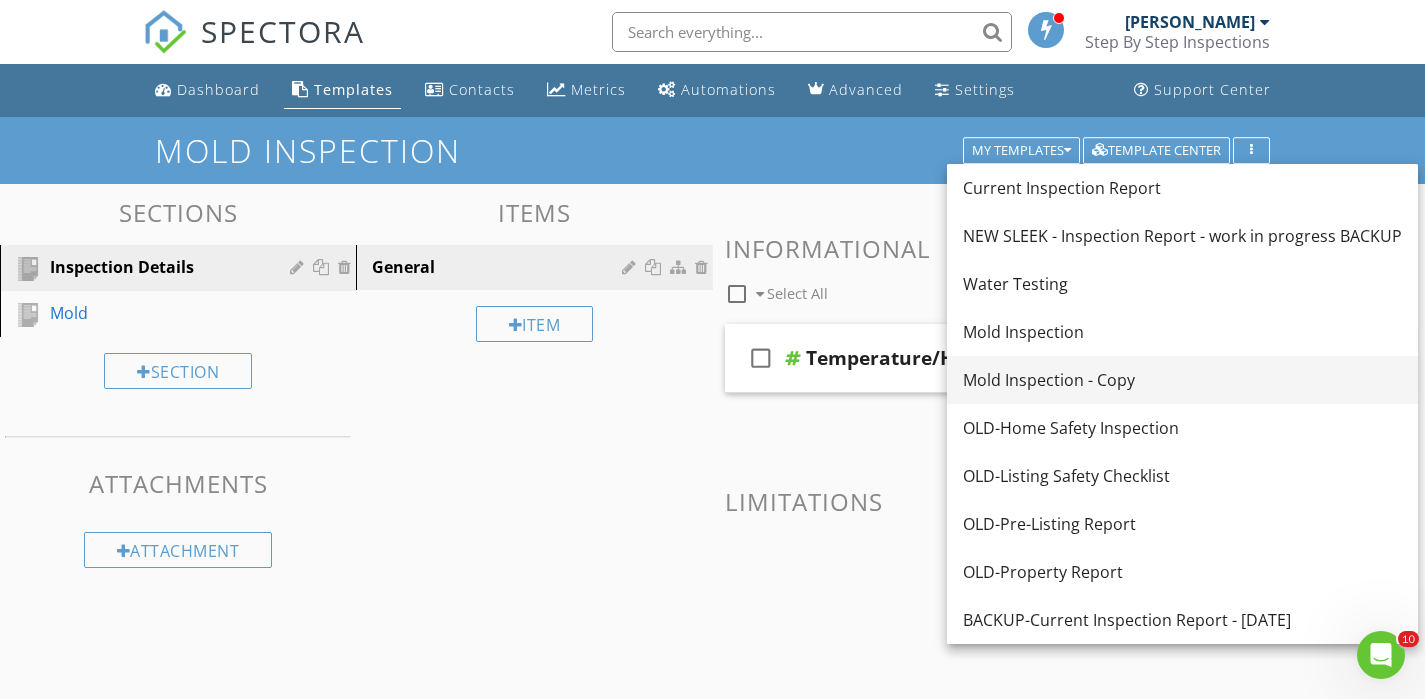 click on "Mold Inspection - Copy" at bounding box center (1182, 380) 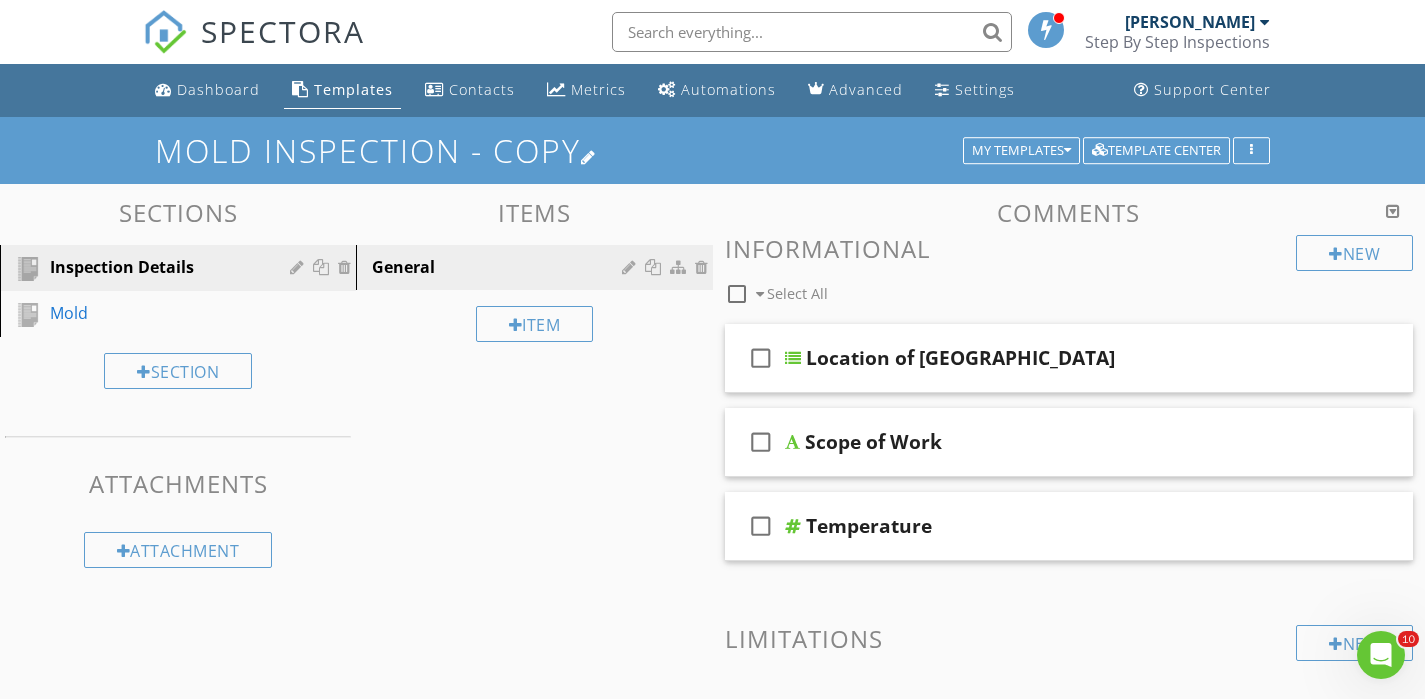 click on "Mold Inspection - Copy" at bounding box center (712, 150) 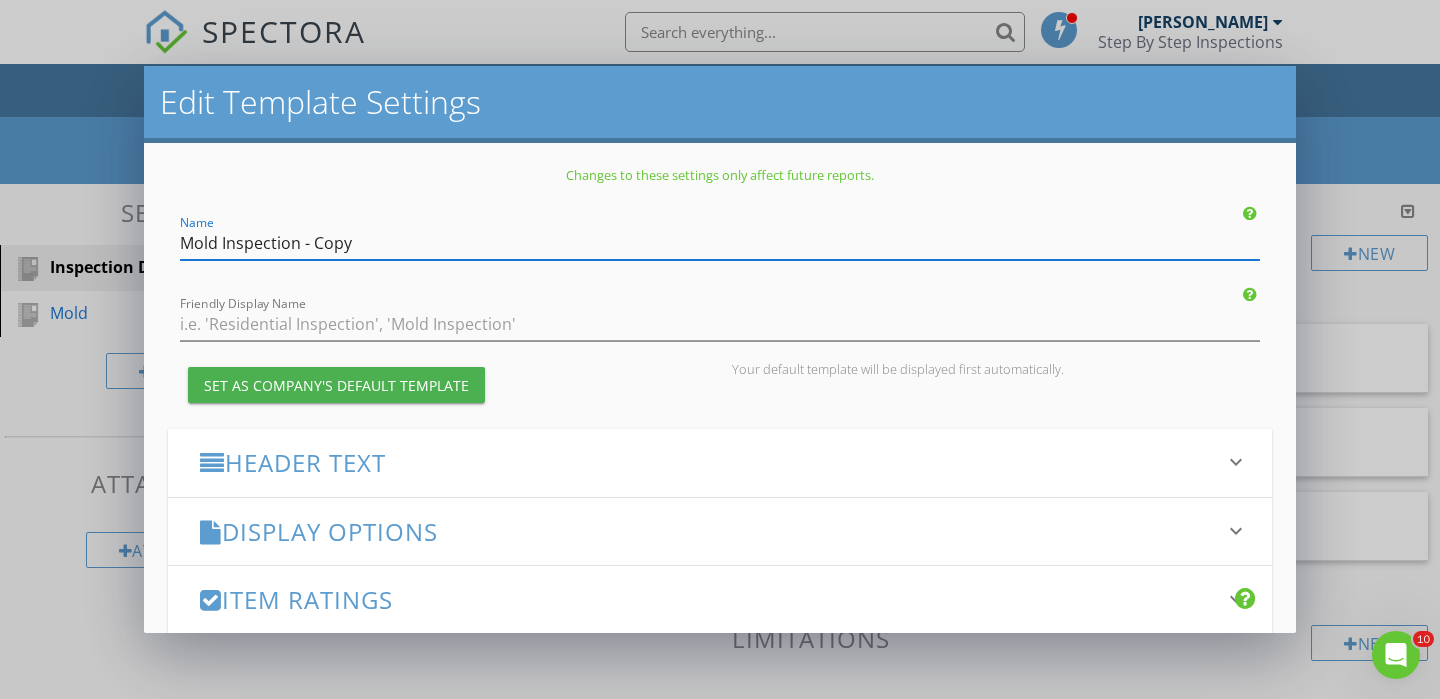 click on "Mold Inspection - Copy" at bounding box center (720, 243) 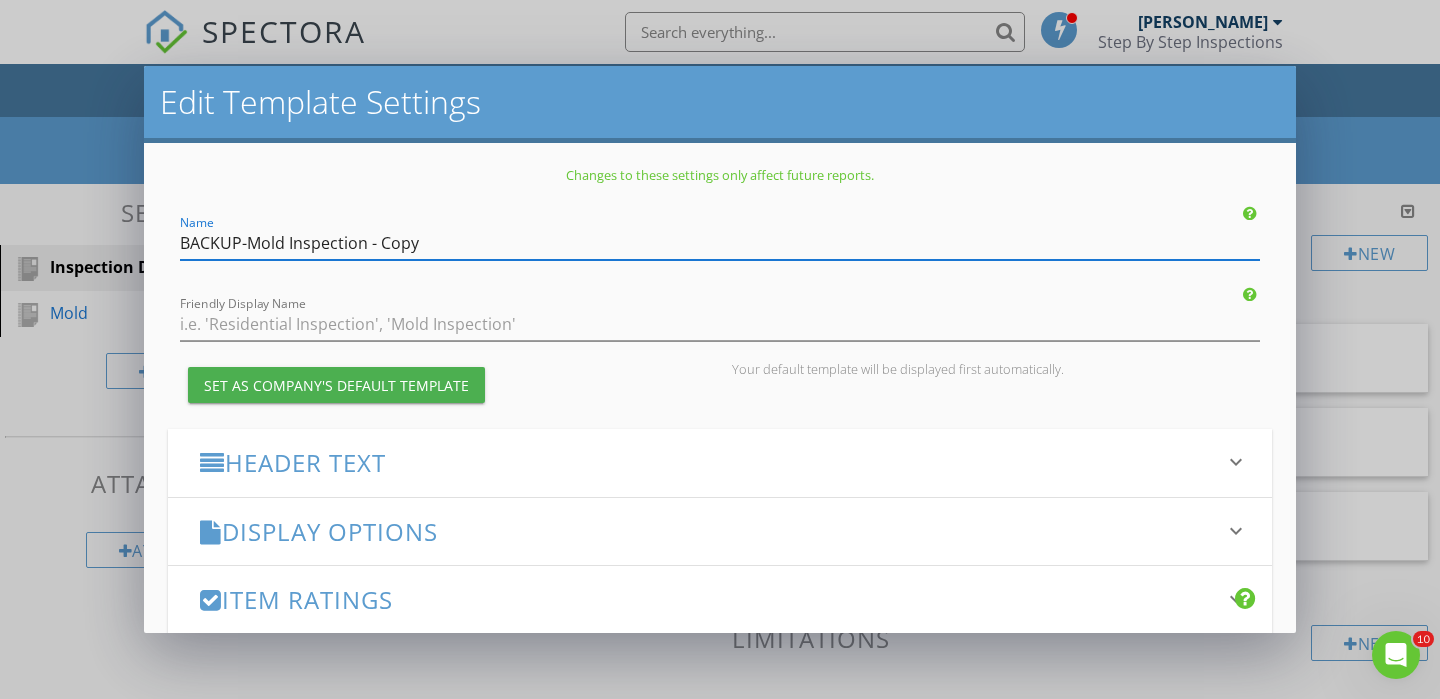 drag, startPoint x: 380, startPoint y: 246, endPoint x: 514, endPoint y: 258, distance: 134.53624 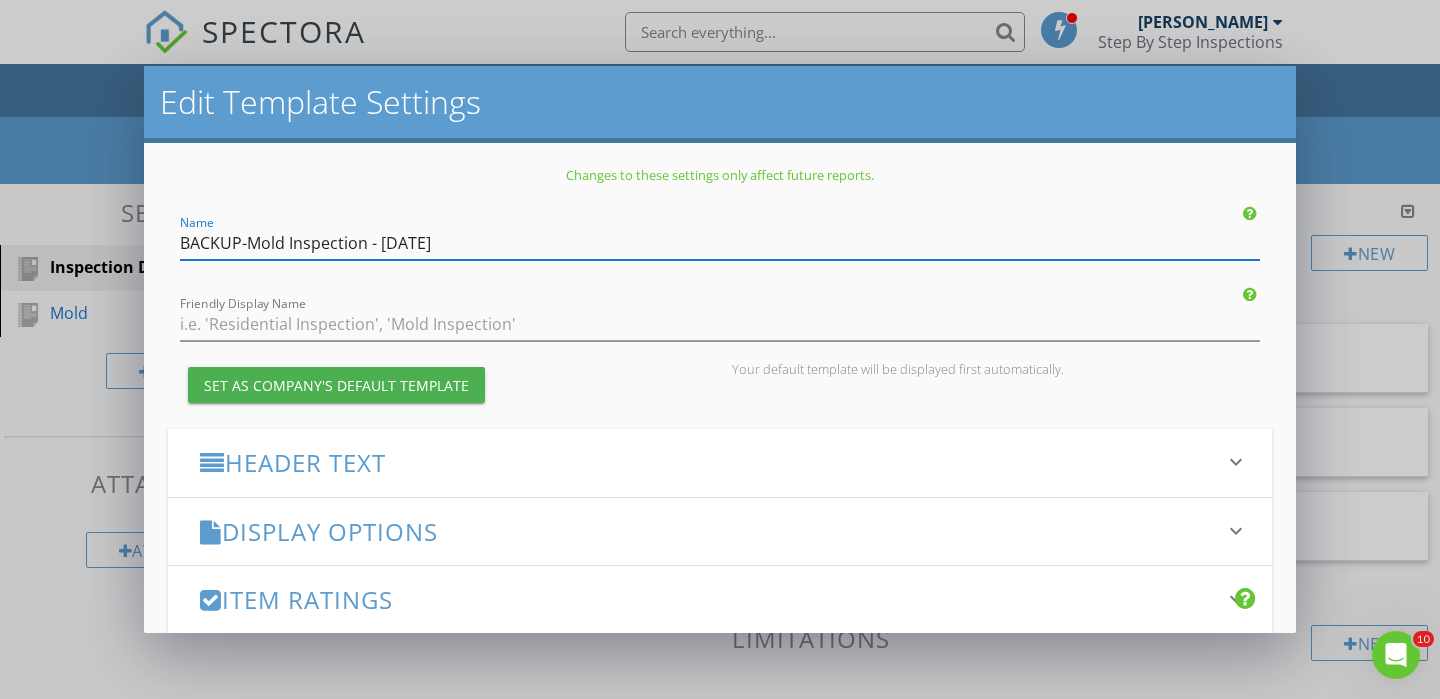 click on "BACKUP-Mold Inspection - [DATE]" at bounding box center (720, 243) 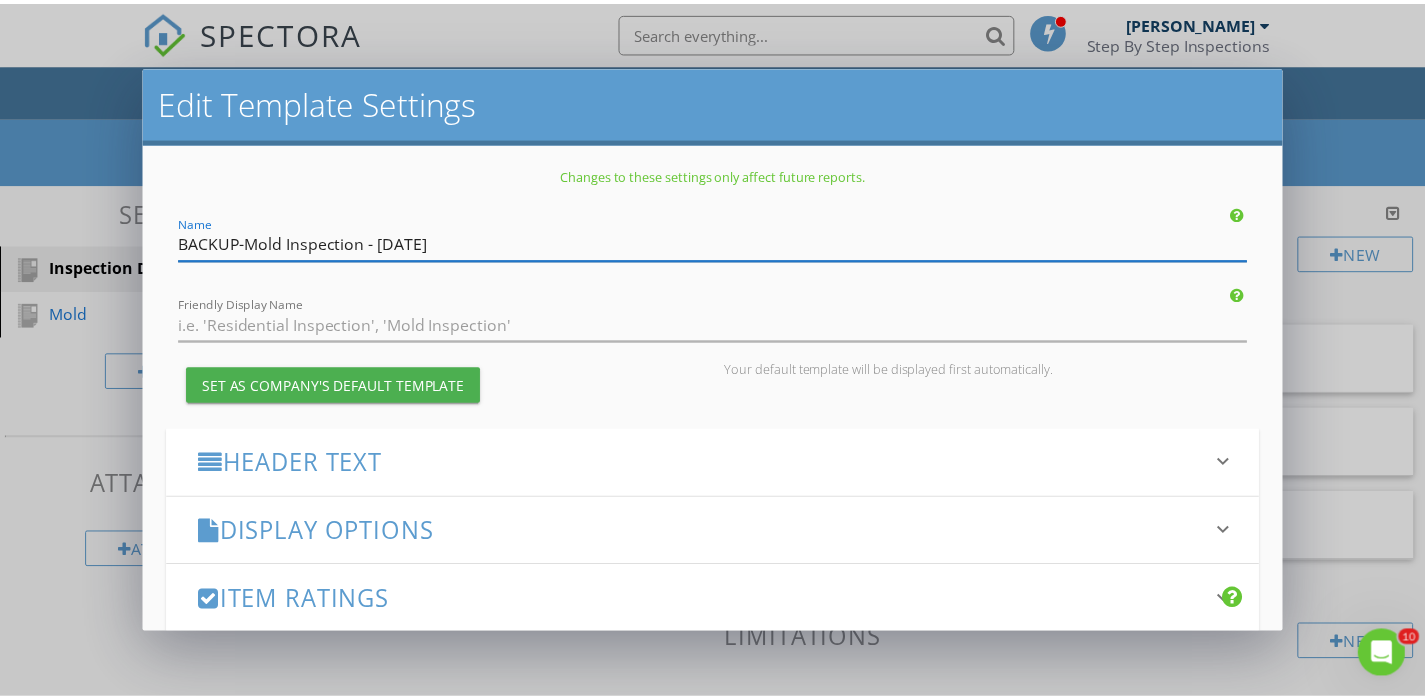 scroll, scrollTop: 309, scrollLeft: 0, axis: vertical 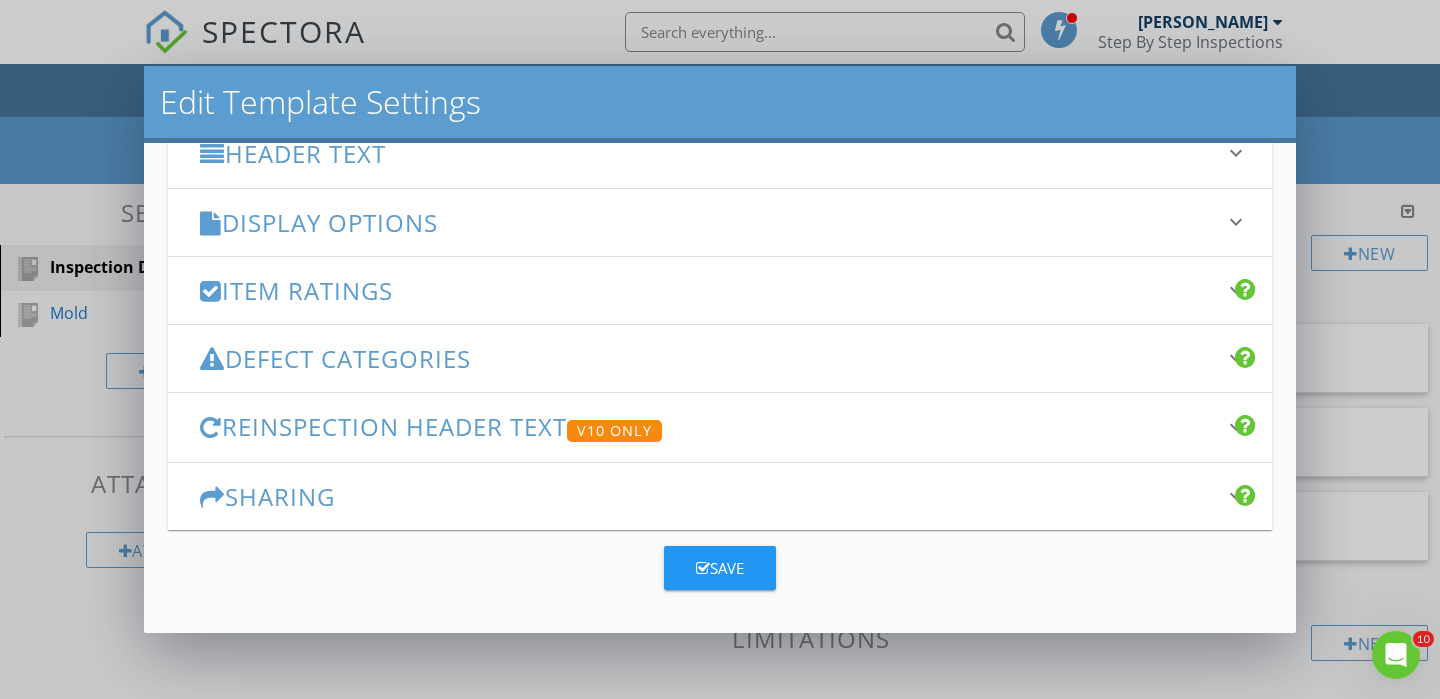 type on "BACKUP-Mold Inspection - [DATE]" 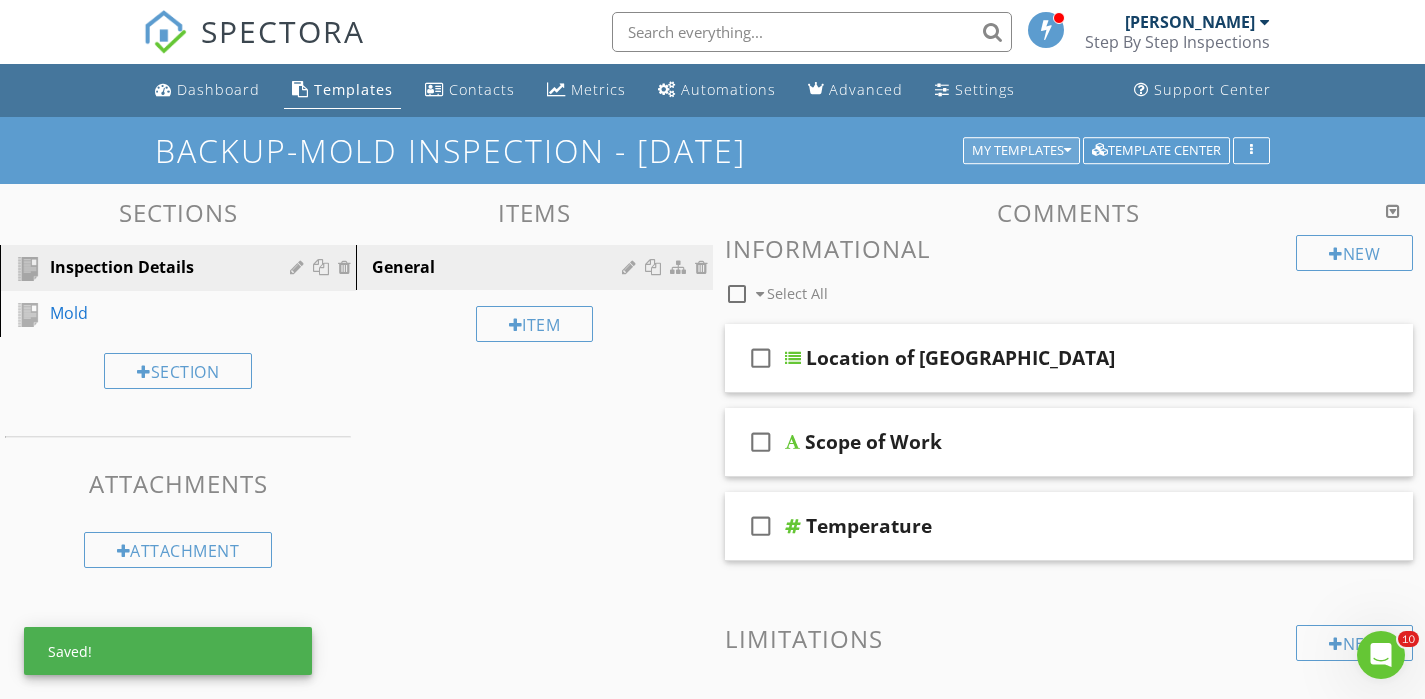 click on "My Templates" at bounding box center [1021, 151] 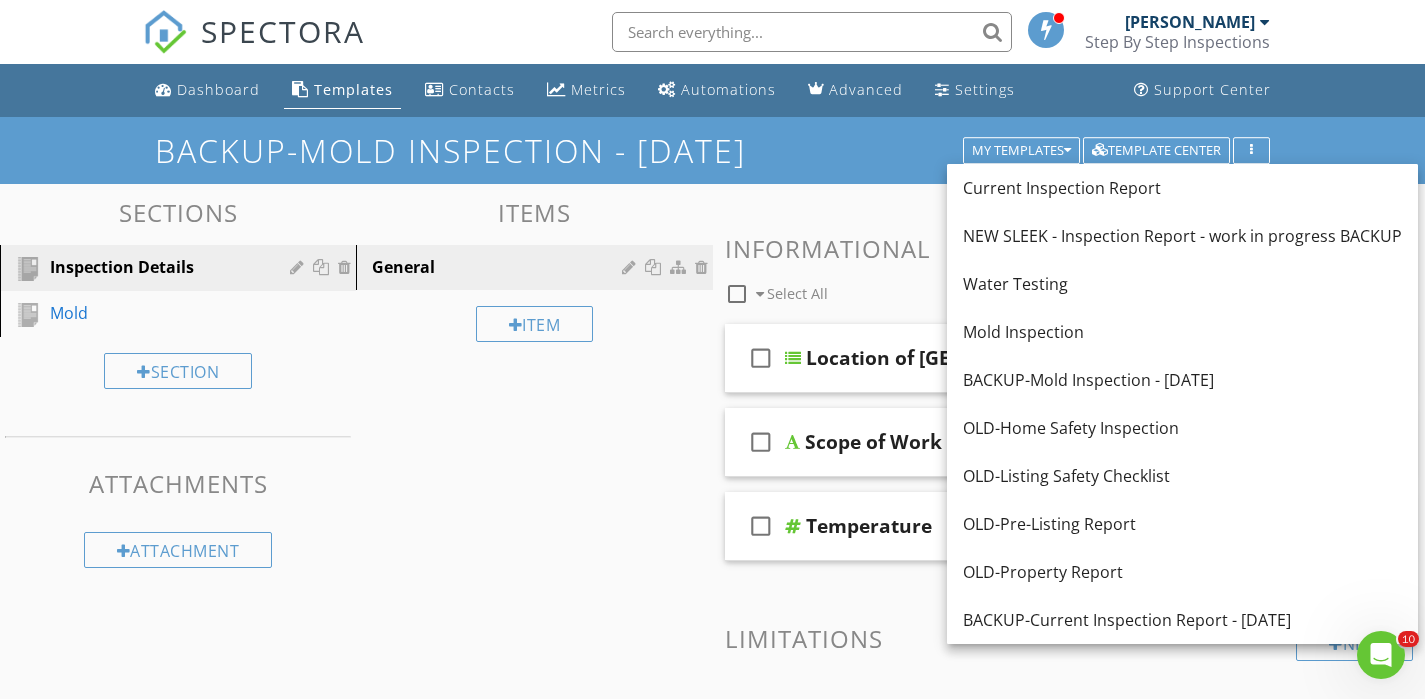 drag, startPoint x: 1028, startPoint y: 390, endPoint x: 1124, endPoint y: 378, distance: 96.74709 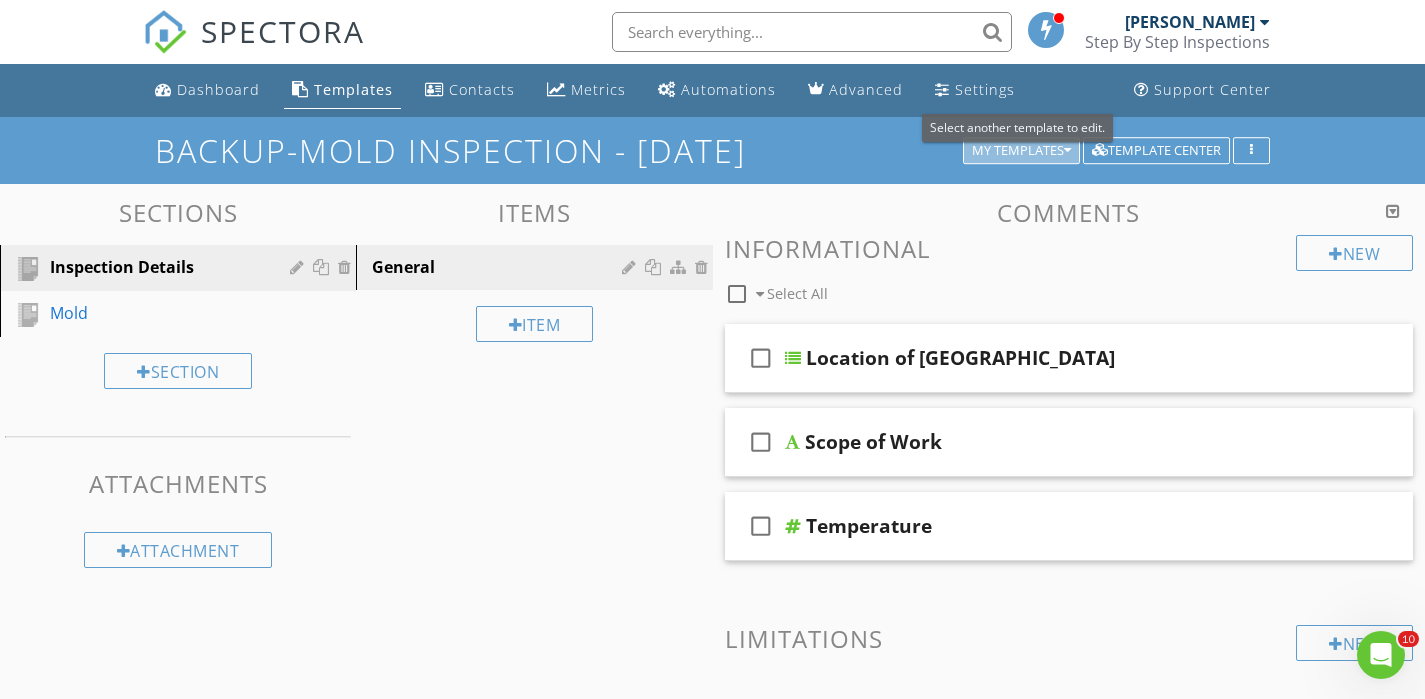 click on "My Templates" at bounding box center (1021, 151) 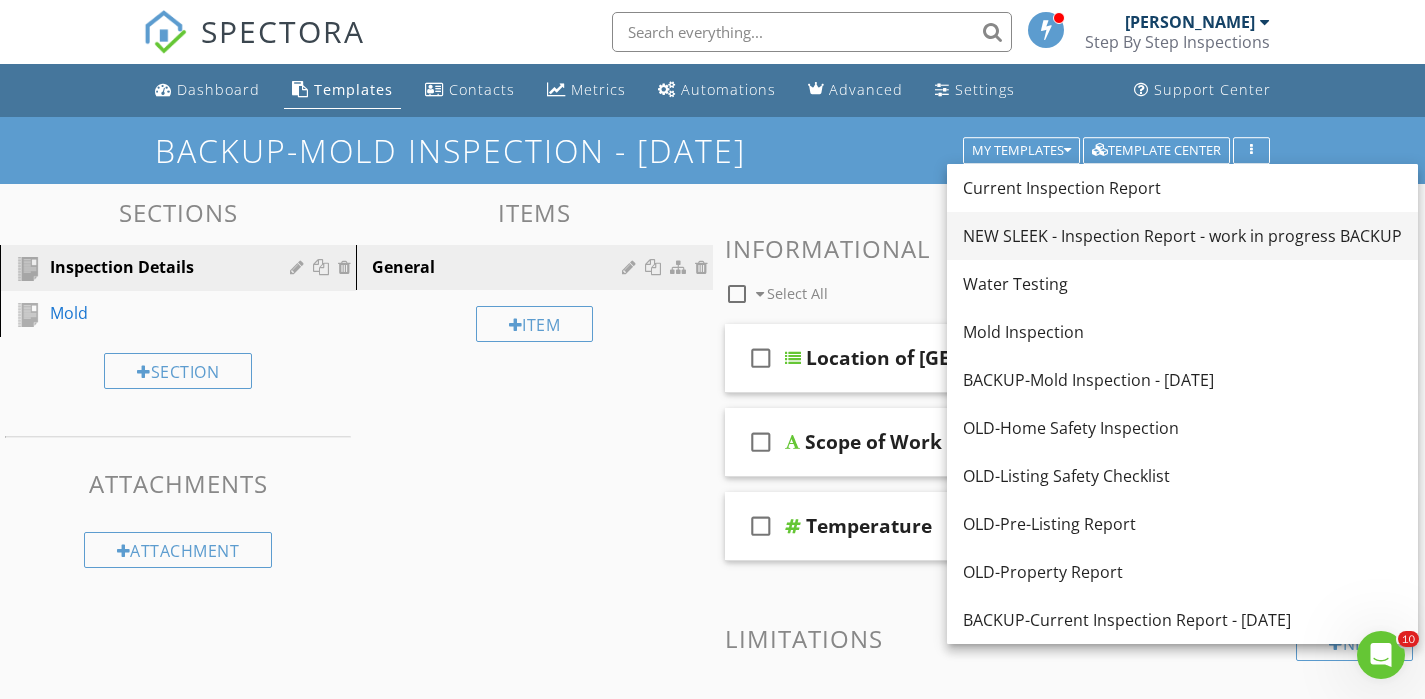 click on "NEW SLEEK - Inspection Report - work in progress BACKUP" at bounding box center [1182, 236] 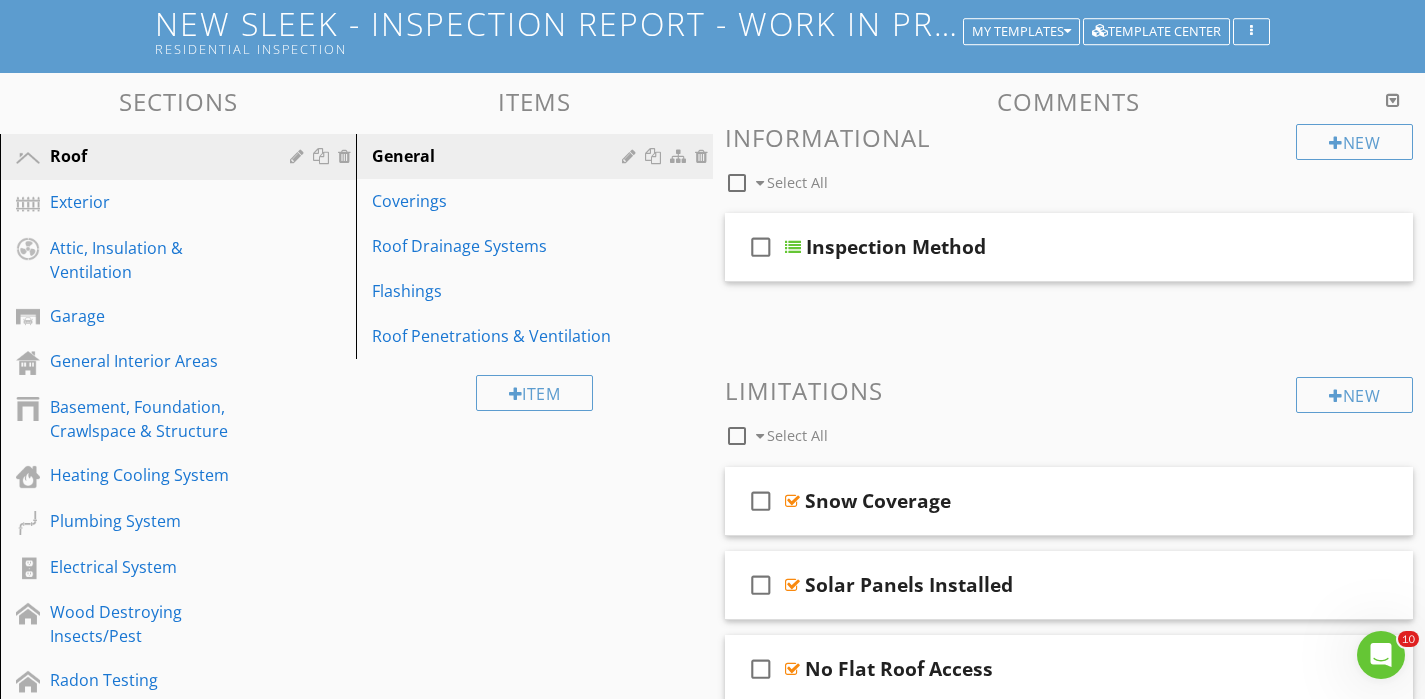 scroll, scrollTop: 0, scrollLeft: 0, axis: both 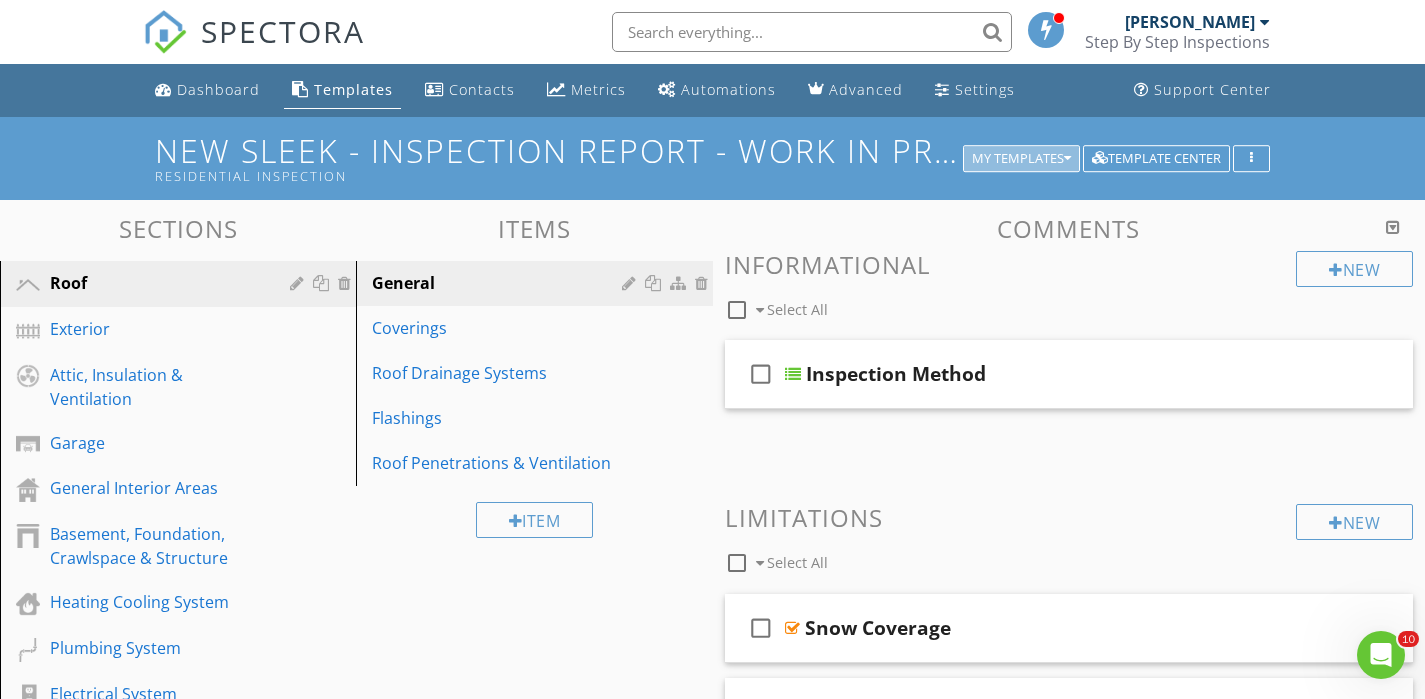 click on "My Templates" at bounding box center [1021, 159] 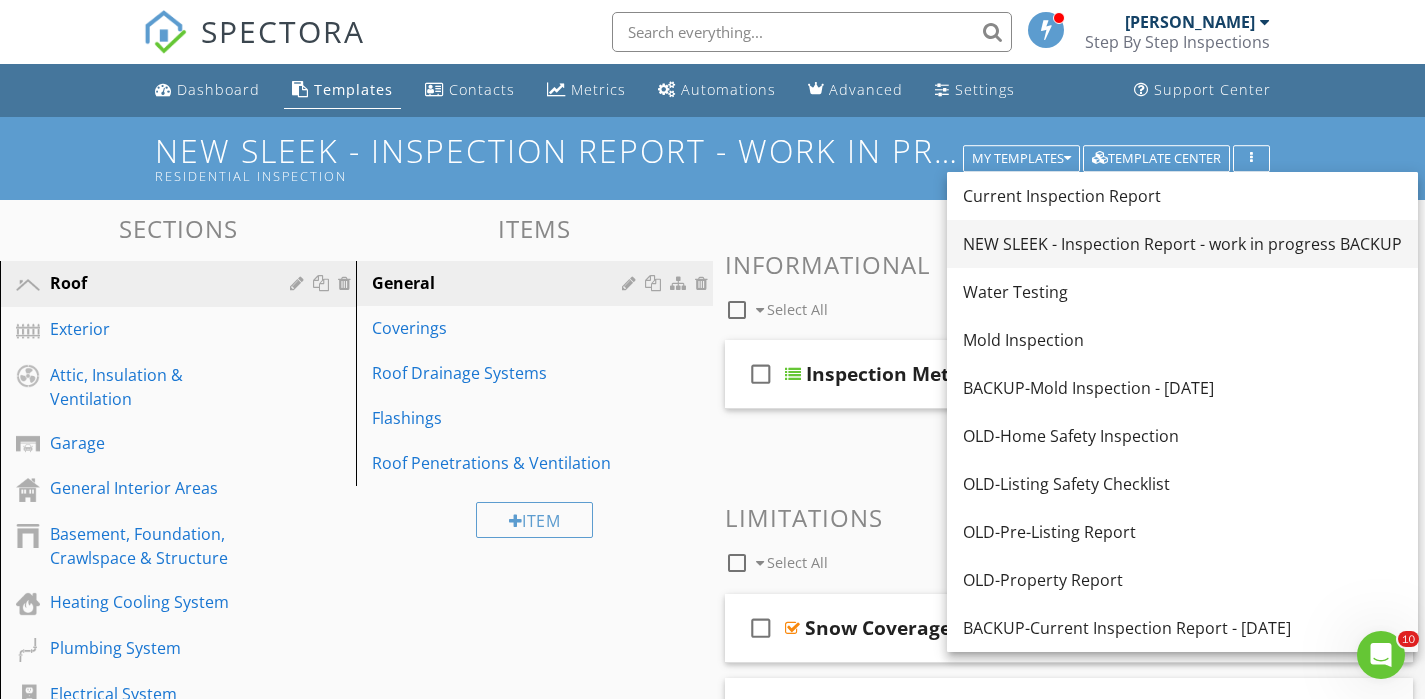 click on "NEW SLEEK - Inspection Report - work in progress BACKUP" at bounding box center [1182, 244] 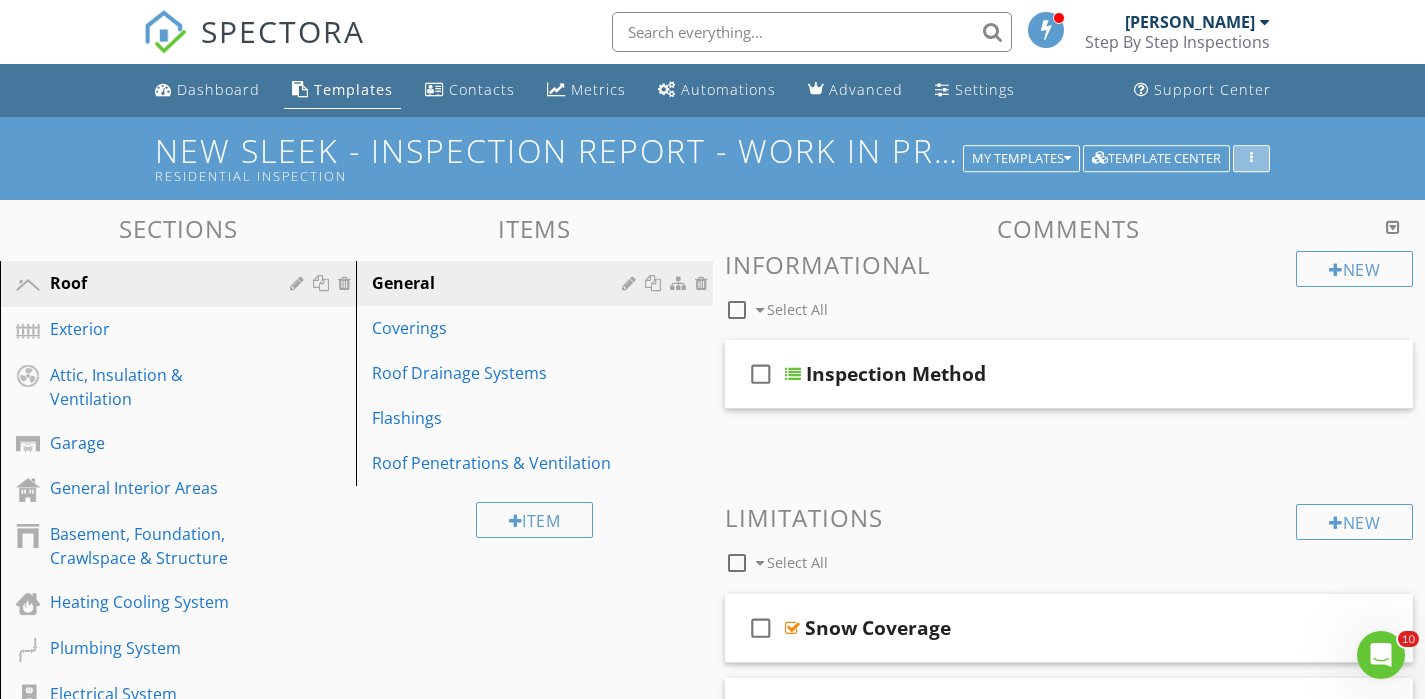 click at bounding box center [1251, 159] 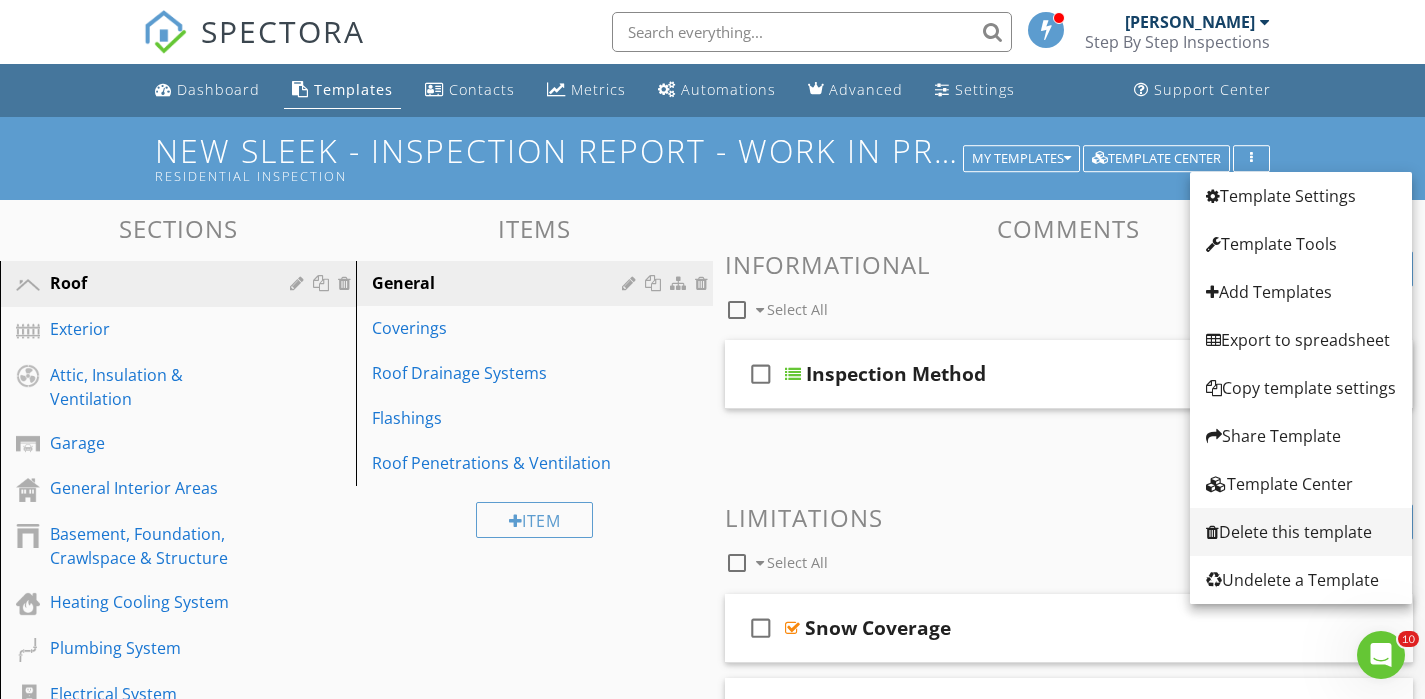 click on "Delete this template" at bounding box center (1301, 532) 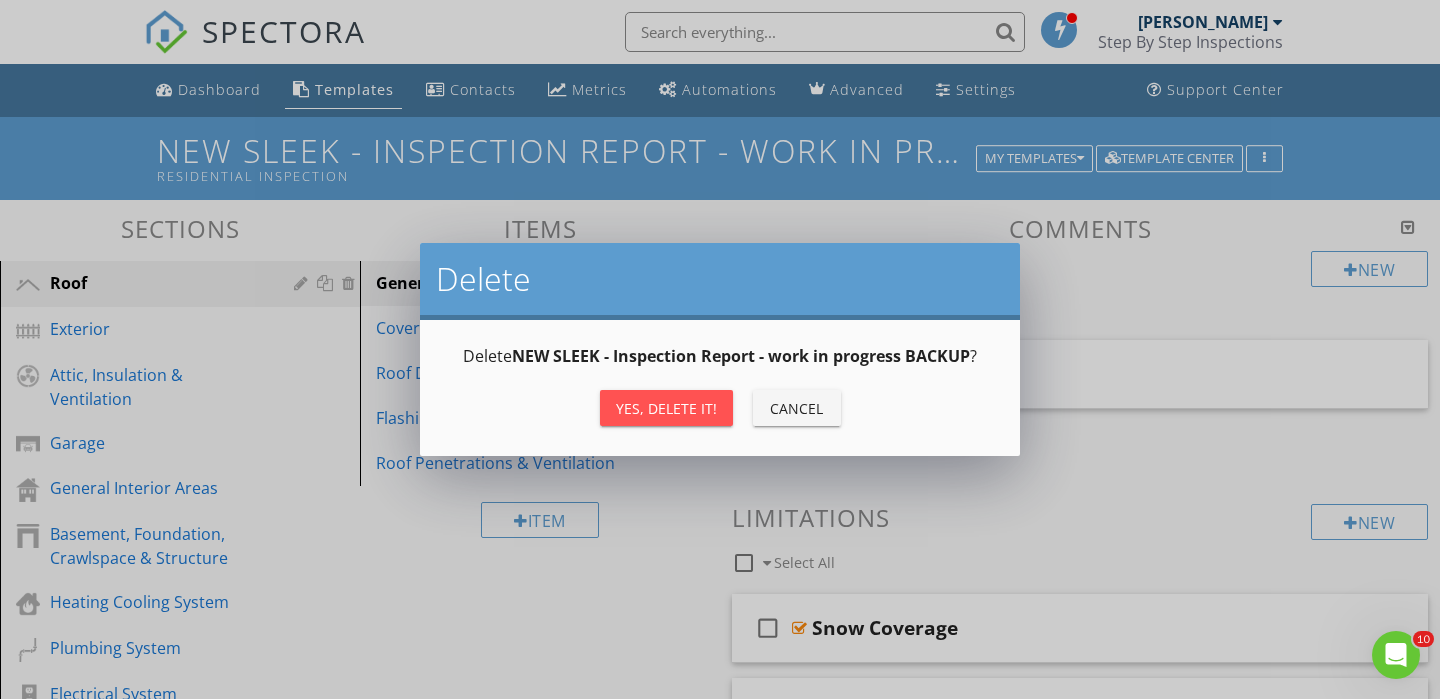 click on "Yes, Delete it!" at bounding box center (666, 408) 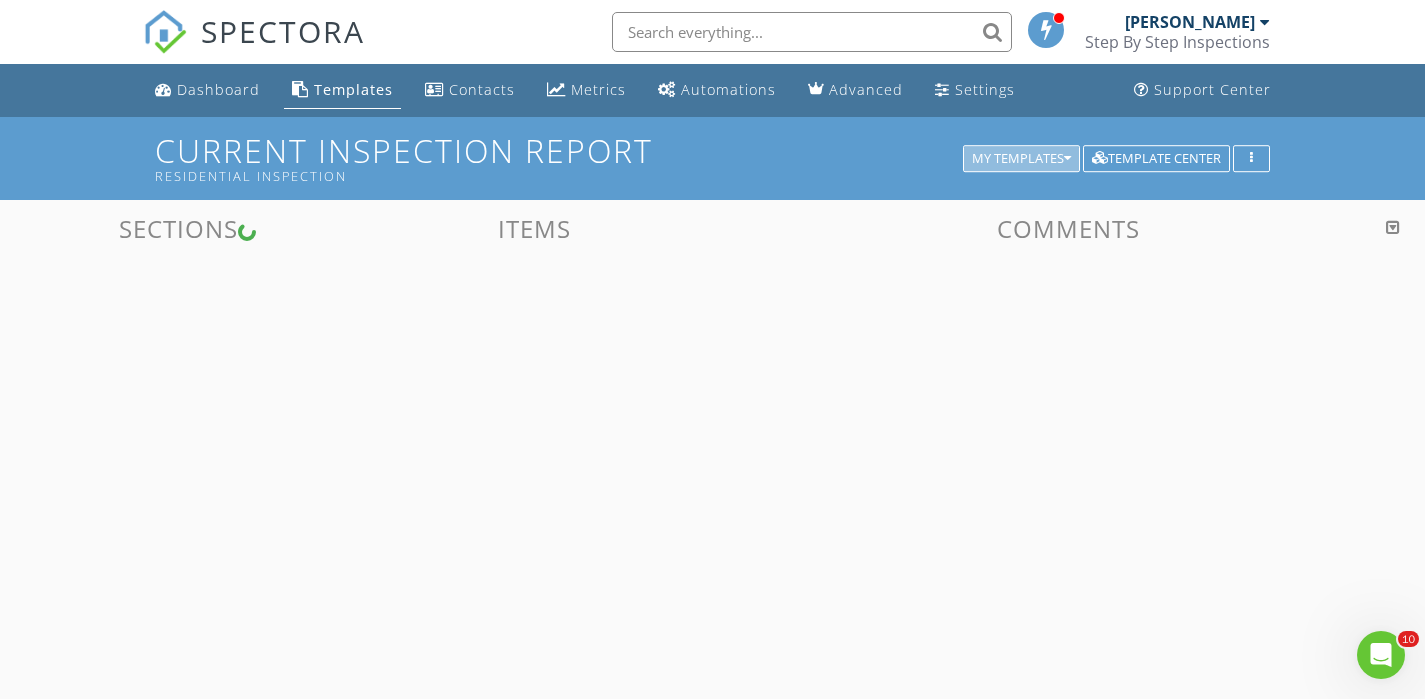 click on "My Templates" at bounding box center (1021, 159) 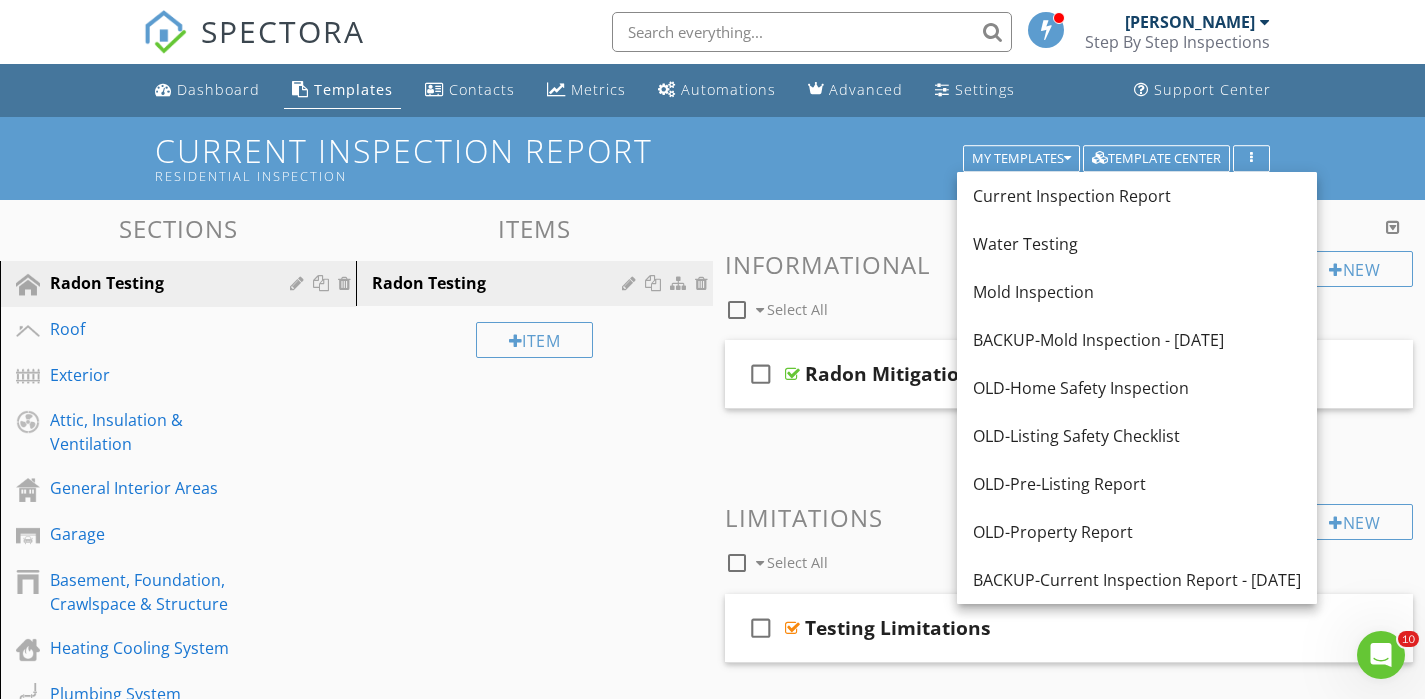 click on "Current Inspection Report
Residential Inspection
My Templates
Template Center" at bounding box center (712, 158) 